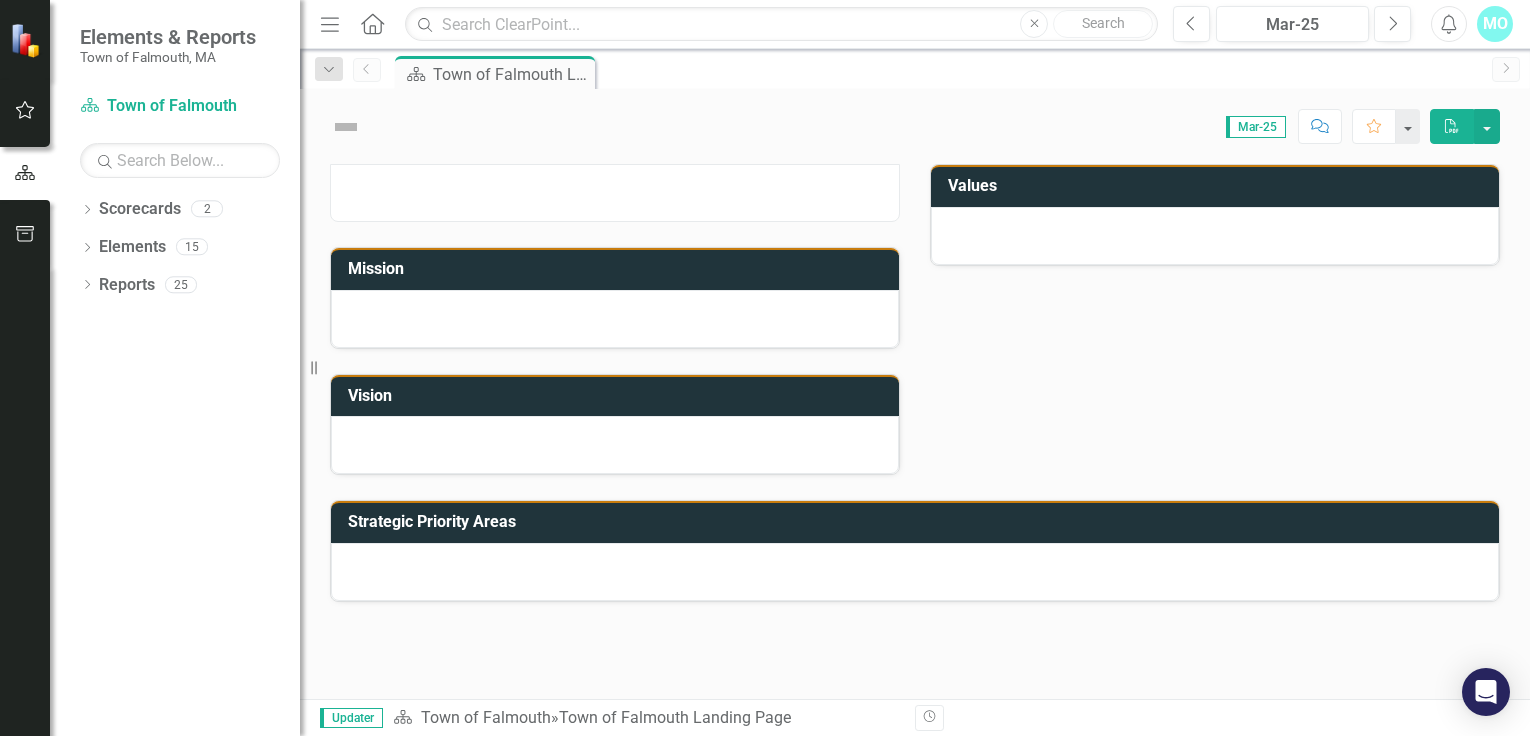 scroll, scrollTop: 0, scrollLeft: 0, axis: both 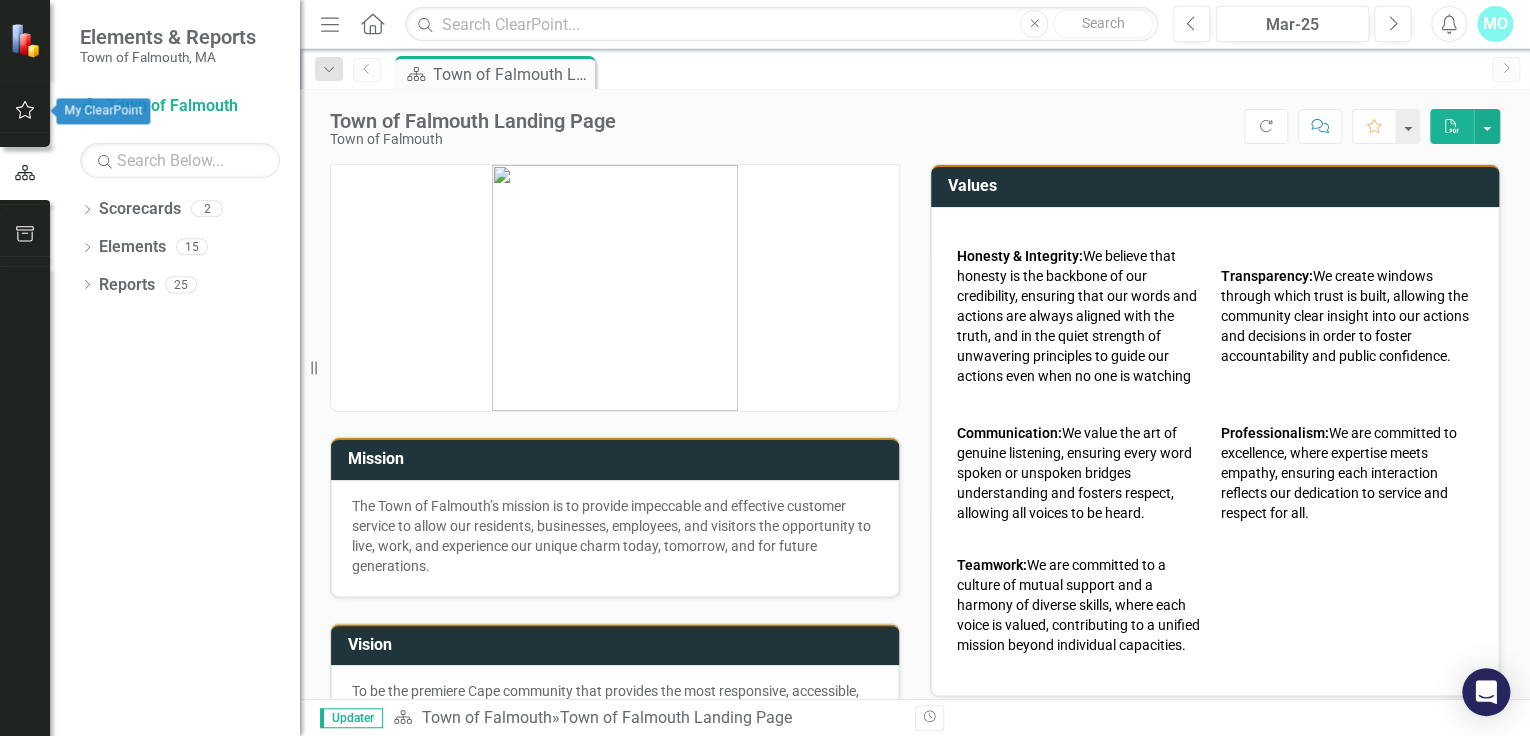 click 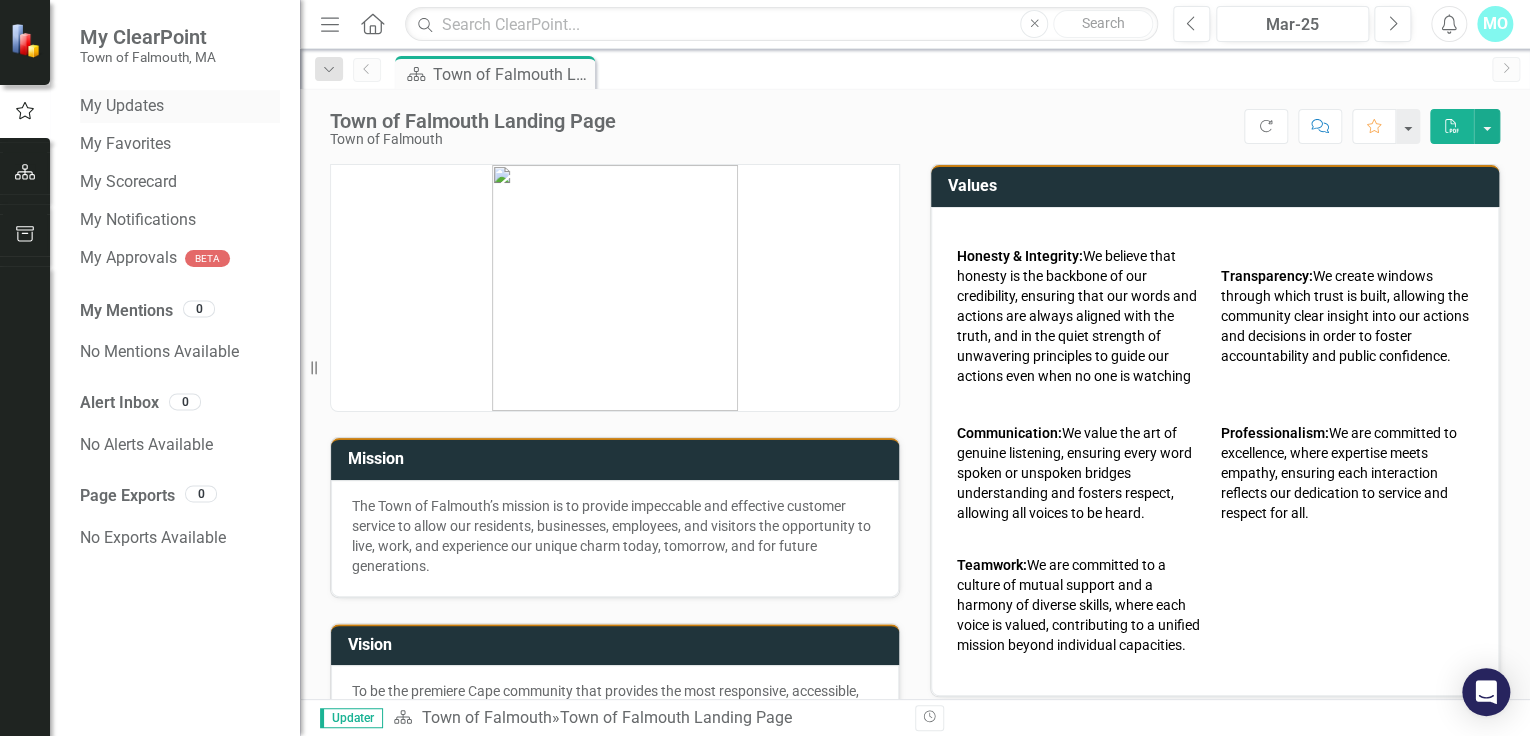 click on "My Updates" at bounding box center [180, 106] 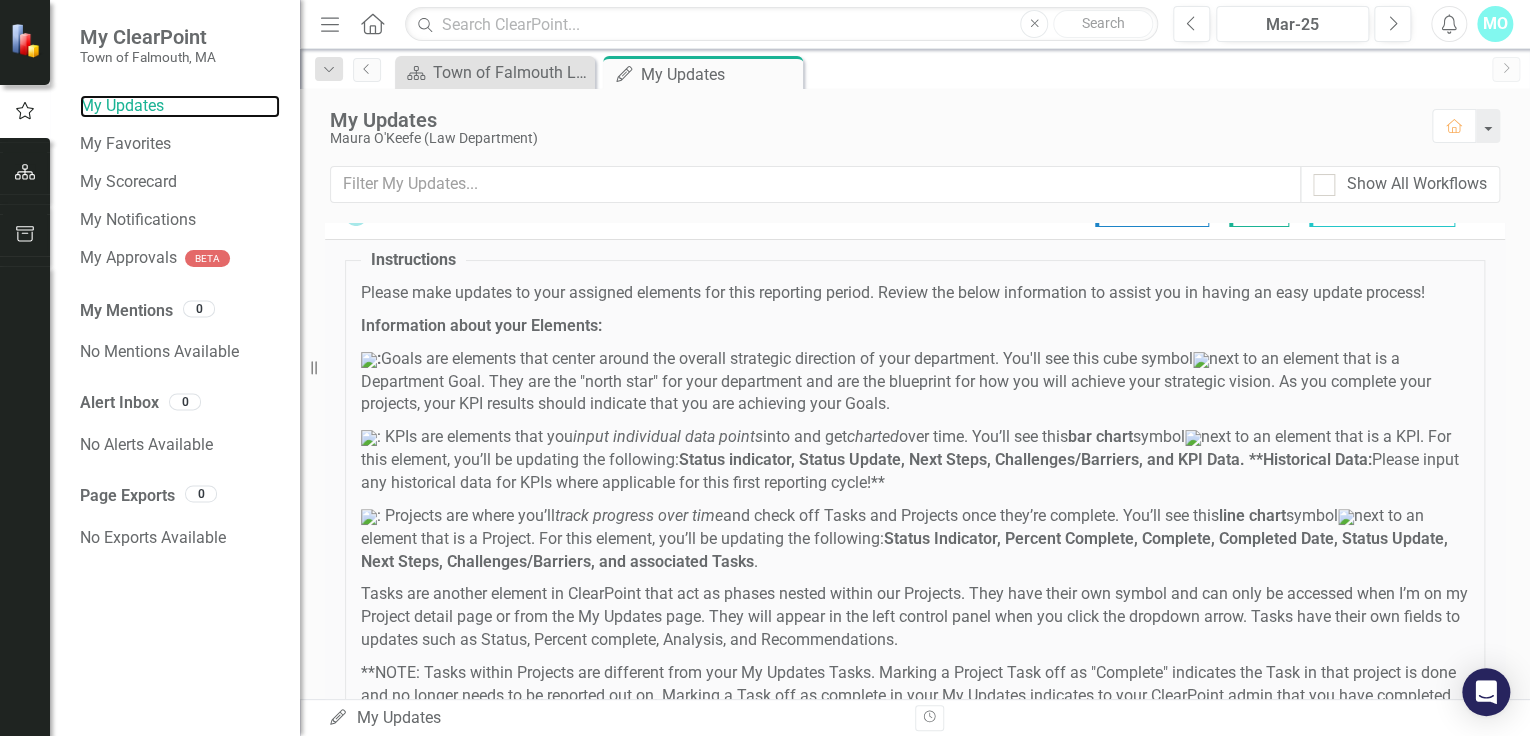 scroll, scrollTop: 0, scrollLeft: 0, axis: both 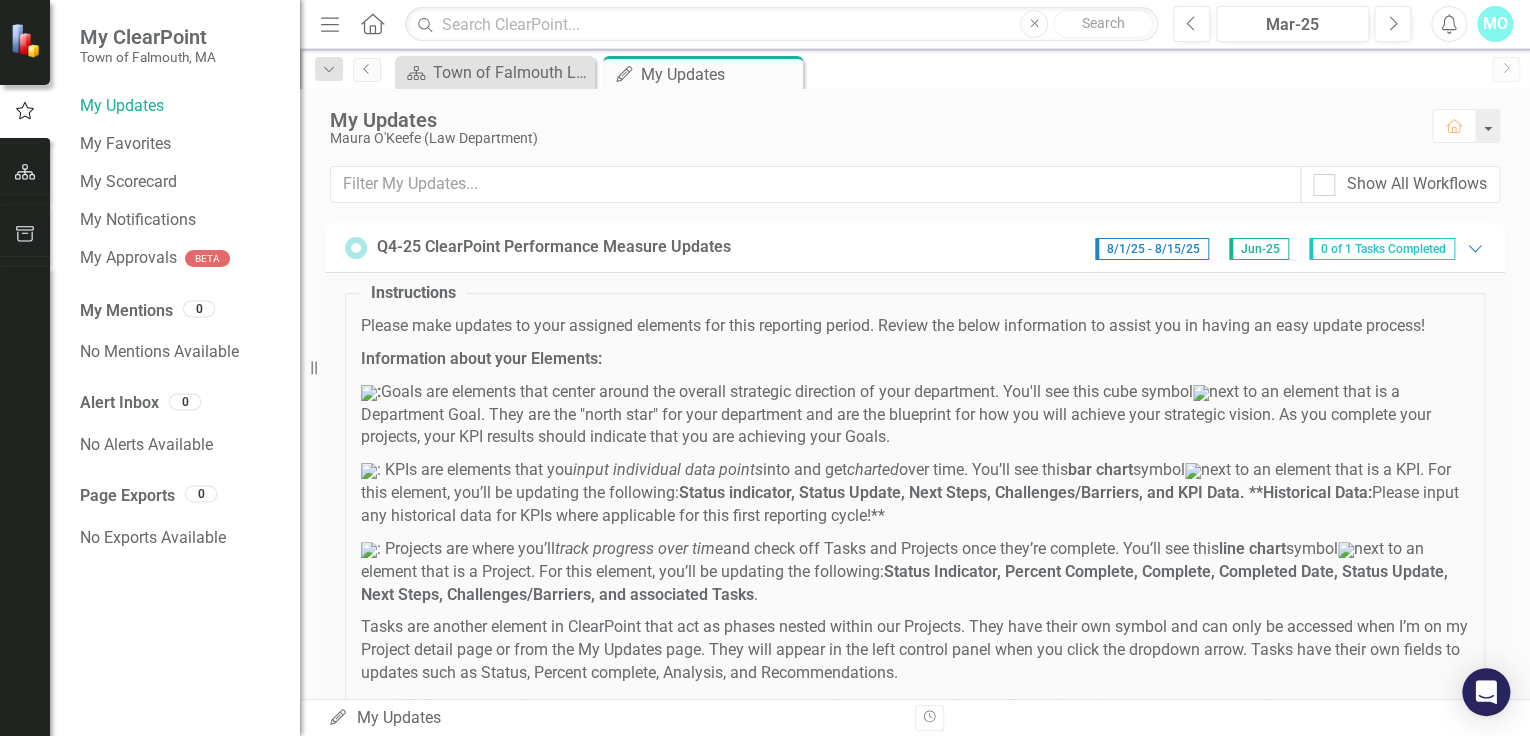 click on "Jun-25" at bounding box center [1259, 249] 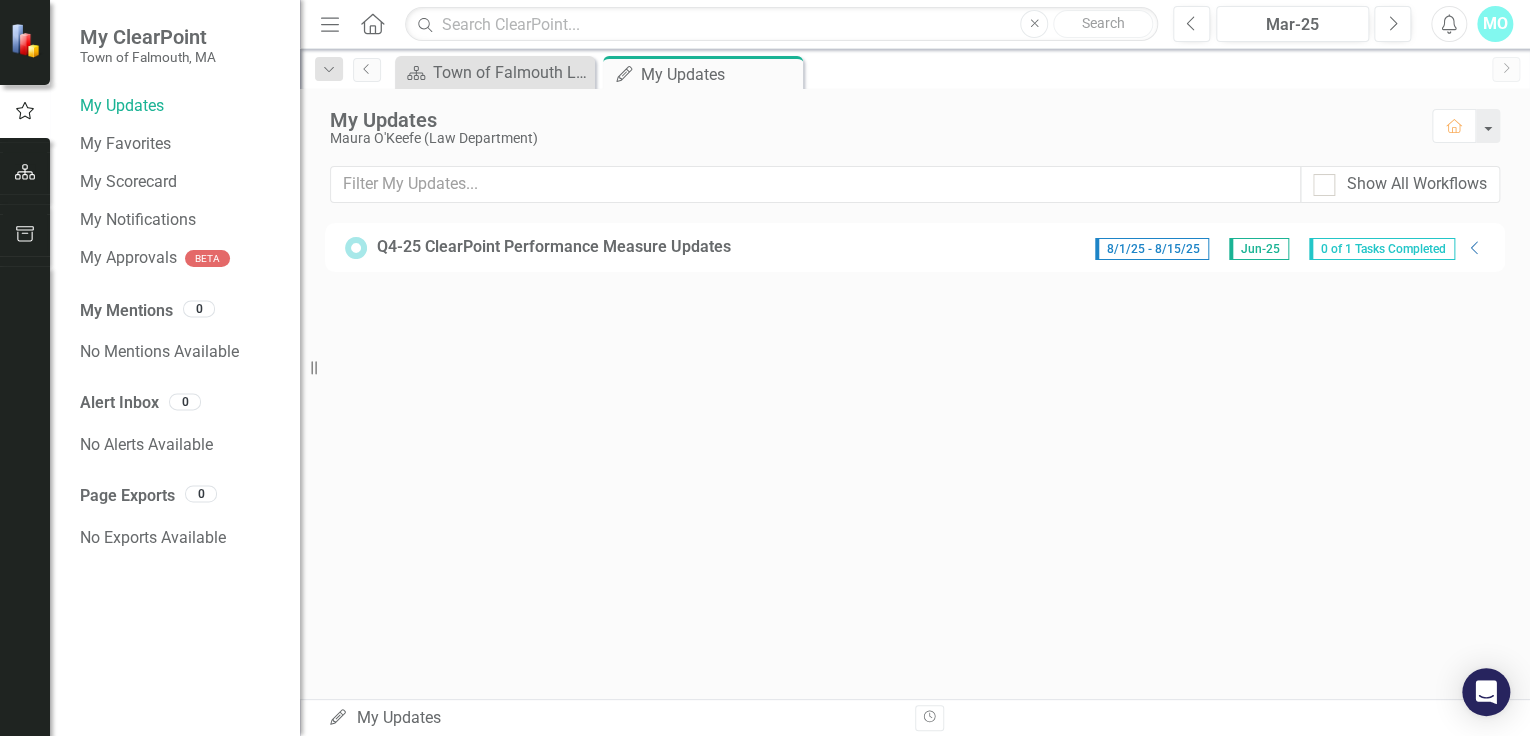 click on "8/1/25 - 8/15/25" at bounding box center [1152, 249] 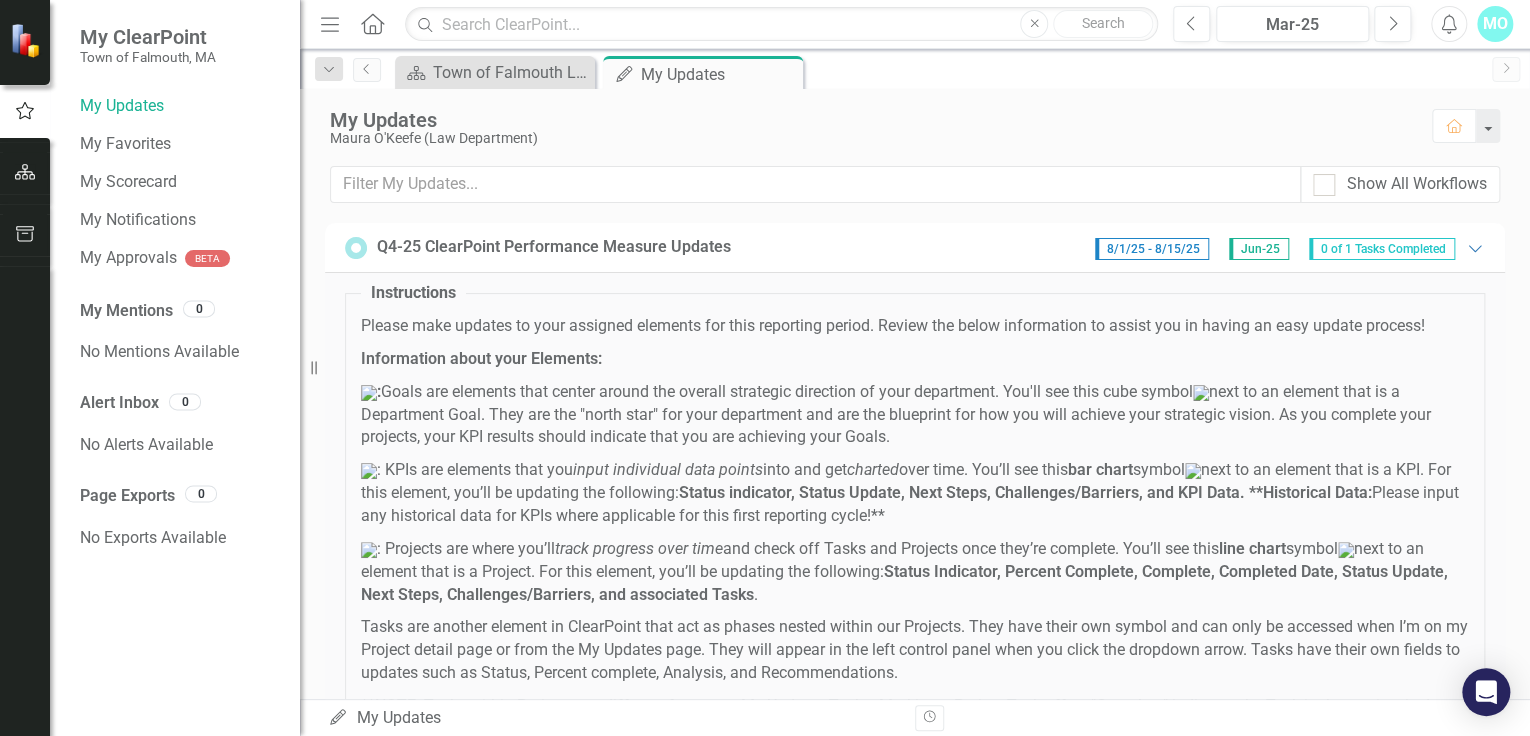 click on "0 of 1 Tasks Completed" at bounding box center [1382, 249] 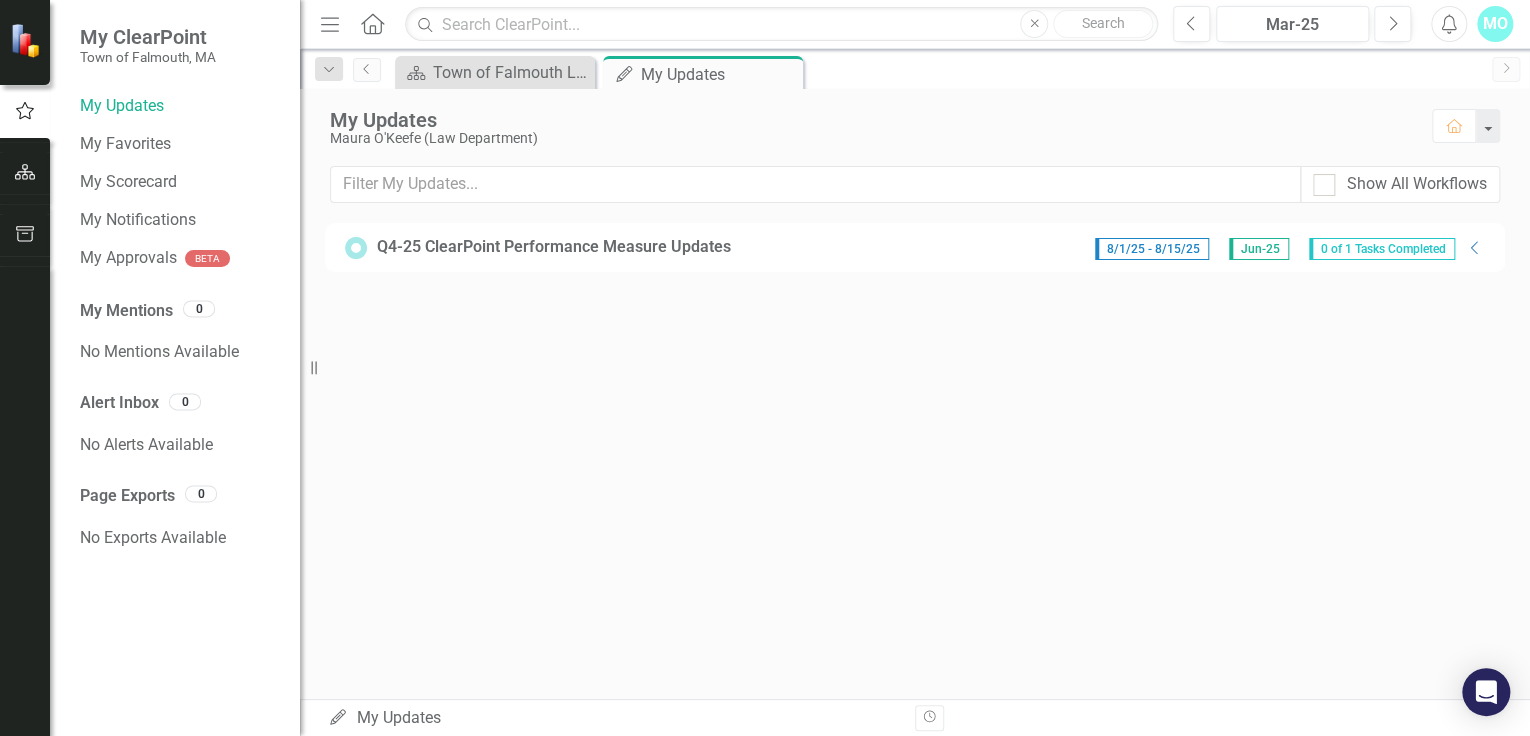 click on "Jun-25" at bounding box center (1259, 249) 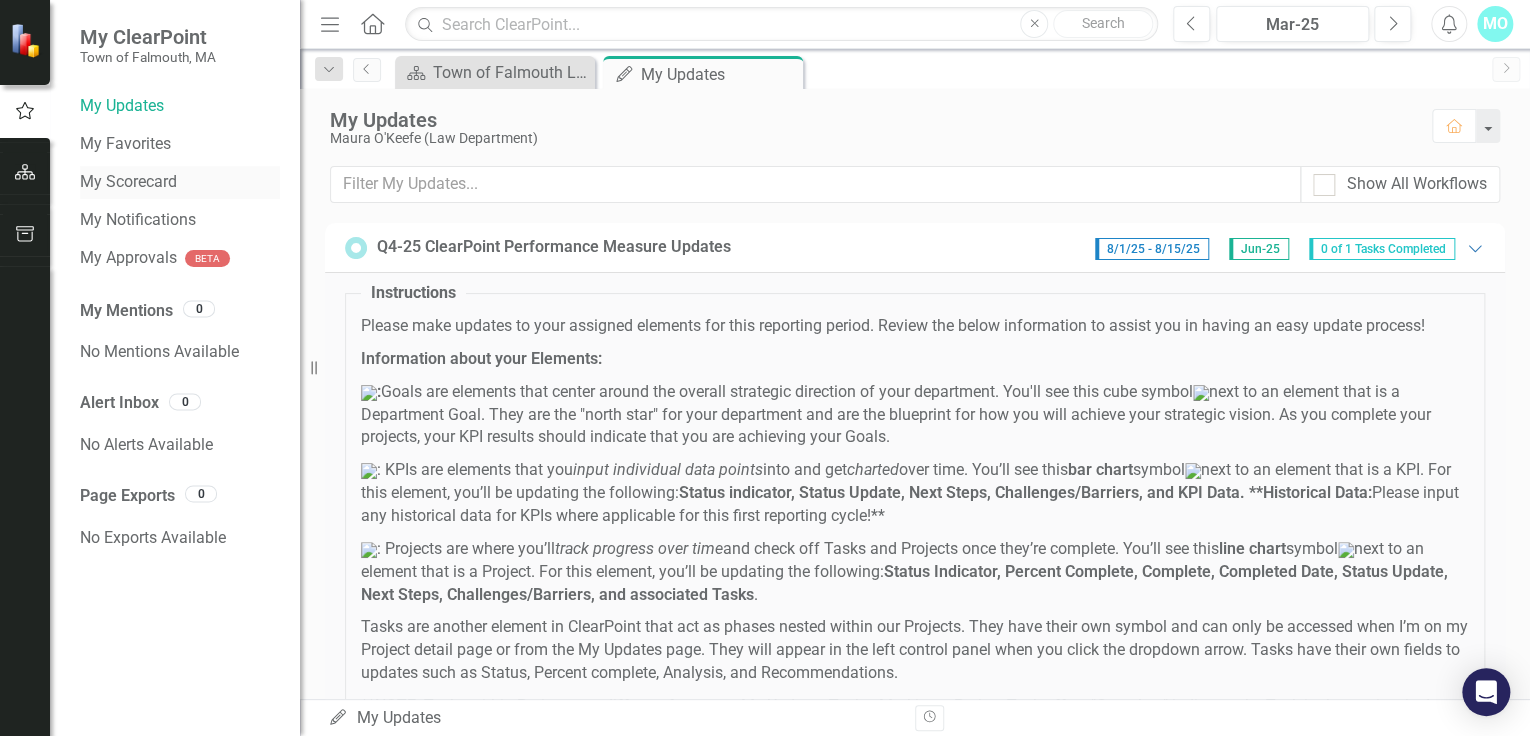click on "My Scorecard" at bounding box center (180, 182) 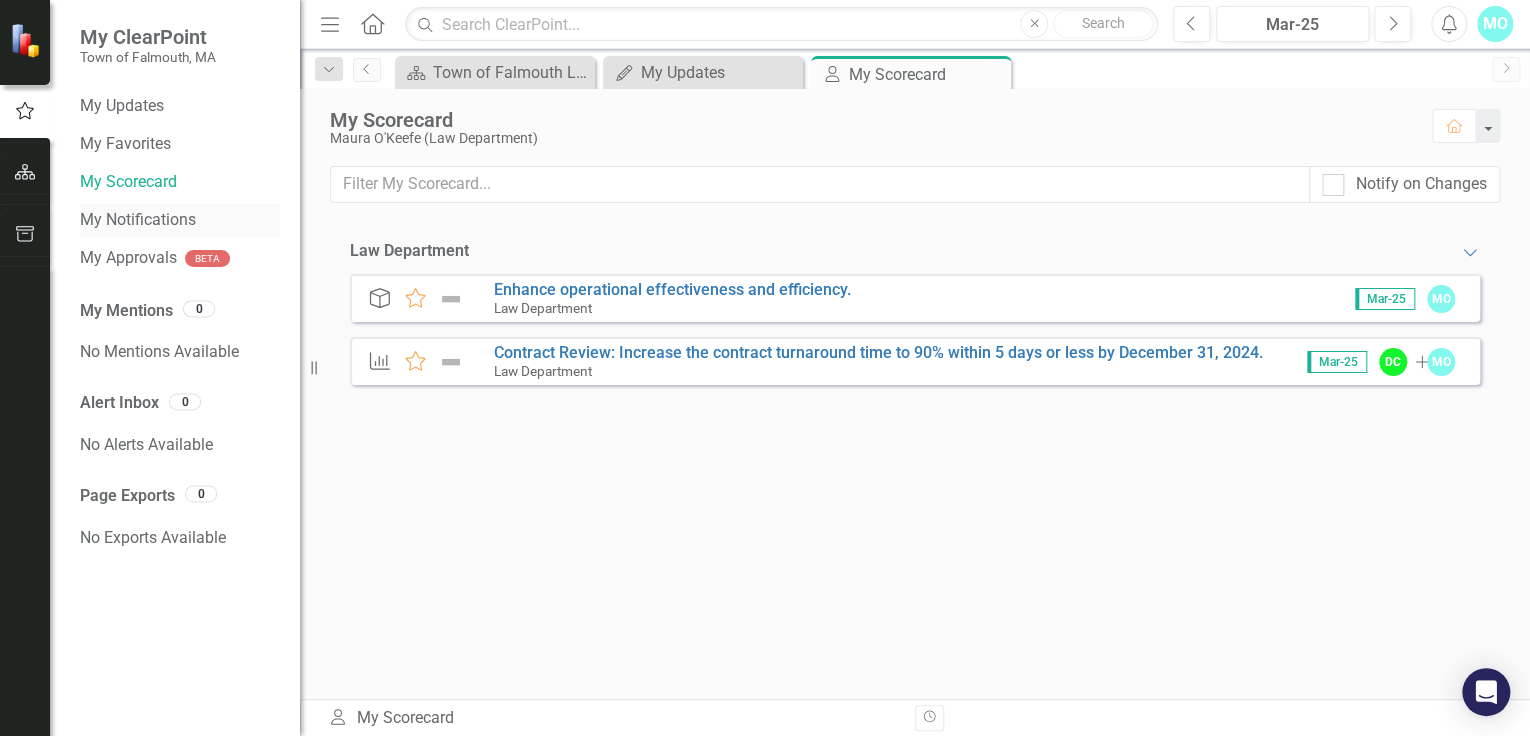 click on "My Notifications" at bounding box center [180, 220] 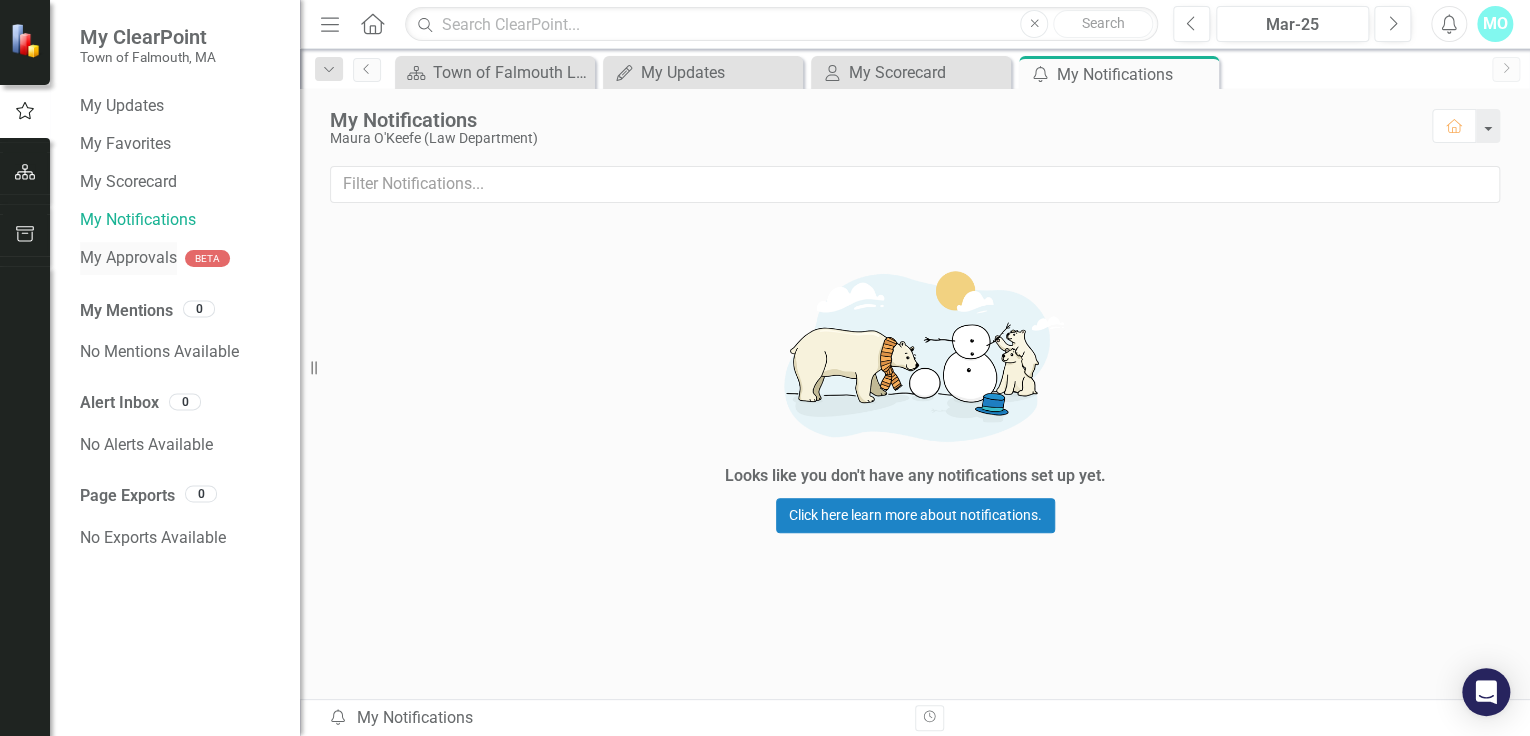 click on "My Approvals" at bounding box center [128, 258] 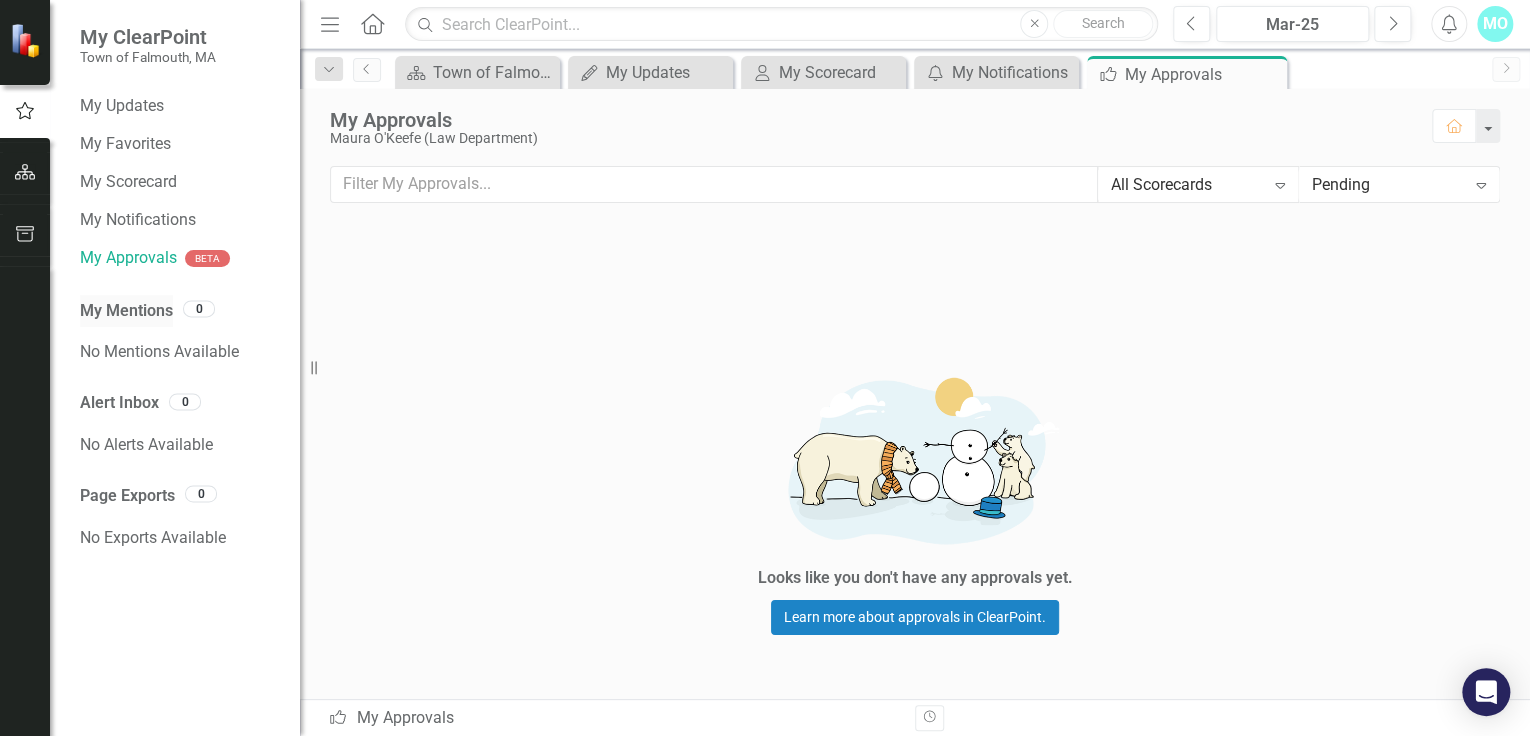 click on "My Mentions" at bounding box center (126, 311) 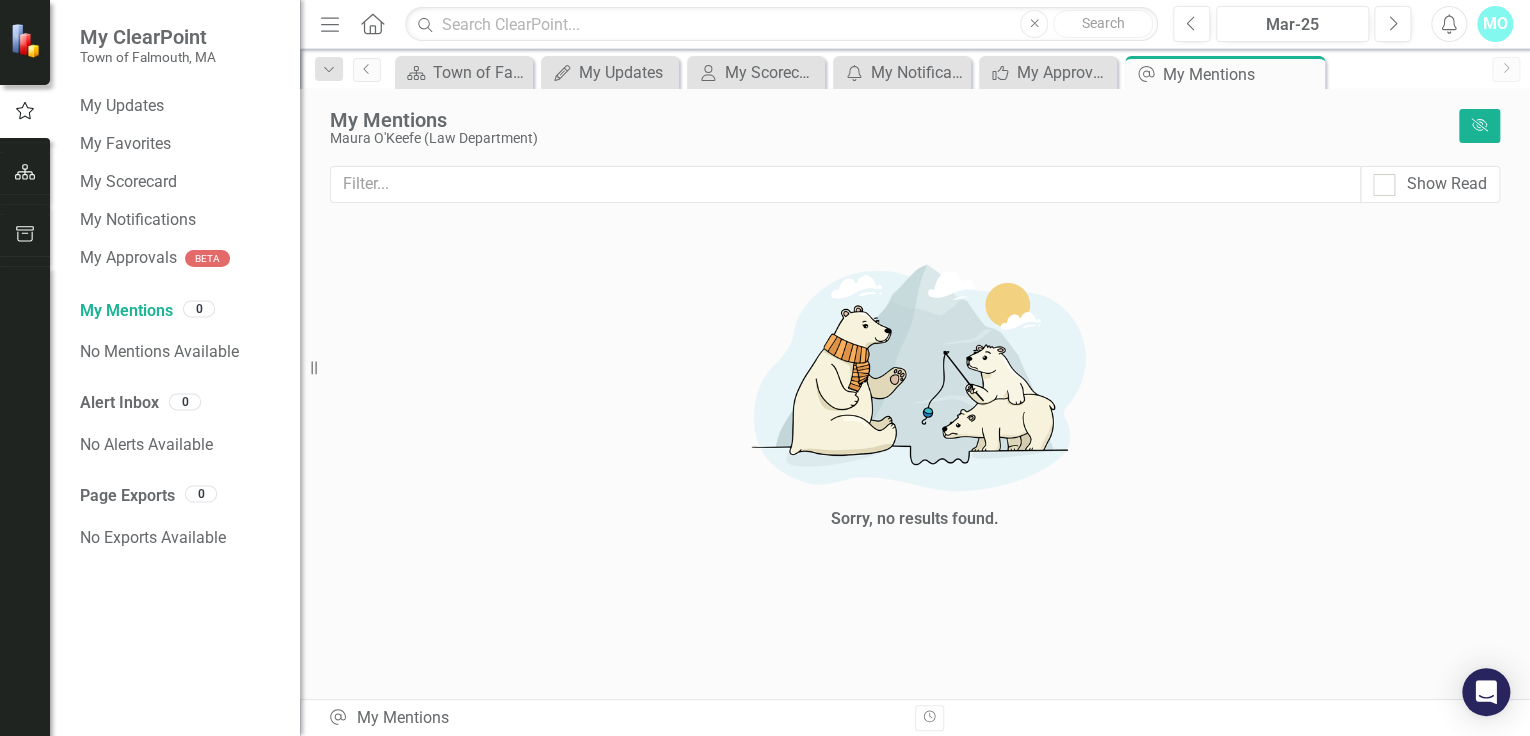 click on "No Mentions Available" at bounding box center (180, 352) 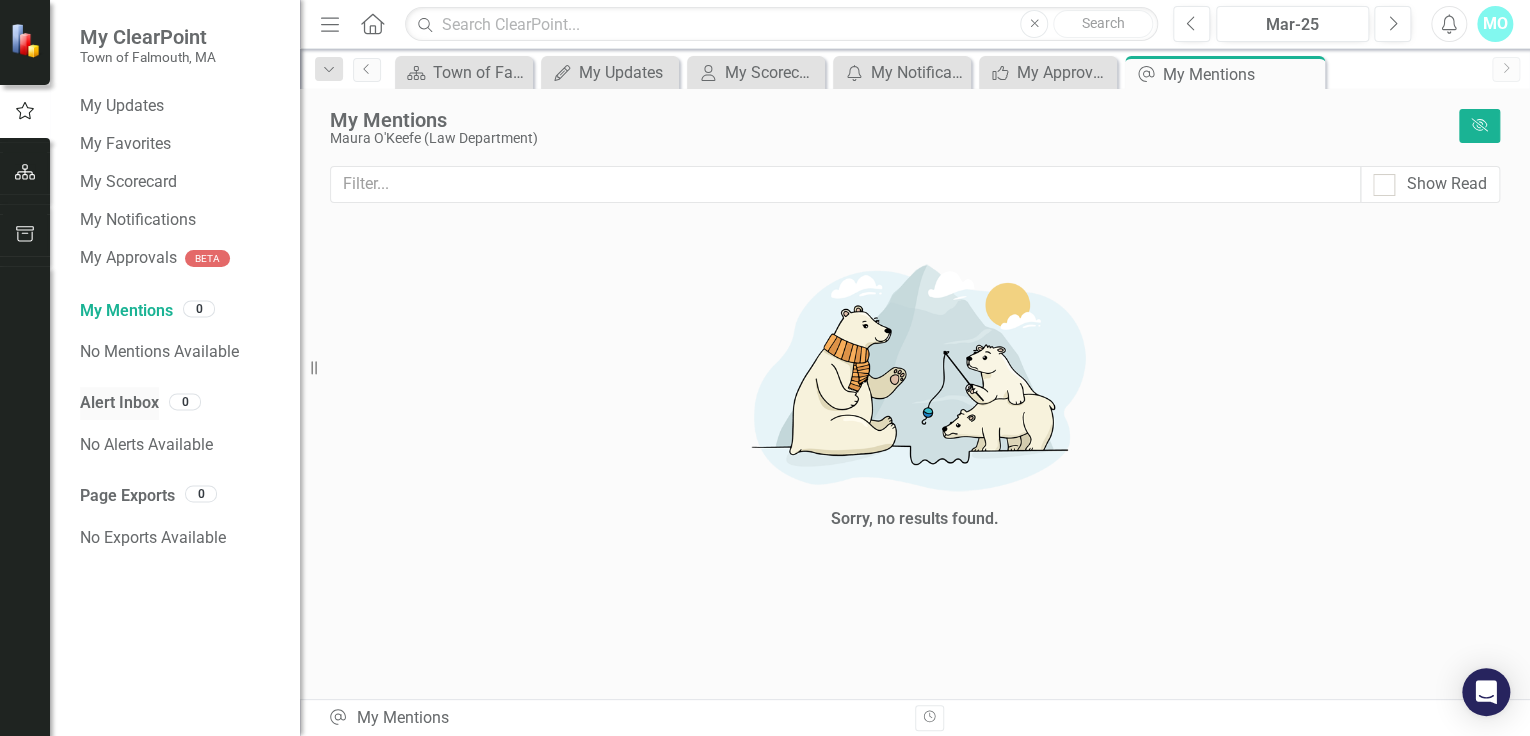 click on "Alert Inbox" at bounding box center (119, 403) 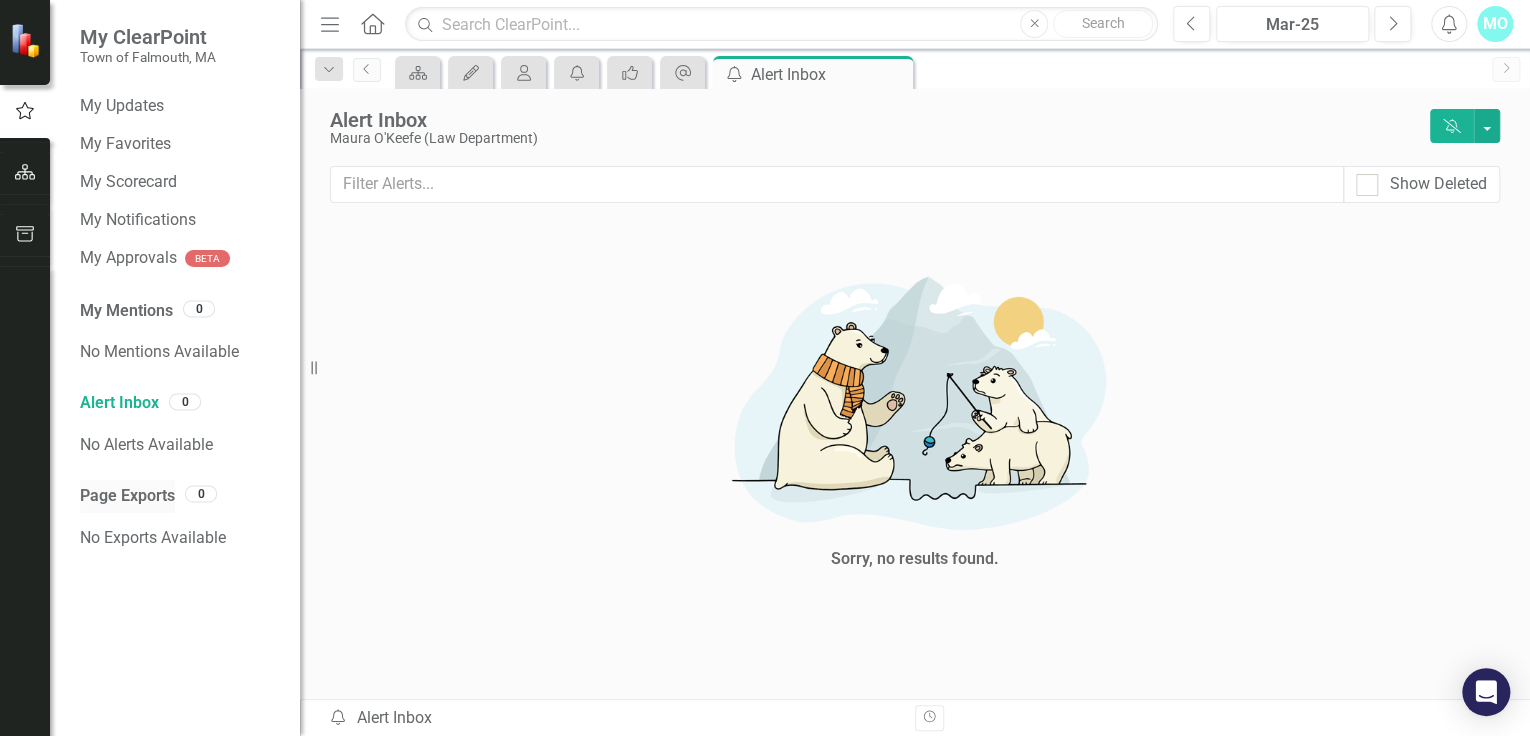 click on "Page Exports" at bounding box center [127, 496] 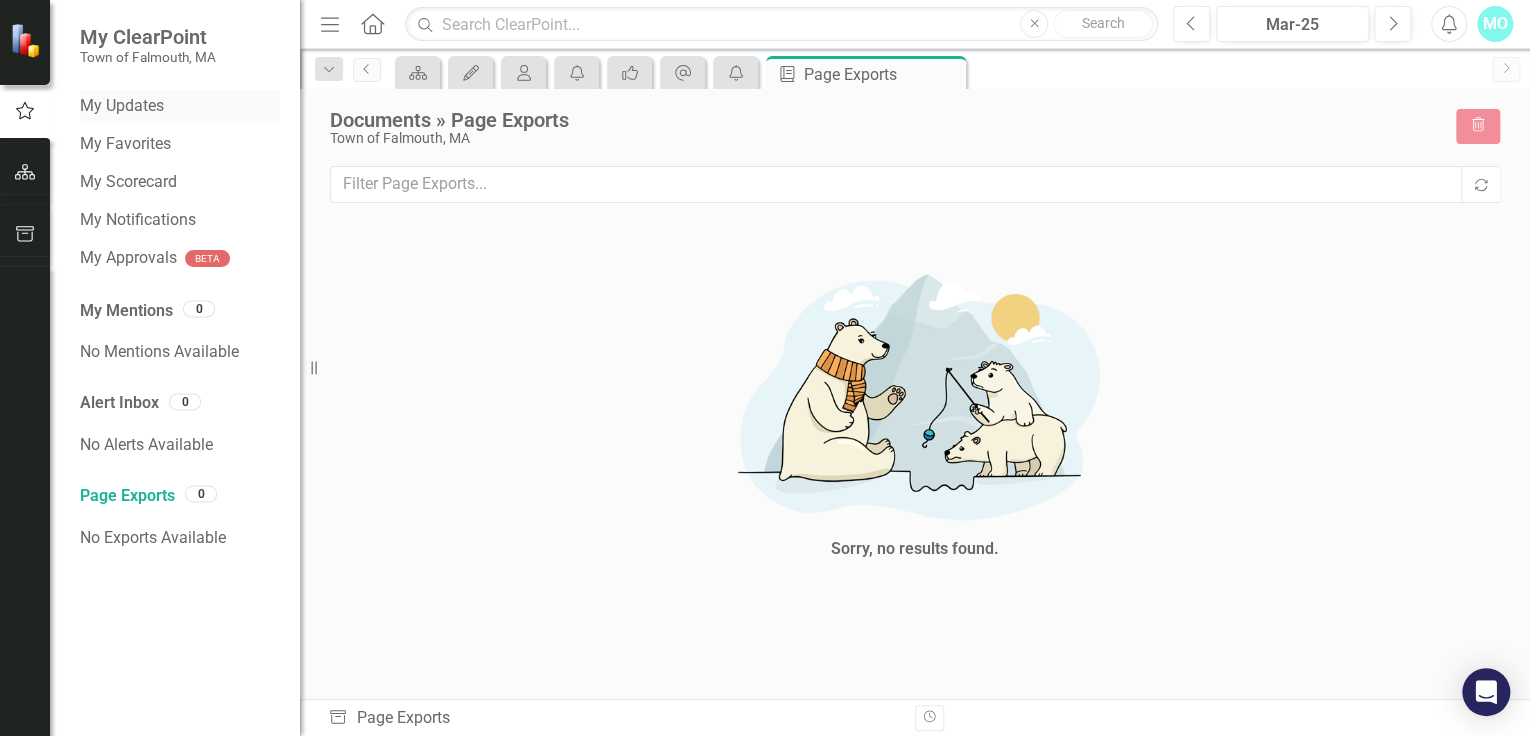 click on "My Updates" at bounding box center (180, 106) 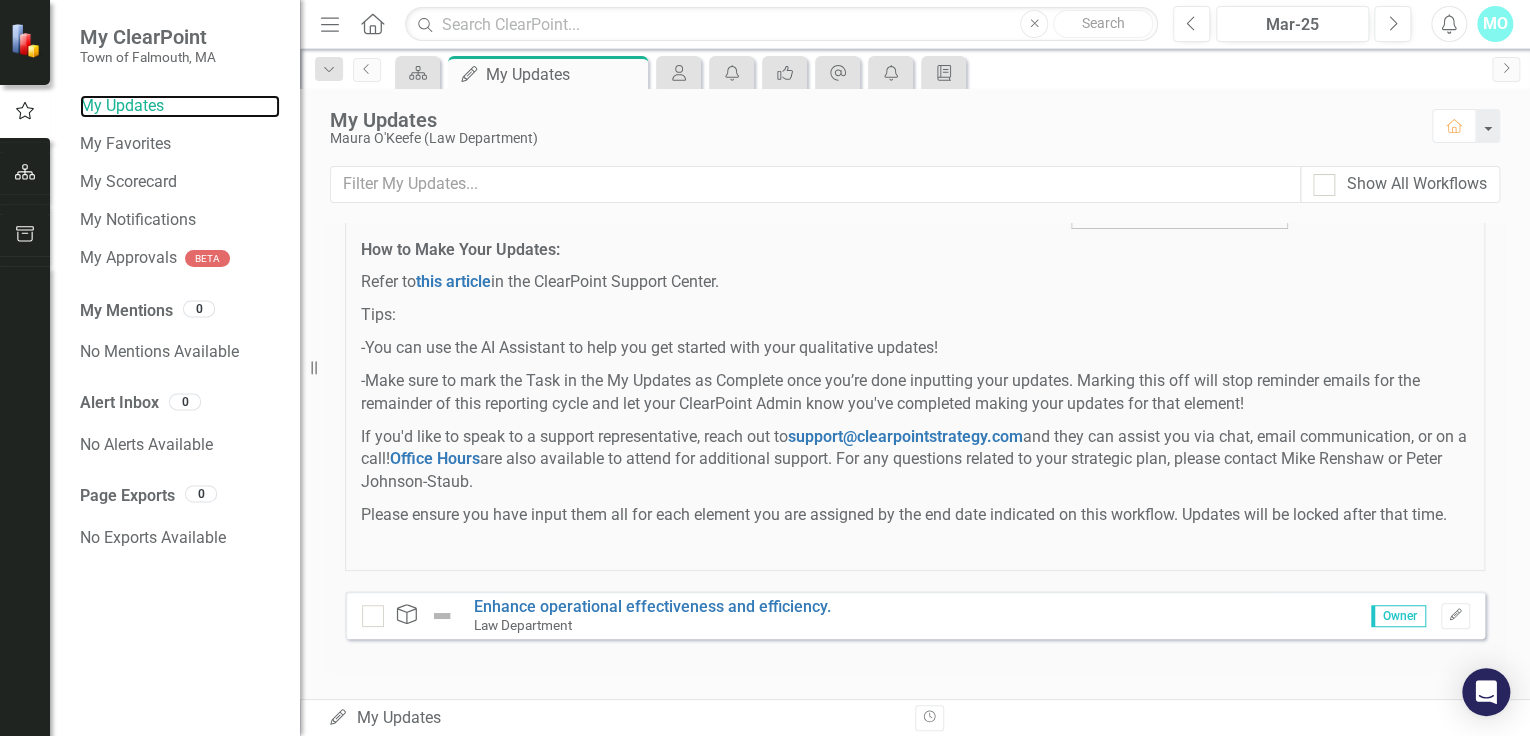 scroll, scrollTop: 592, scrollLeft: 0, axis: vertical 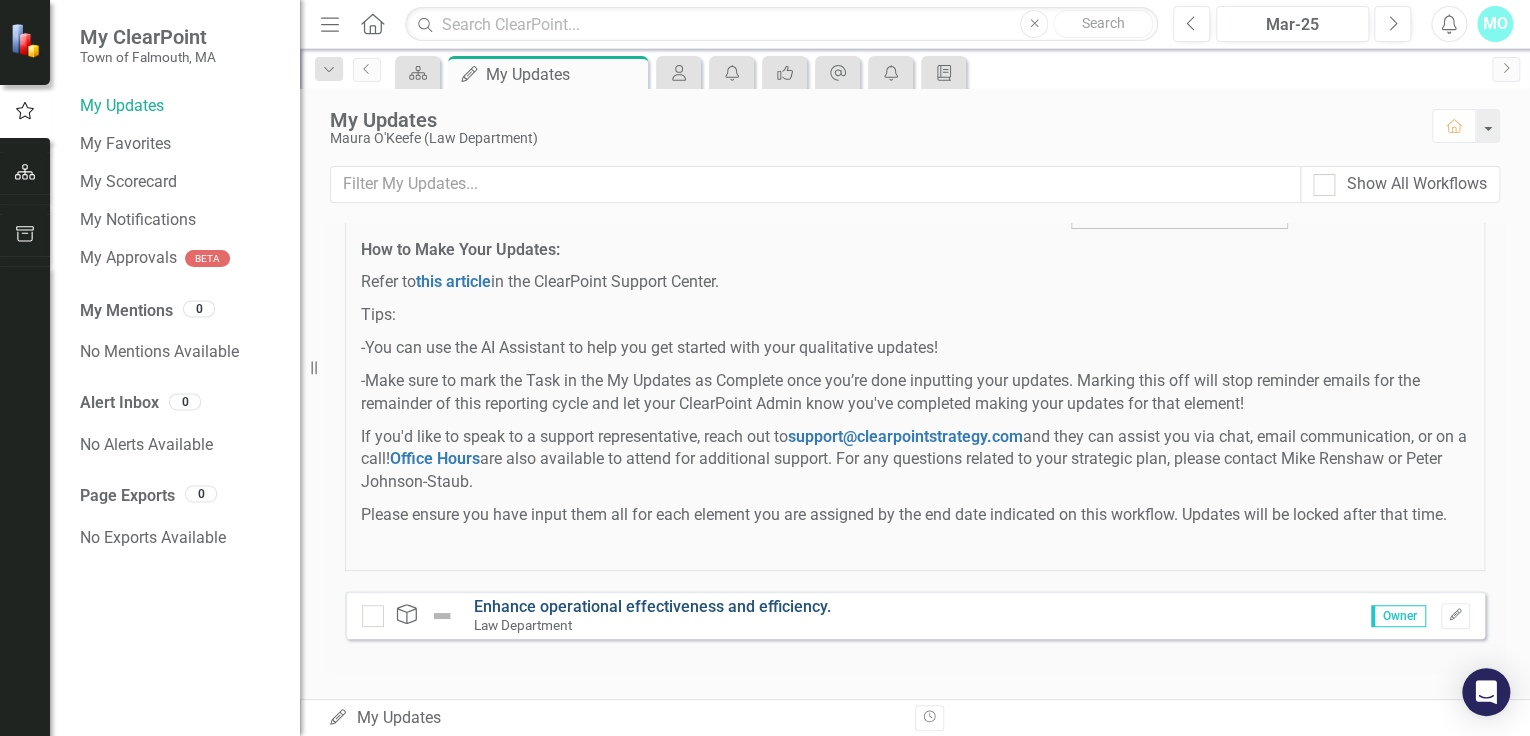 click on "Enhance operational effectiveness and efficiency." at bounding box center (652, 606) 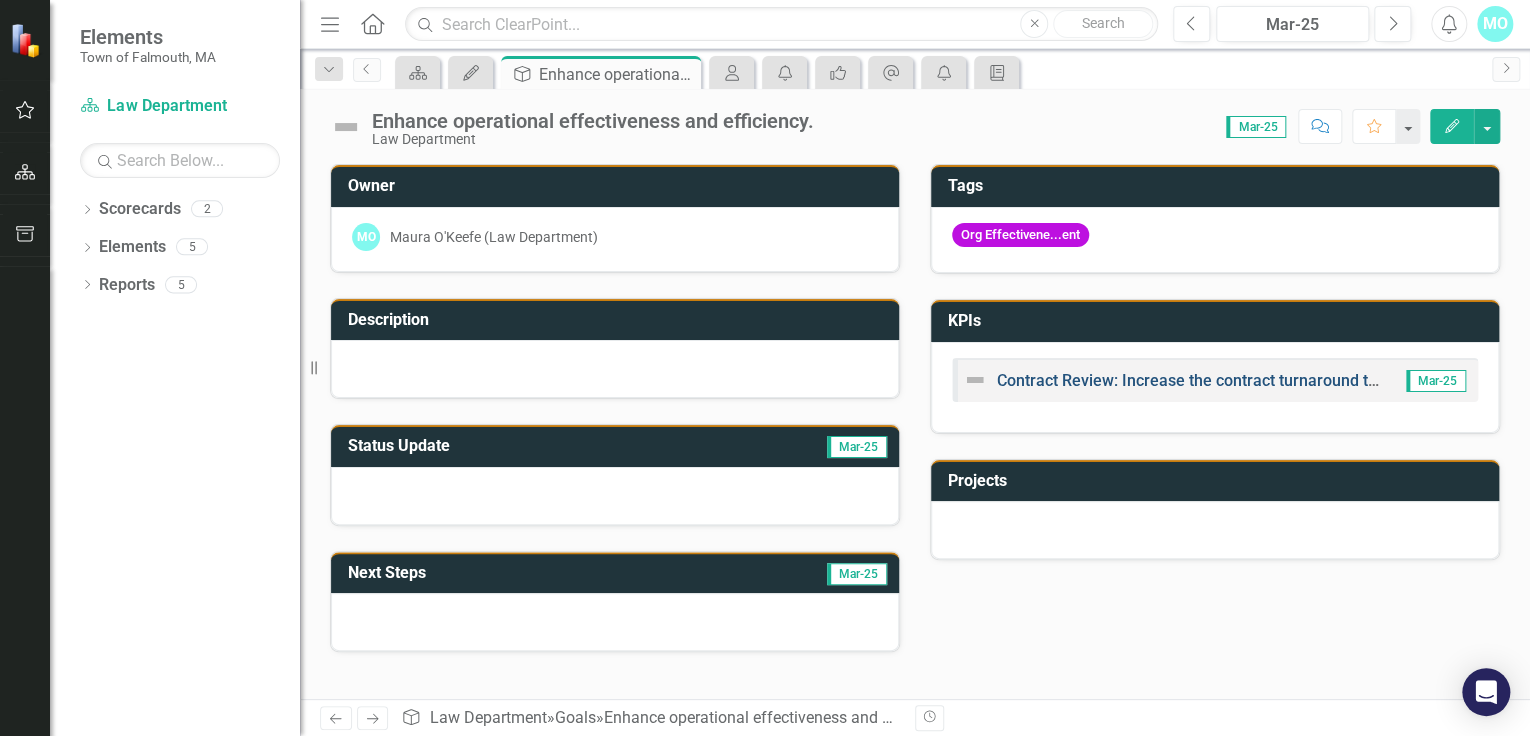 click on "Contract Review: Increase the contract turnaround time to 90% within 5 days or less by December 31, 2024." at bounding box center (1381, 380) 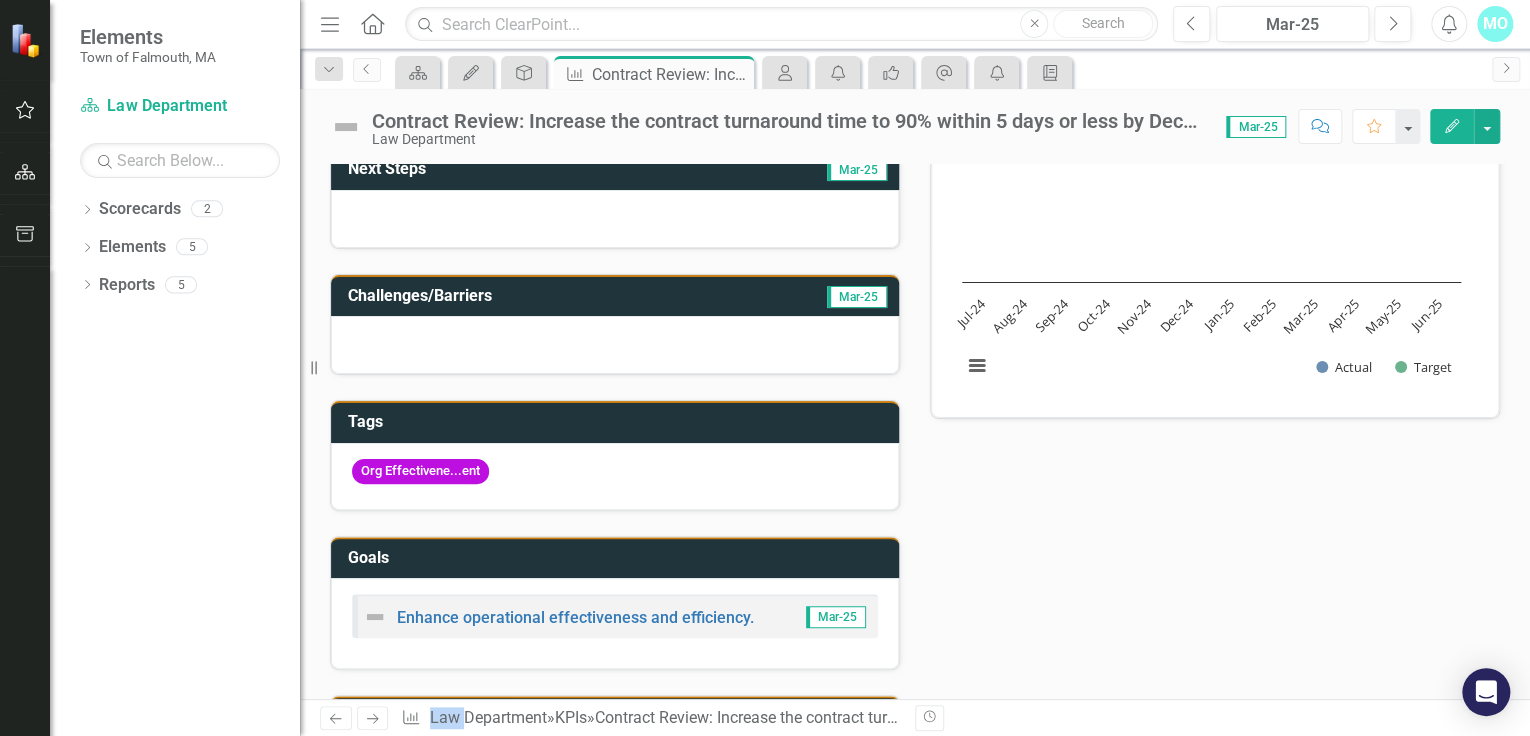 scroll, scrollTop: 480, scrollLeft: 0, axis: vertical 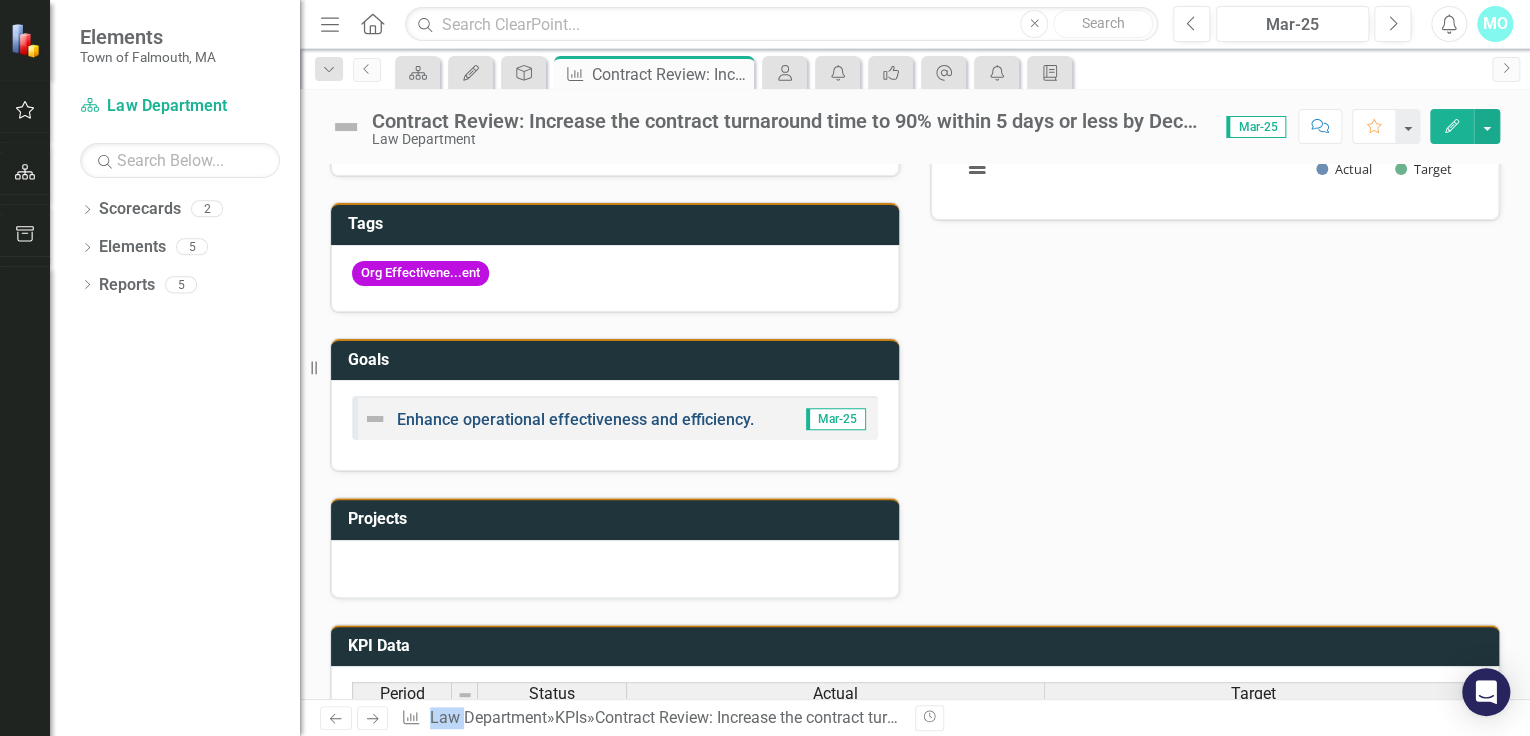 click on "Enhance operational effectiveness and efficiency." at bounding box center [575, 419] 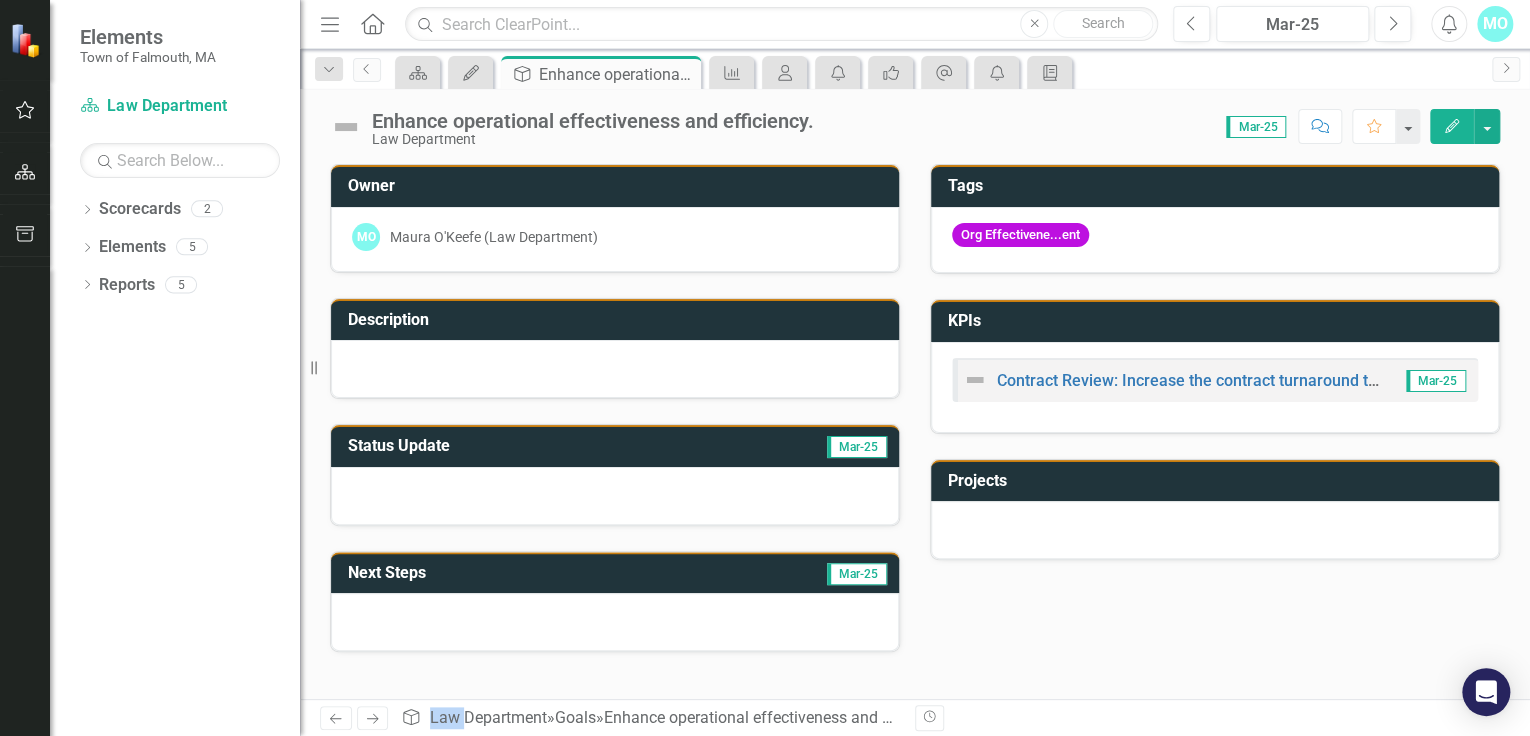 click at bounding box center [346, 127] 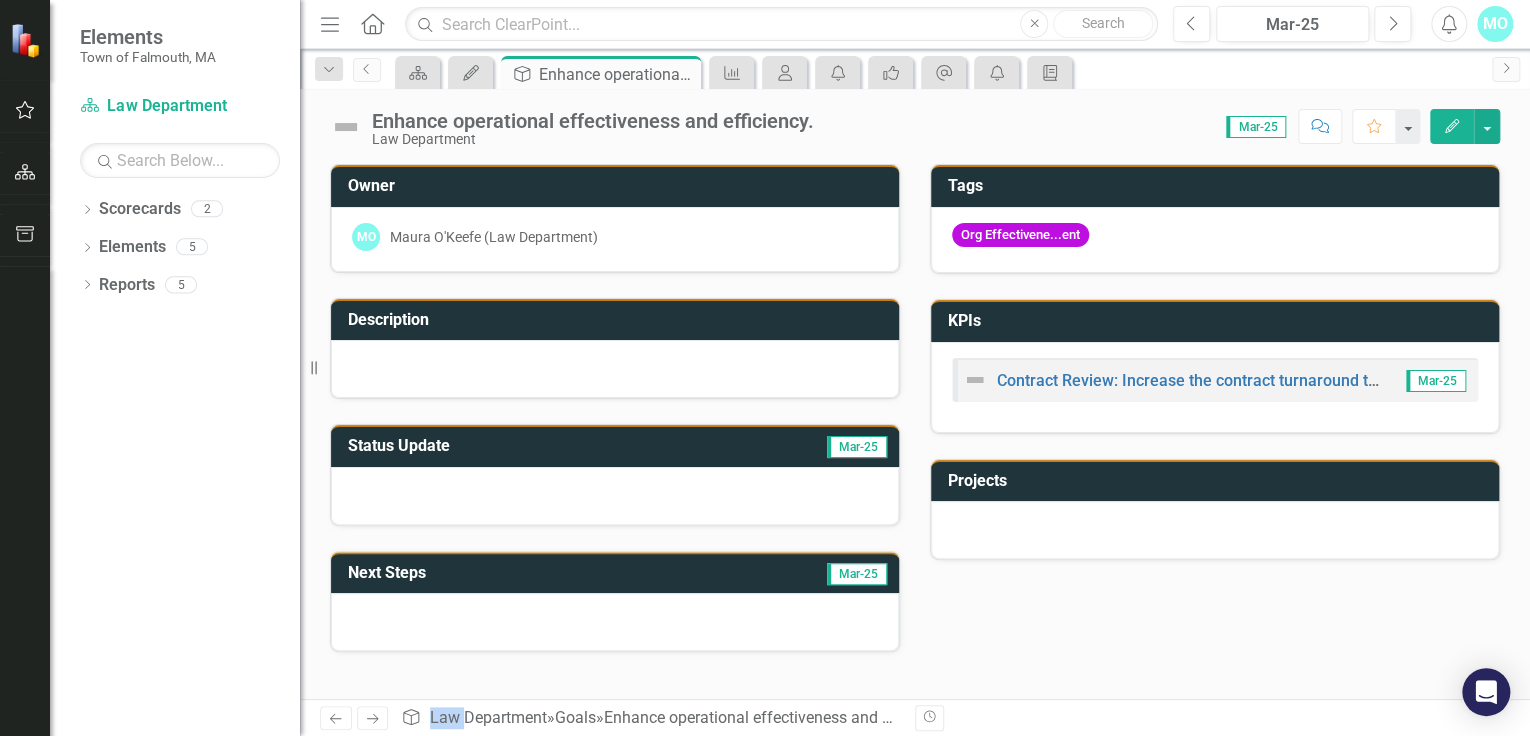 click at bounding box center [346, 127] 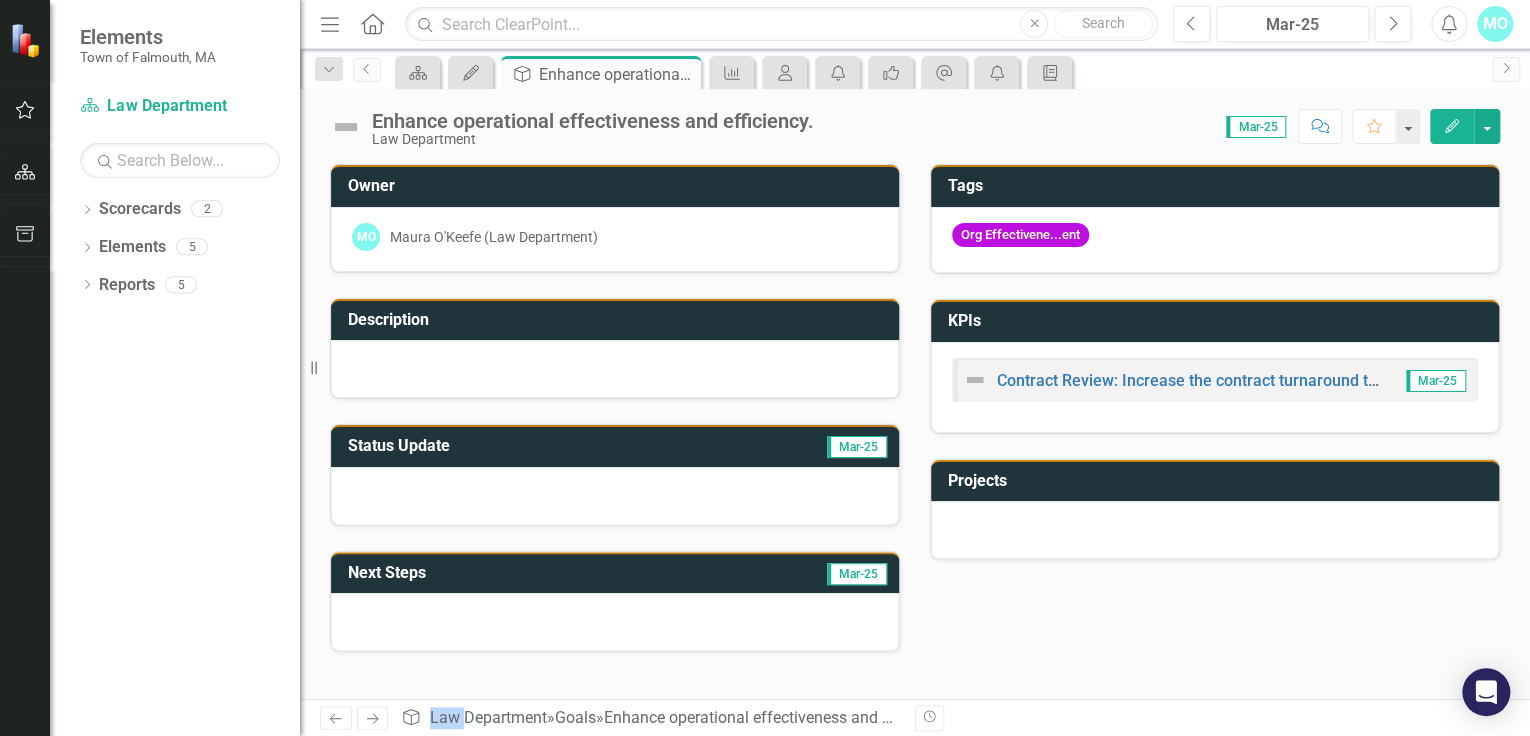click at bounding box center [346, 127] 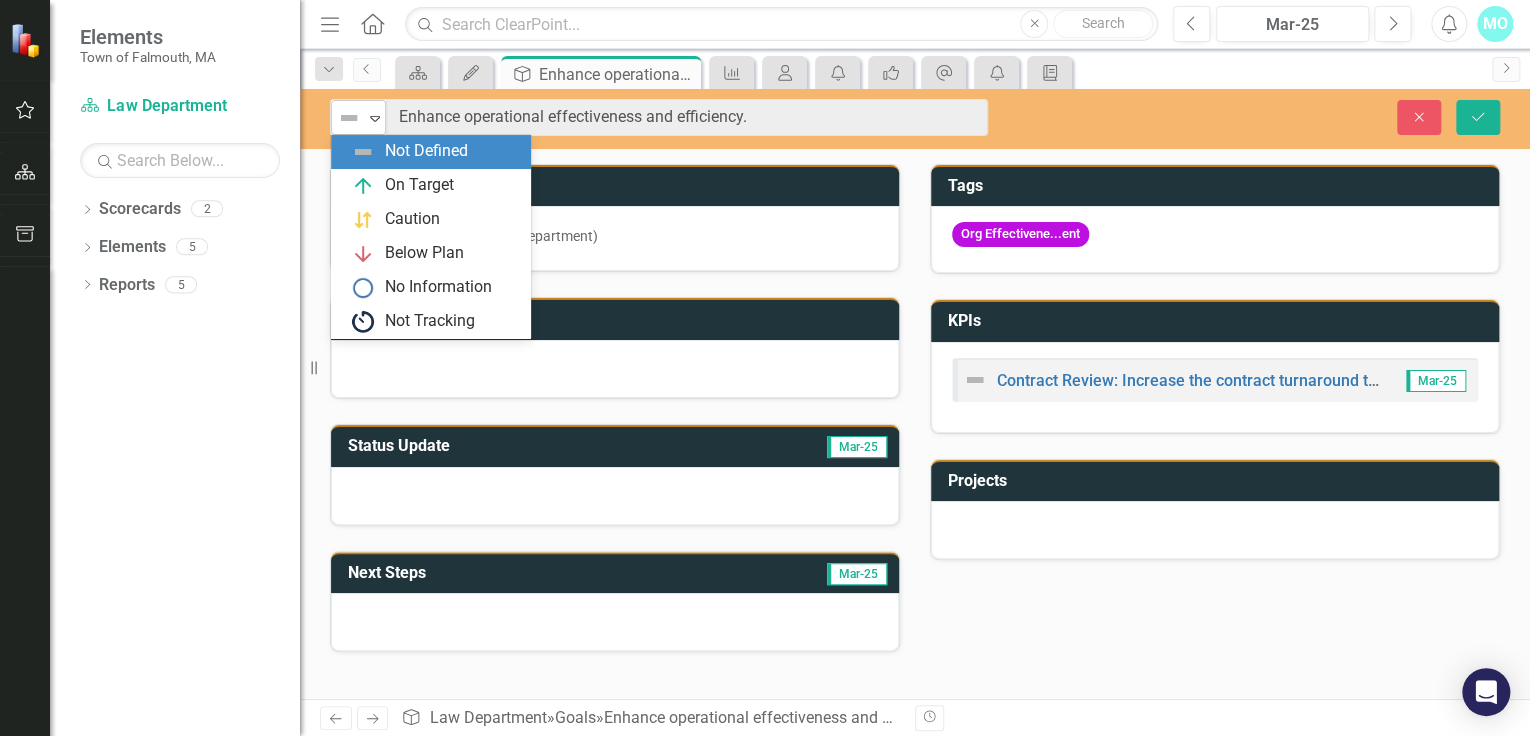 click on "Expand" 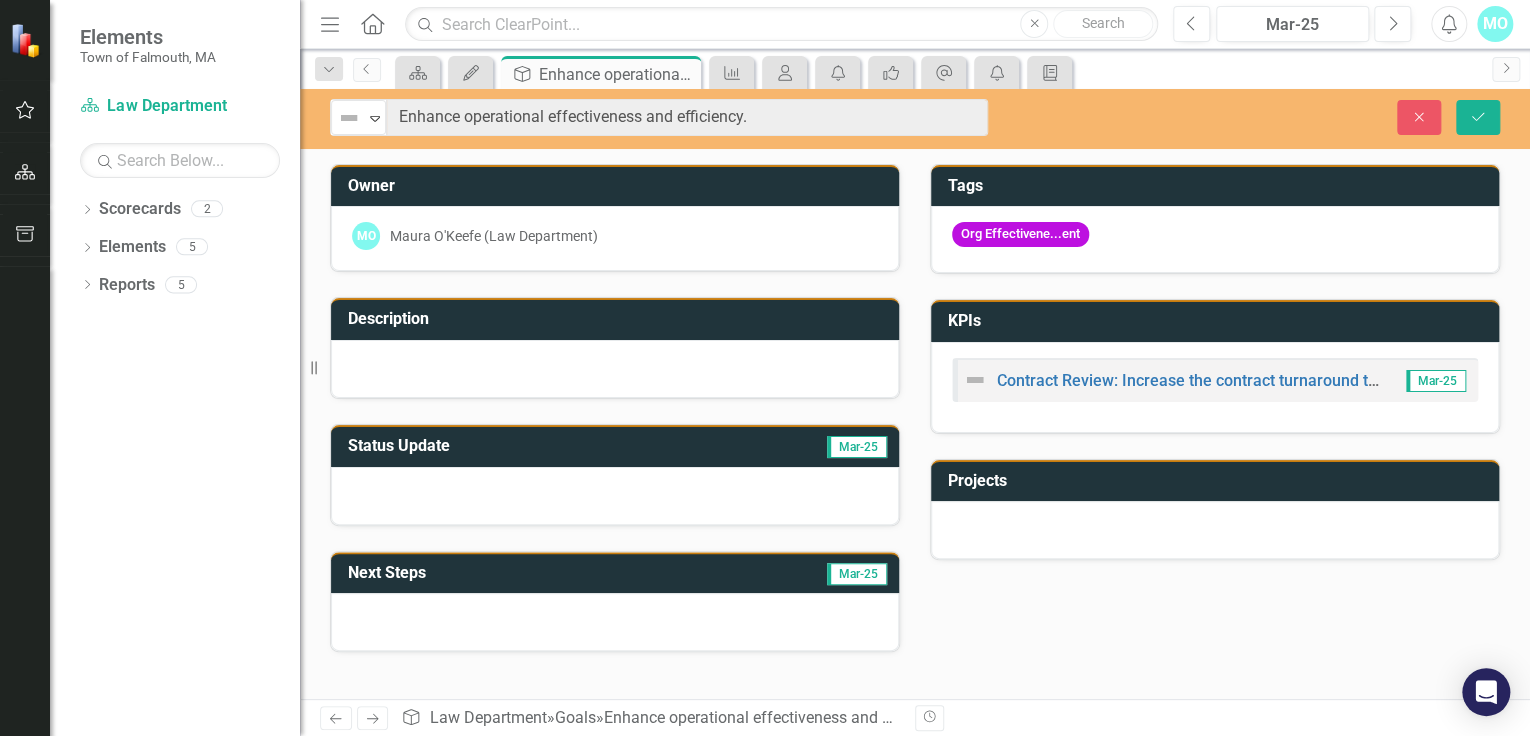 click on "Contract Review: Increase the contract turnaround time to 90% within 5 days or less by December 31, 2024." at bounding box center [1172, 380] 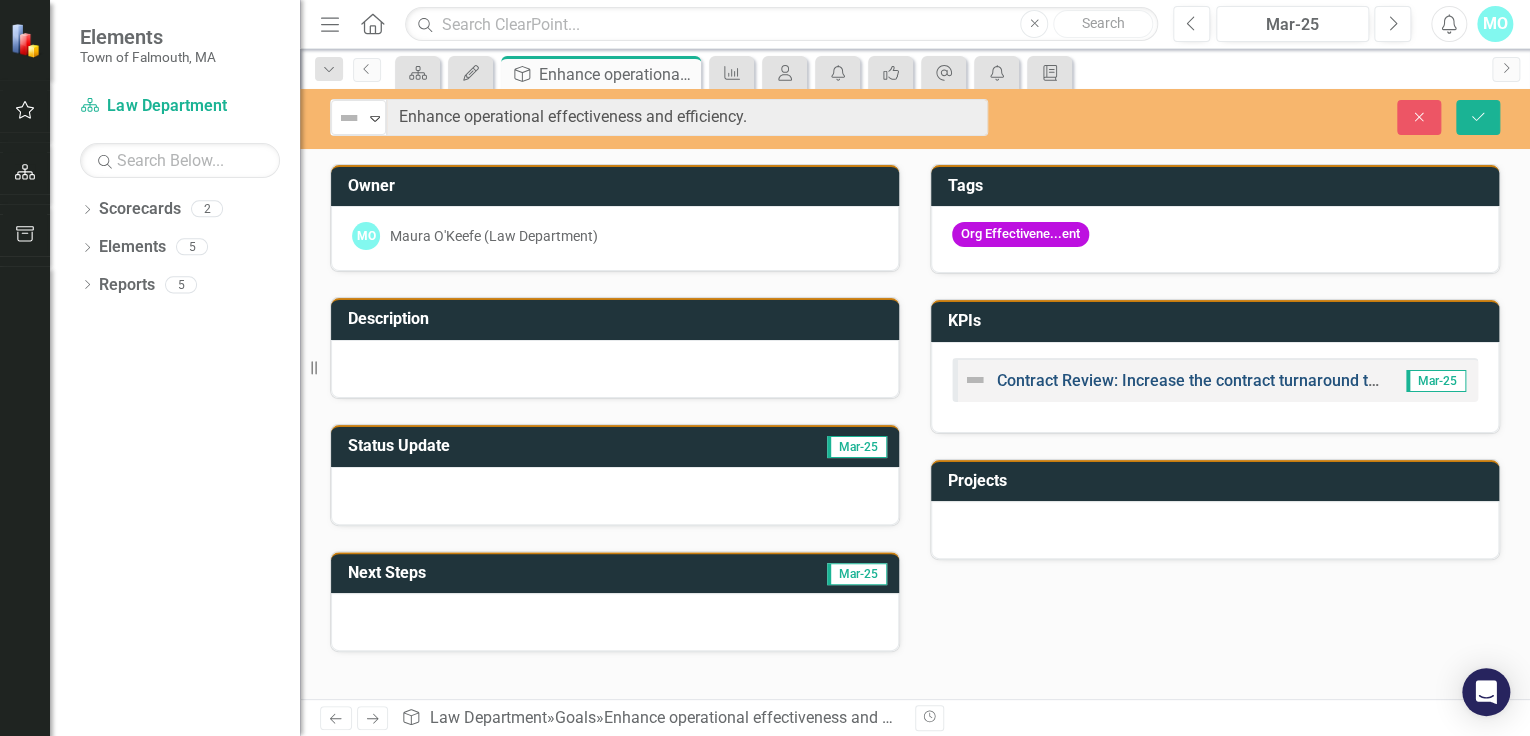 click on "Contract Review: Increase the contract turnaround time to 90% within 5 days or less by December 31, 2024." at bounding box center [1381, 380] 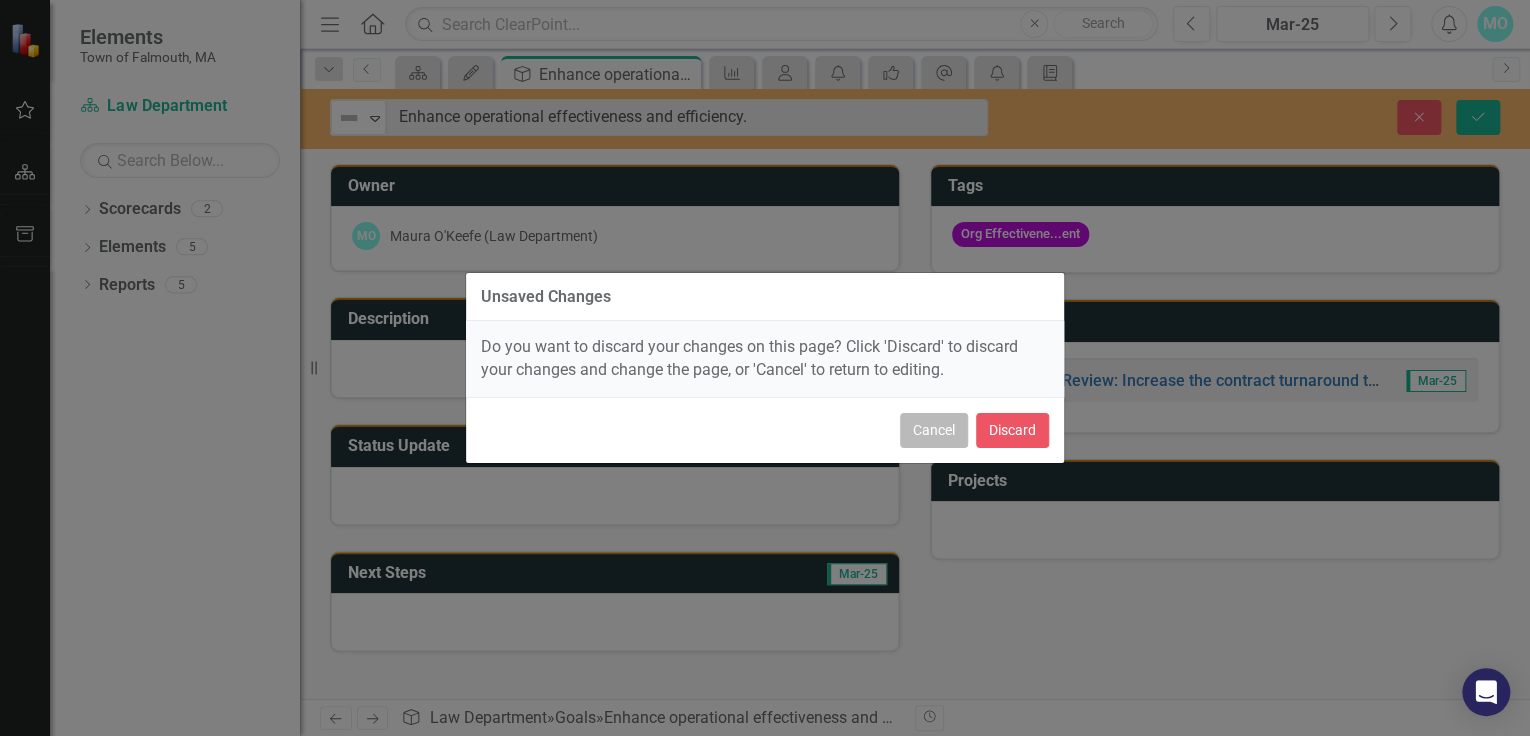click on "Cancel" at bounding box center [934, 430] 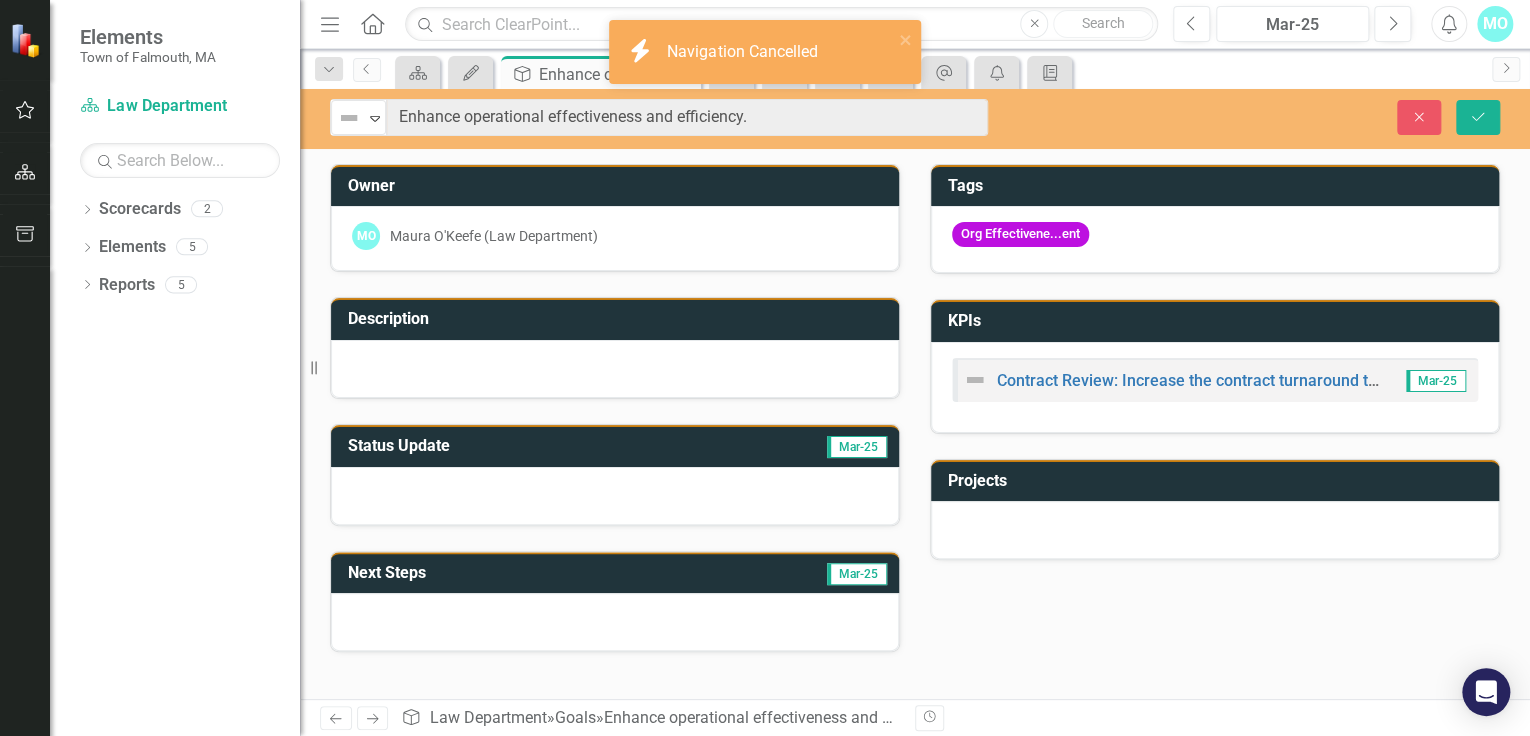 click on "Close Save" at bounding box center [1274, 117] 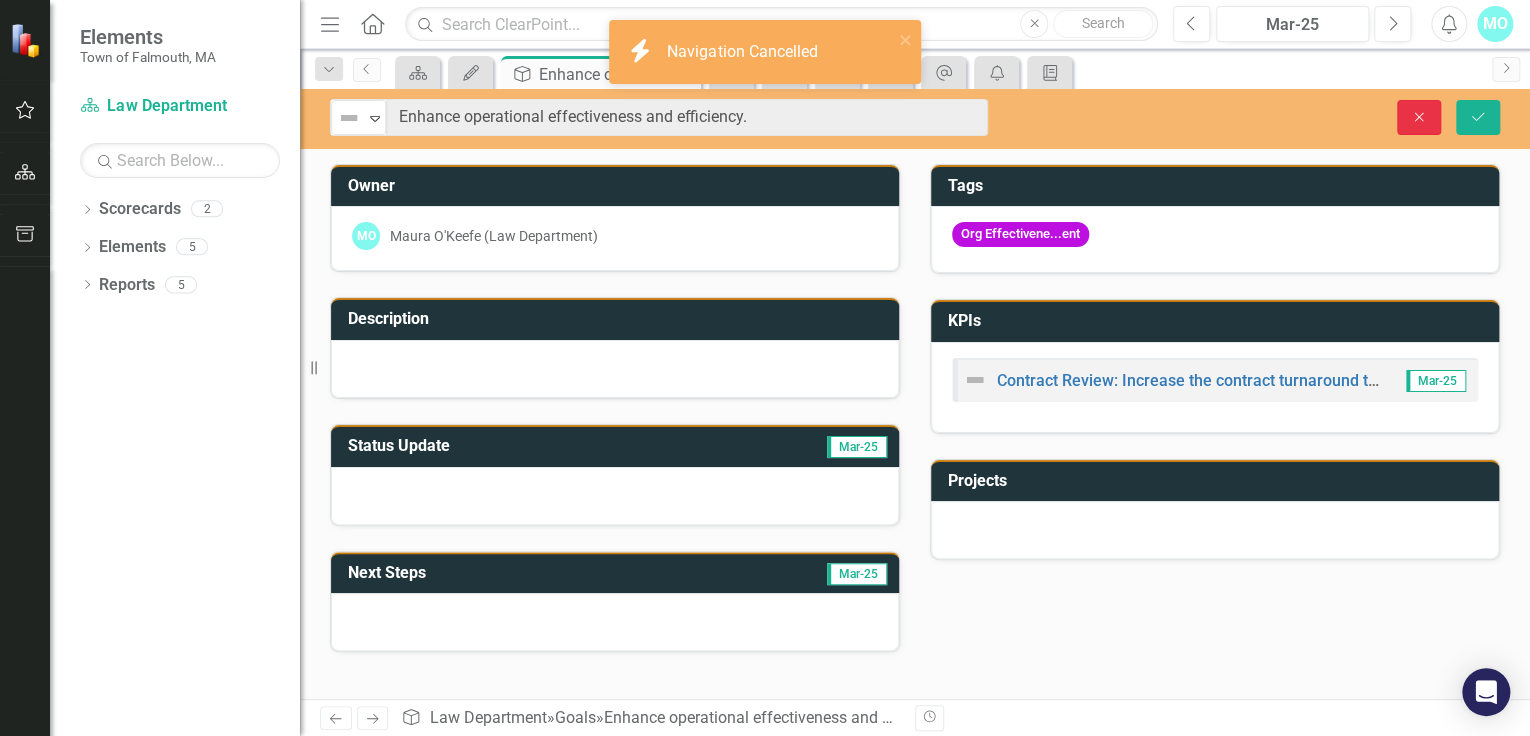 click on "Close" at bounding box center [1419, 117] 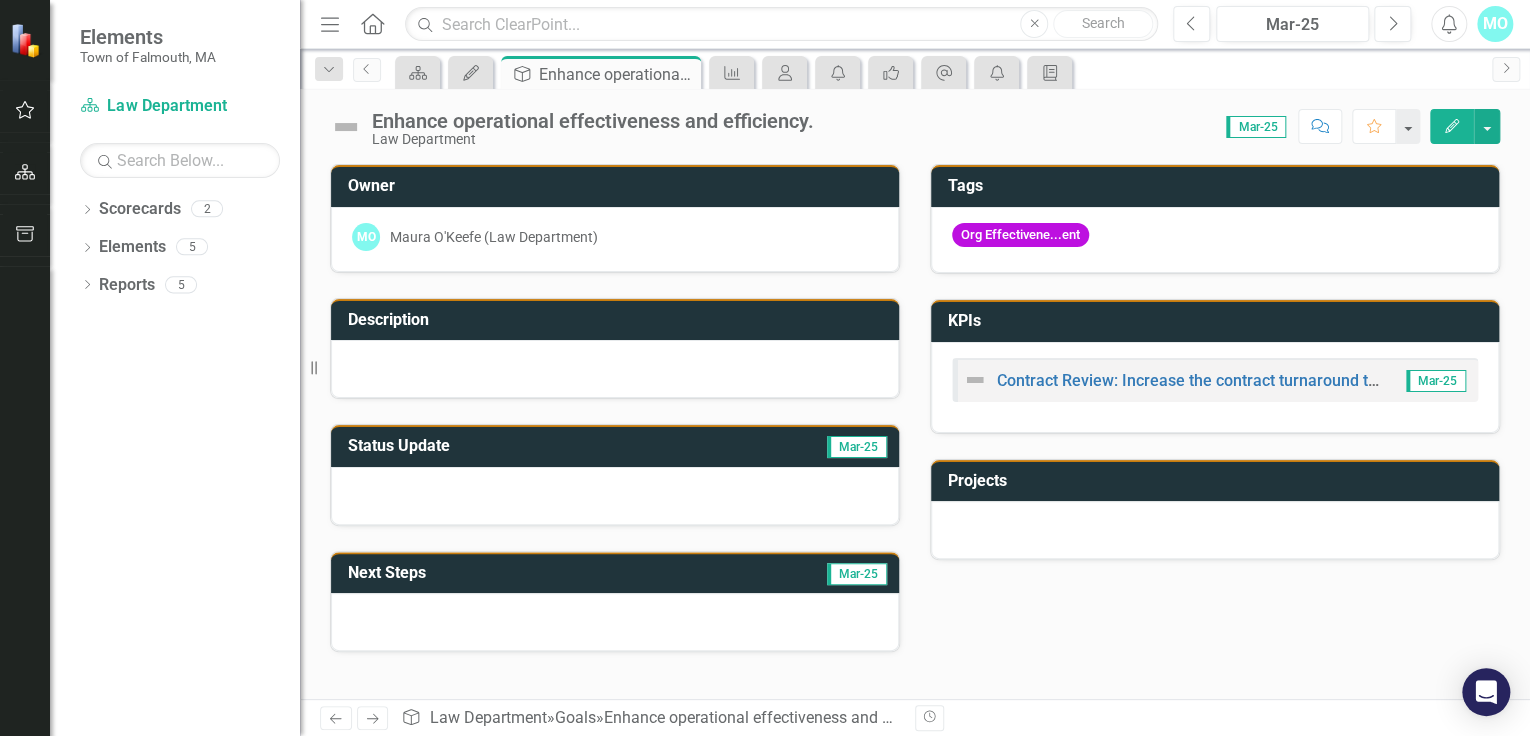 click at bounding box center [975, 380] 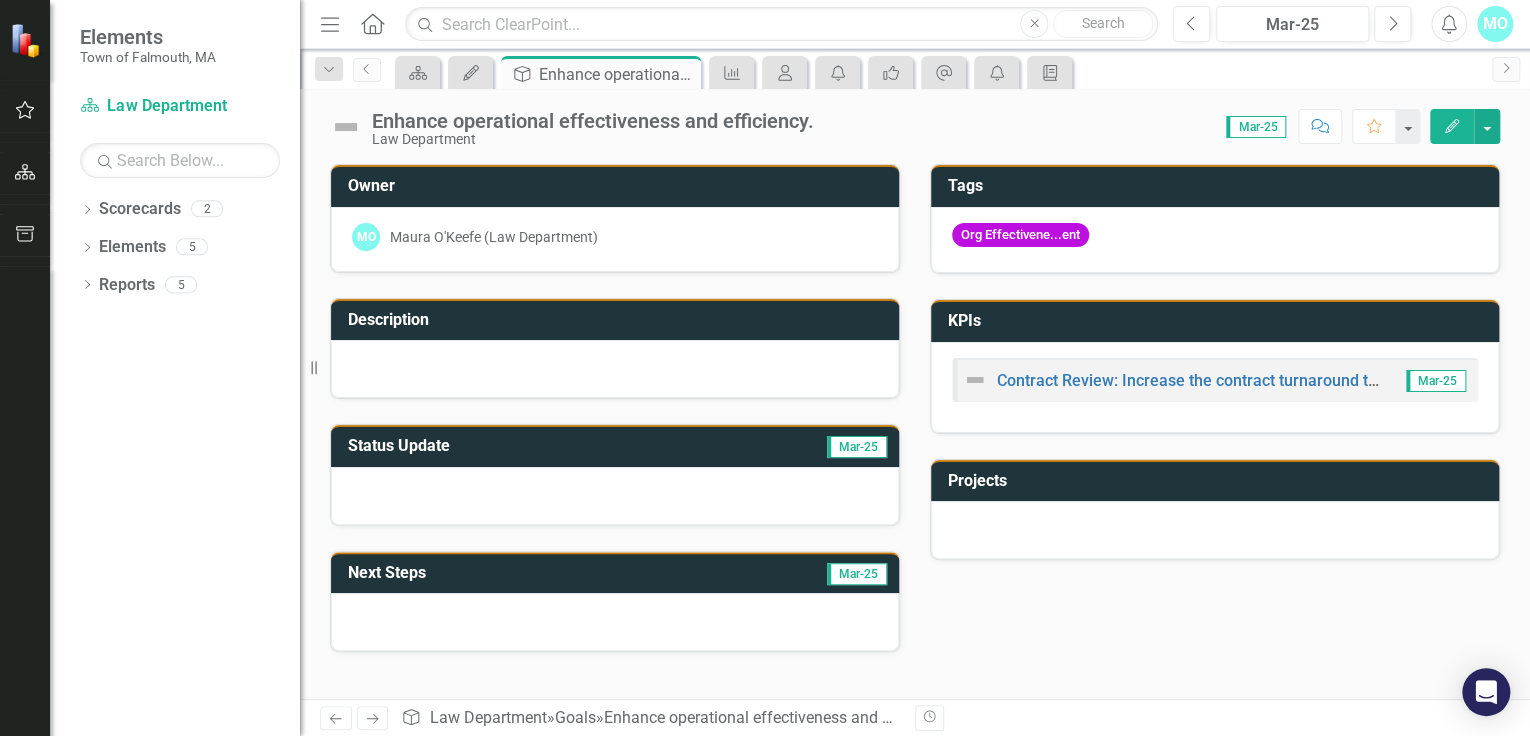 click at bounding box center [975, 380] 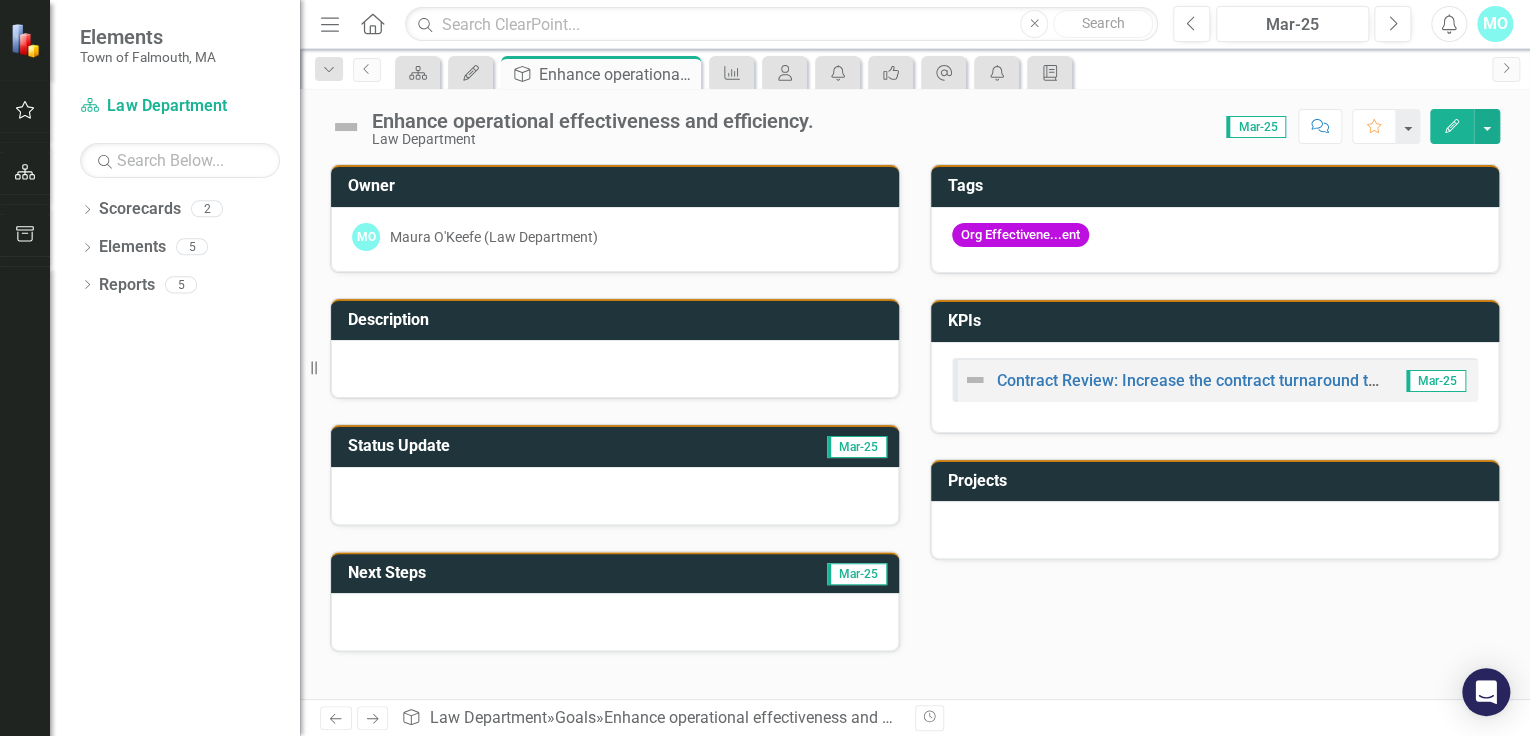 click at bounding box center (975, 380) 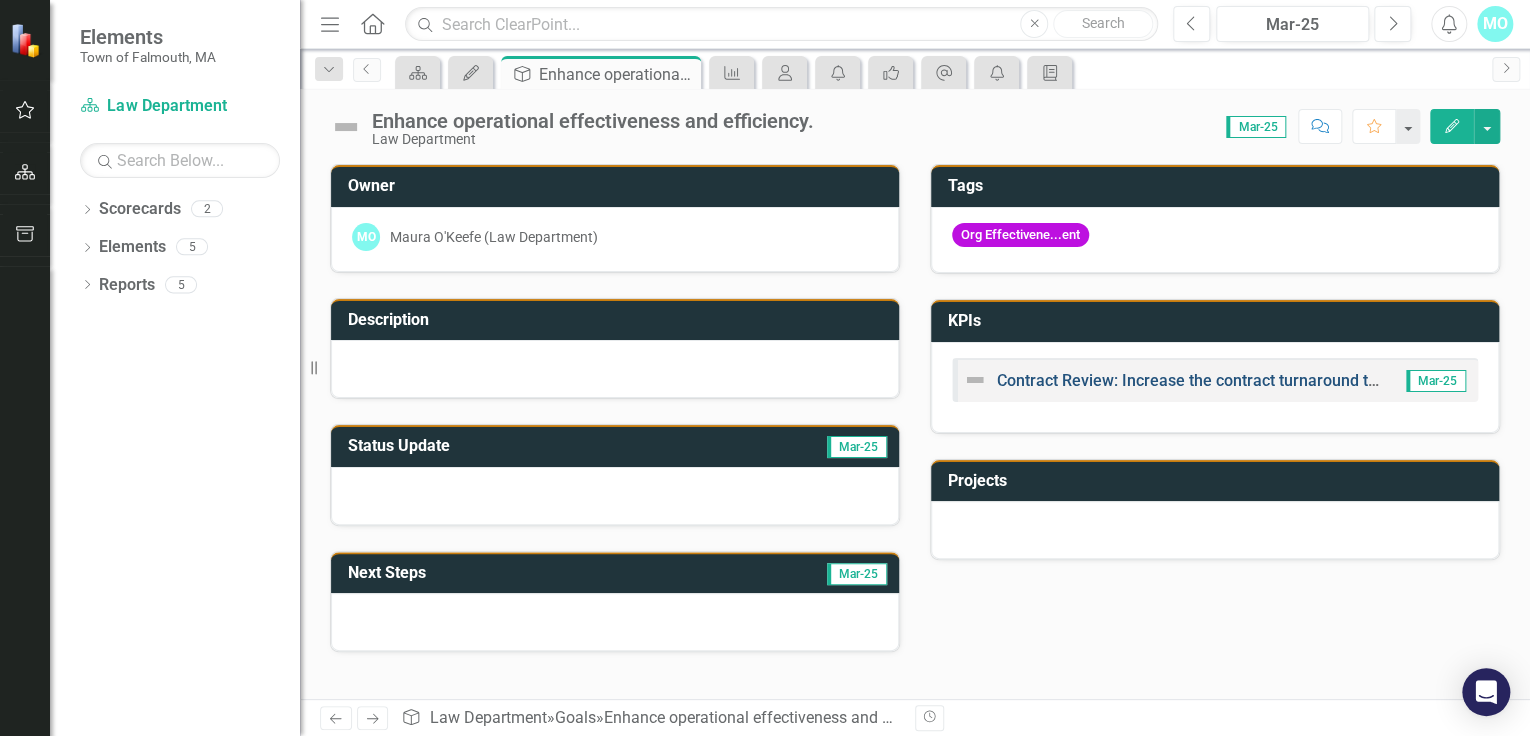 click on "Contract Review: Increase the contract turnaround time to 90% within 5 days or less by December 31, 2024." at bounding box center [1381, 380] 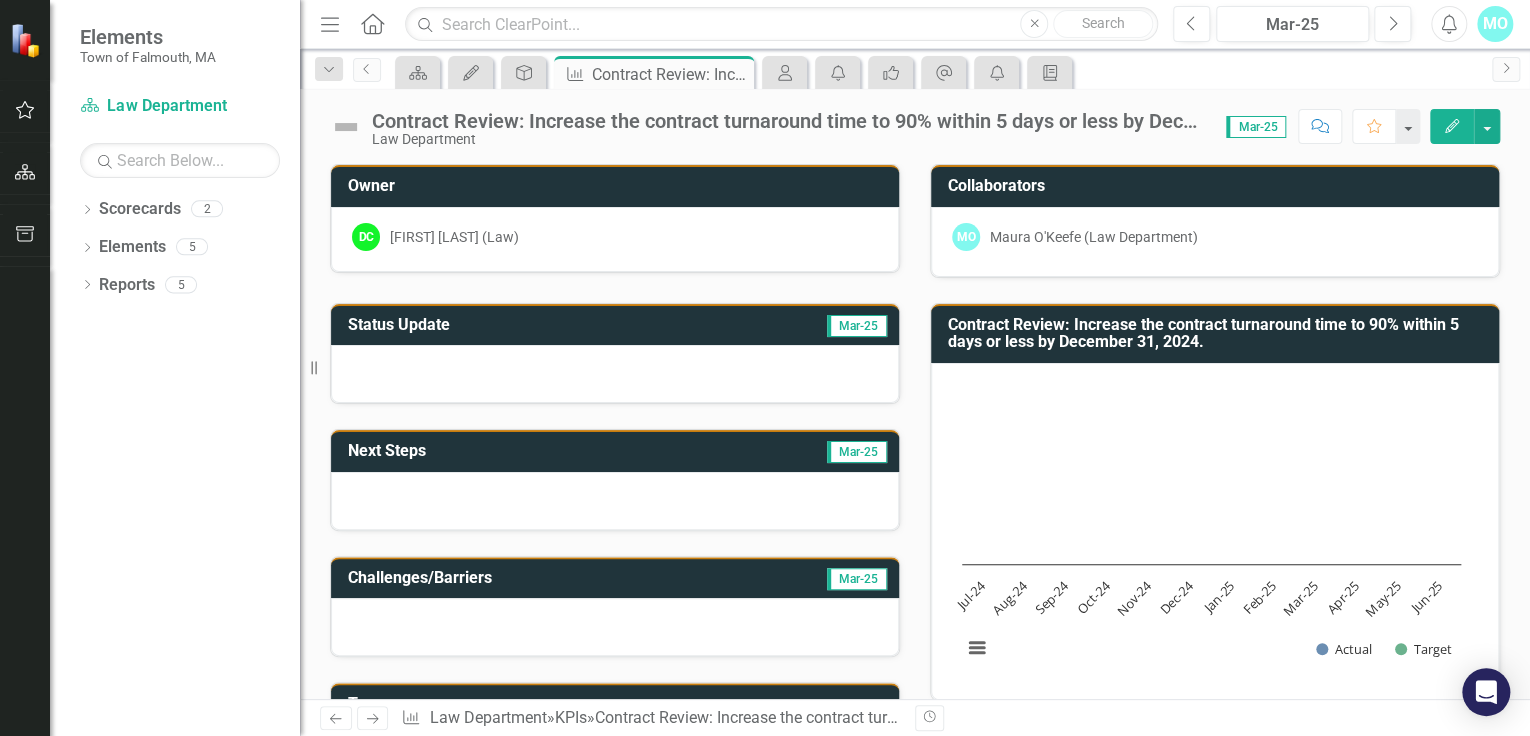 click at bounding box center [346, 127] 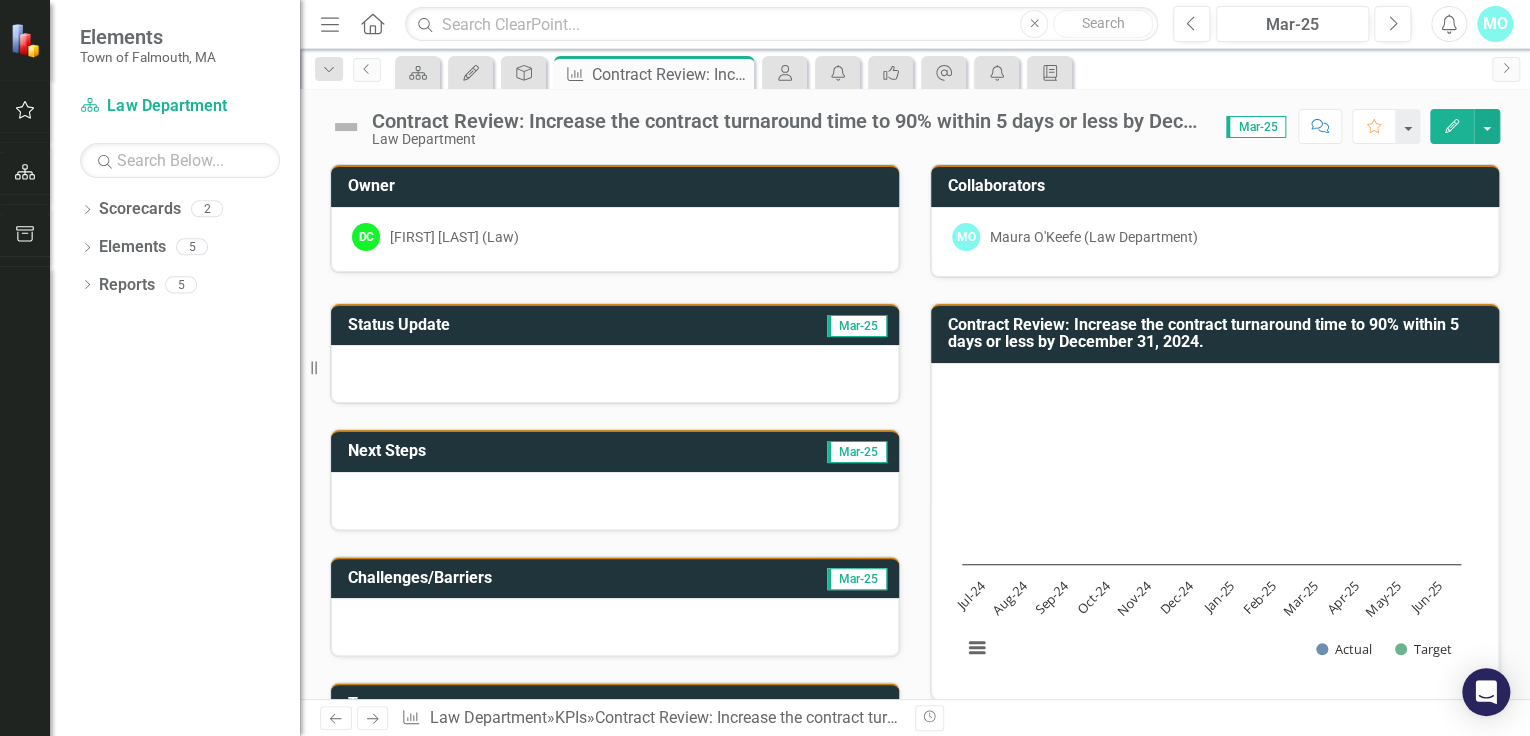click at bounding box center (346, 127) 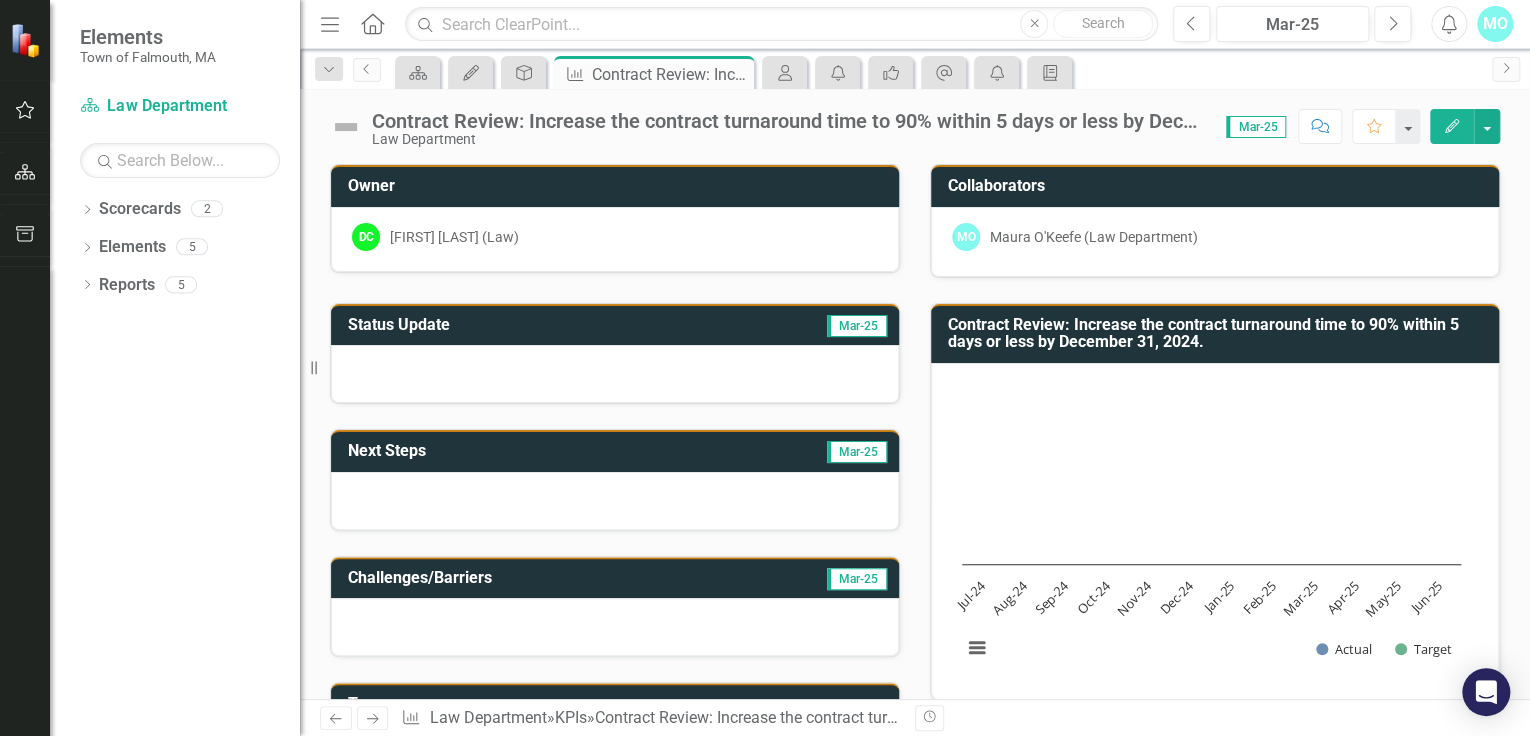 click at bounding box center [346, 127] 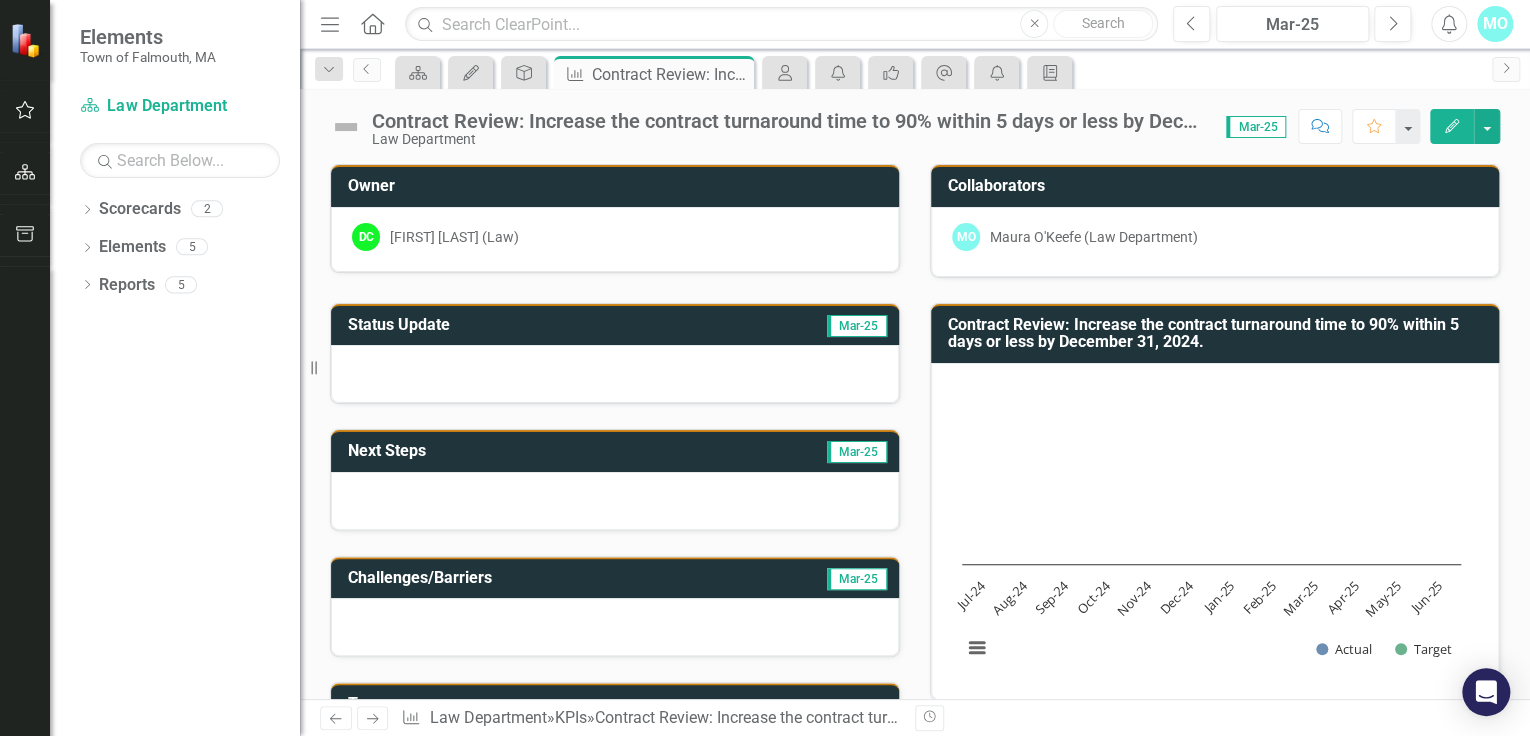 click at bounding box center (346, 127) 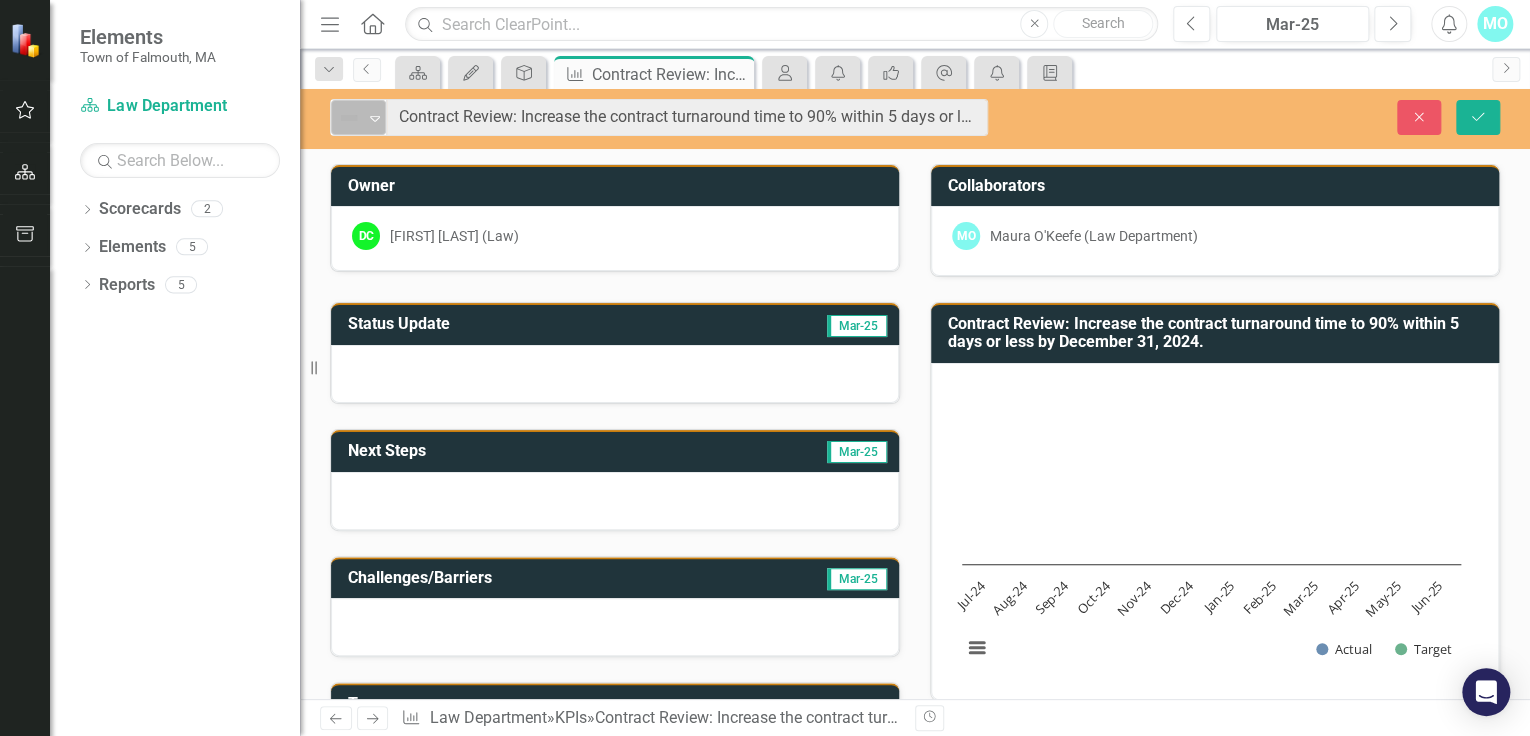 click on "Expand" 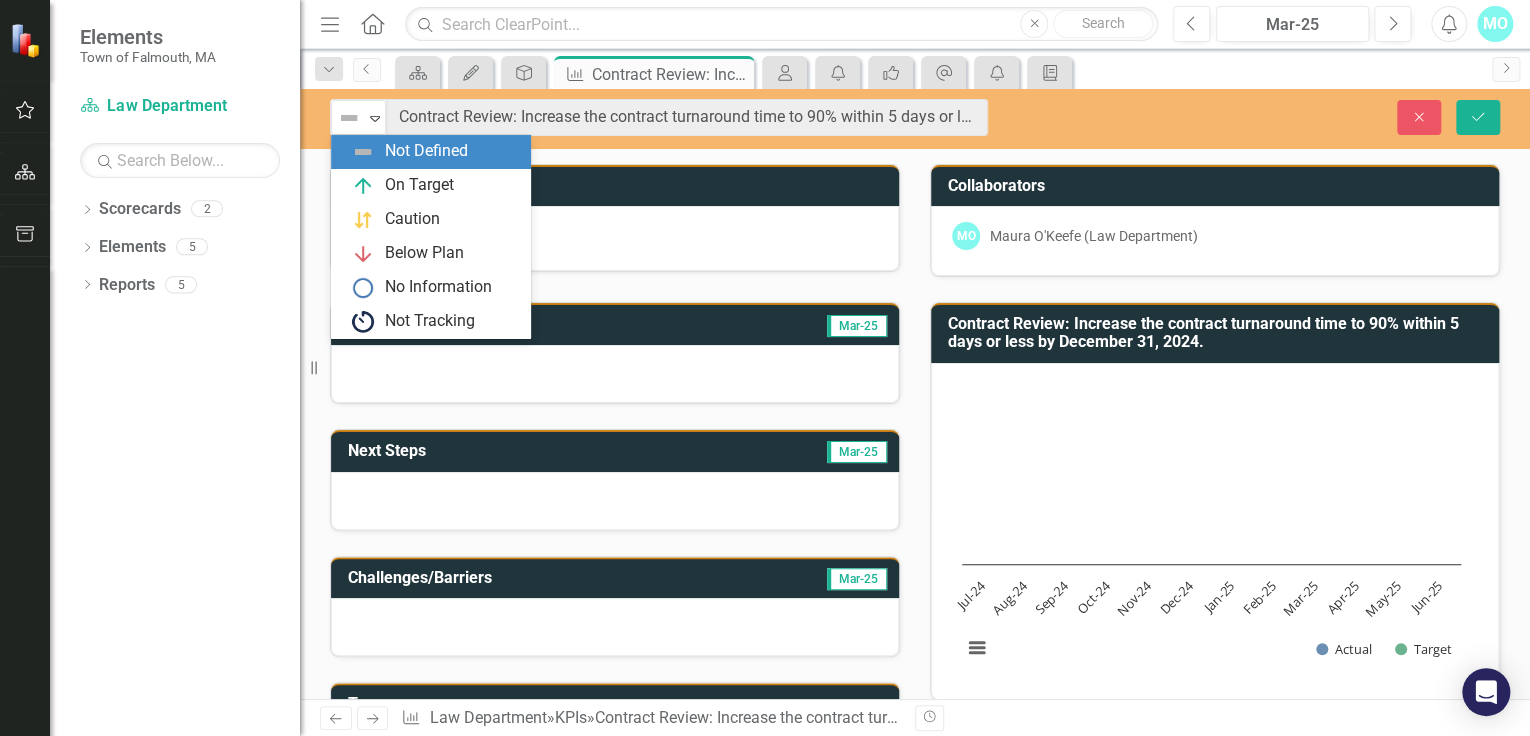click on "Close Save" at bounding box center (1274, 117) 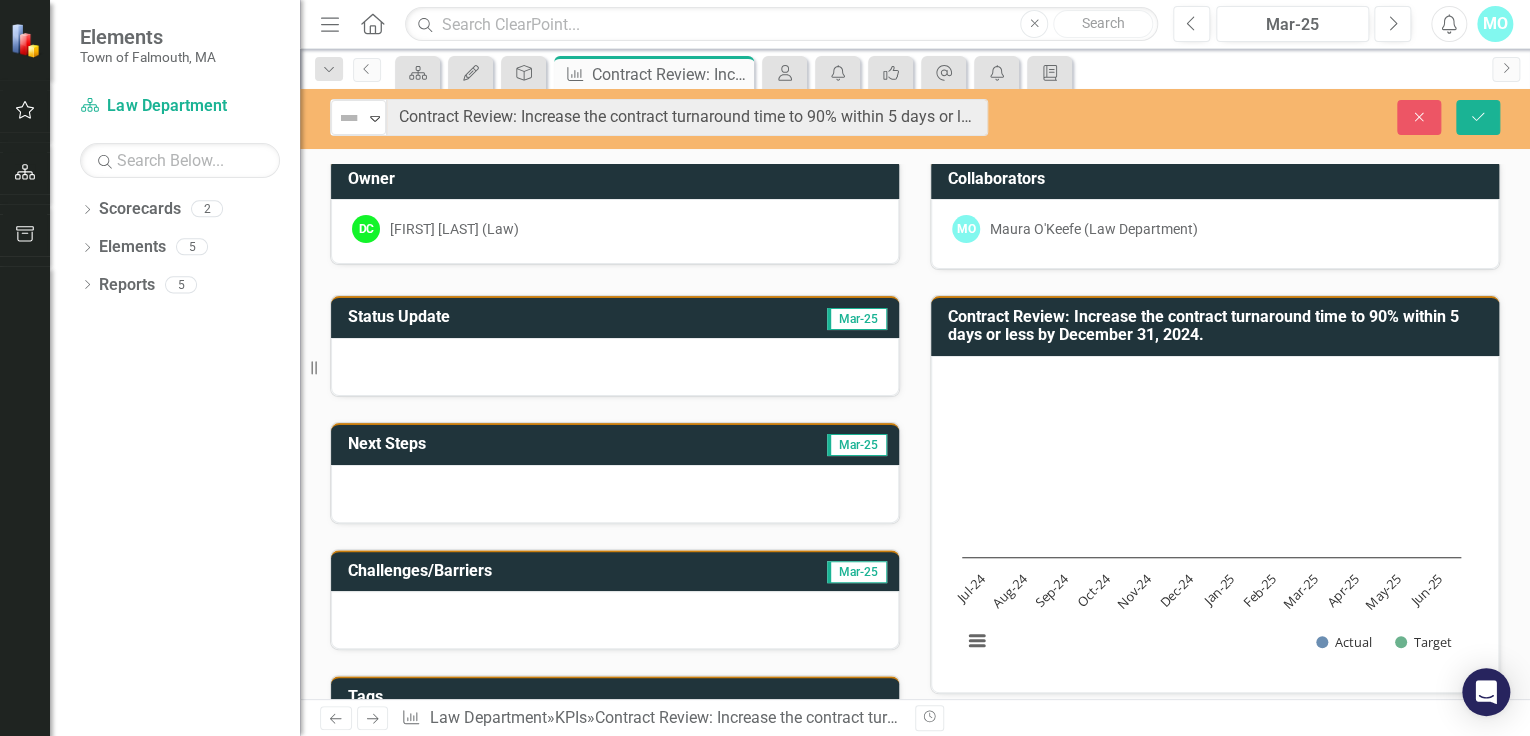 scroll, scrollTop: 0, scrollLeft: 0, axis: both 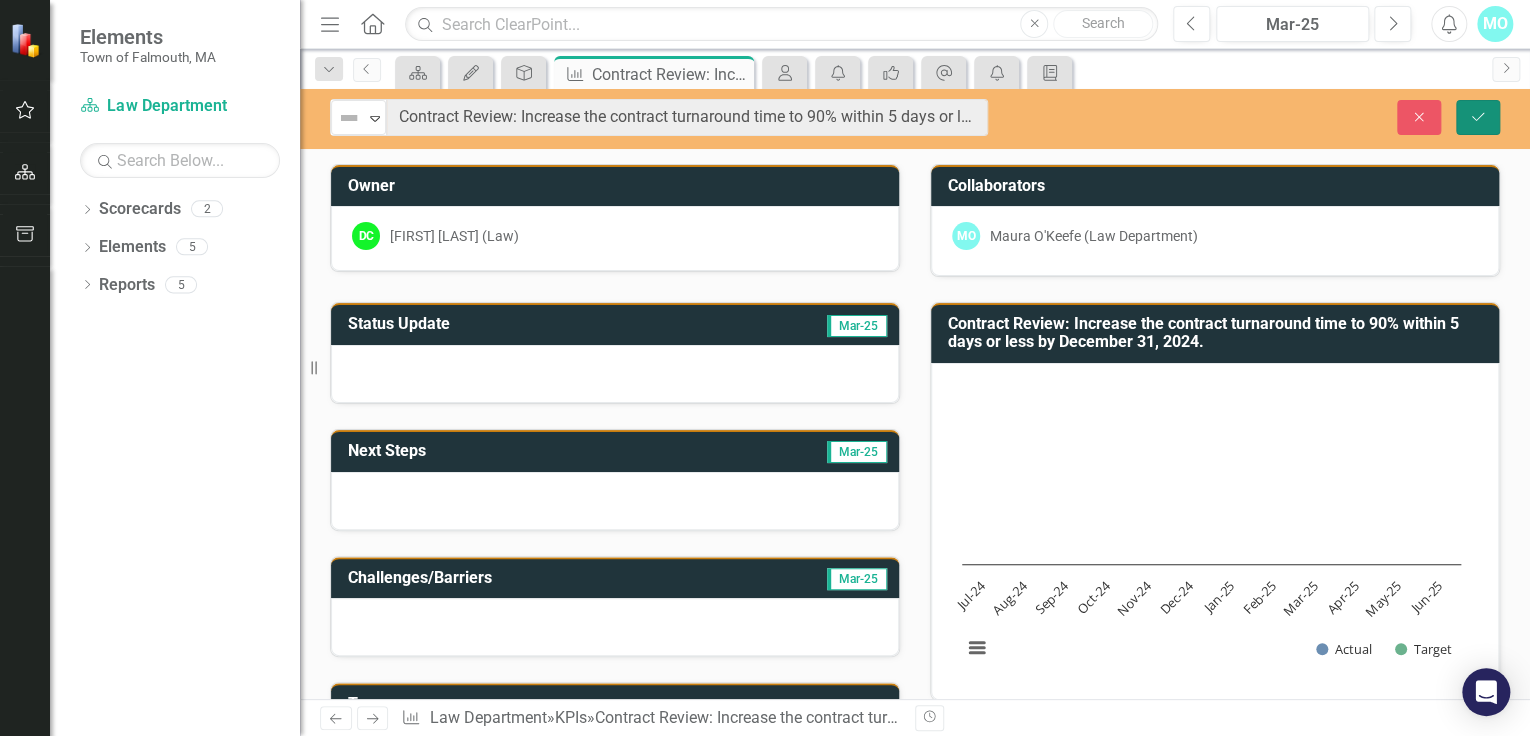 click on "Save" 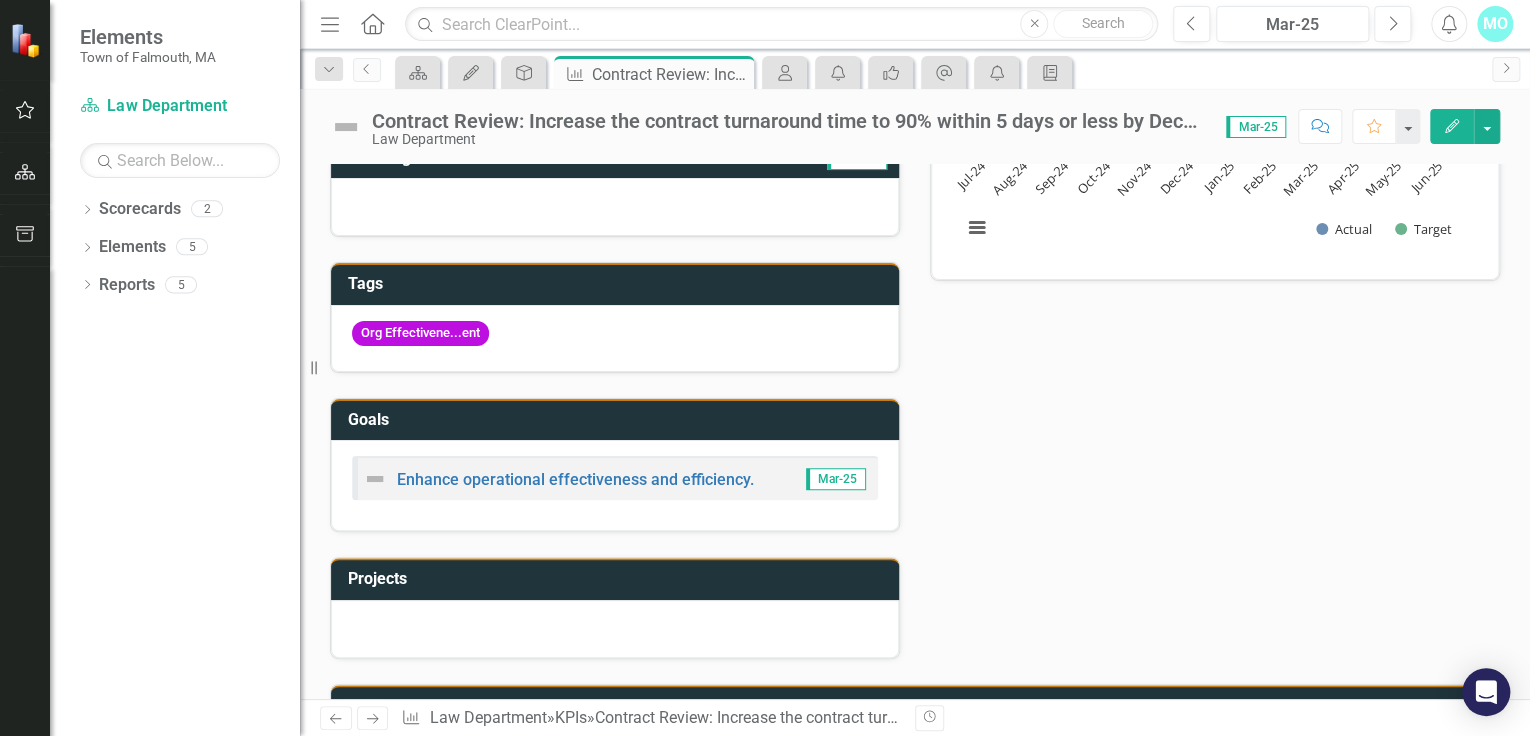 scroll, scrollTop: 80, scrollLeft: 0, axis: vertical 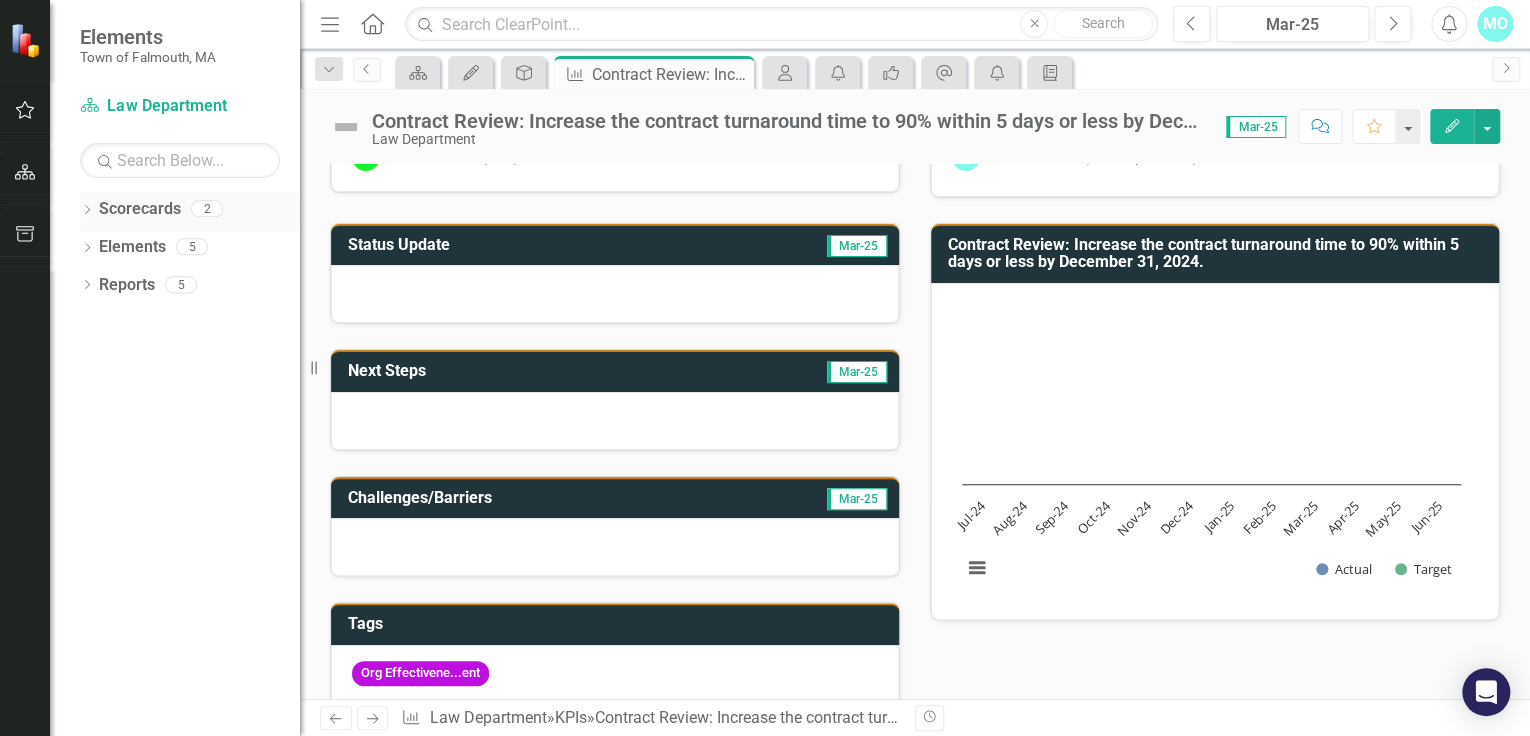 click on "Scorecards" at bounding box center (140, 209) 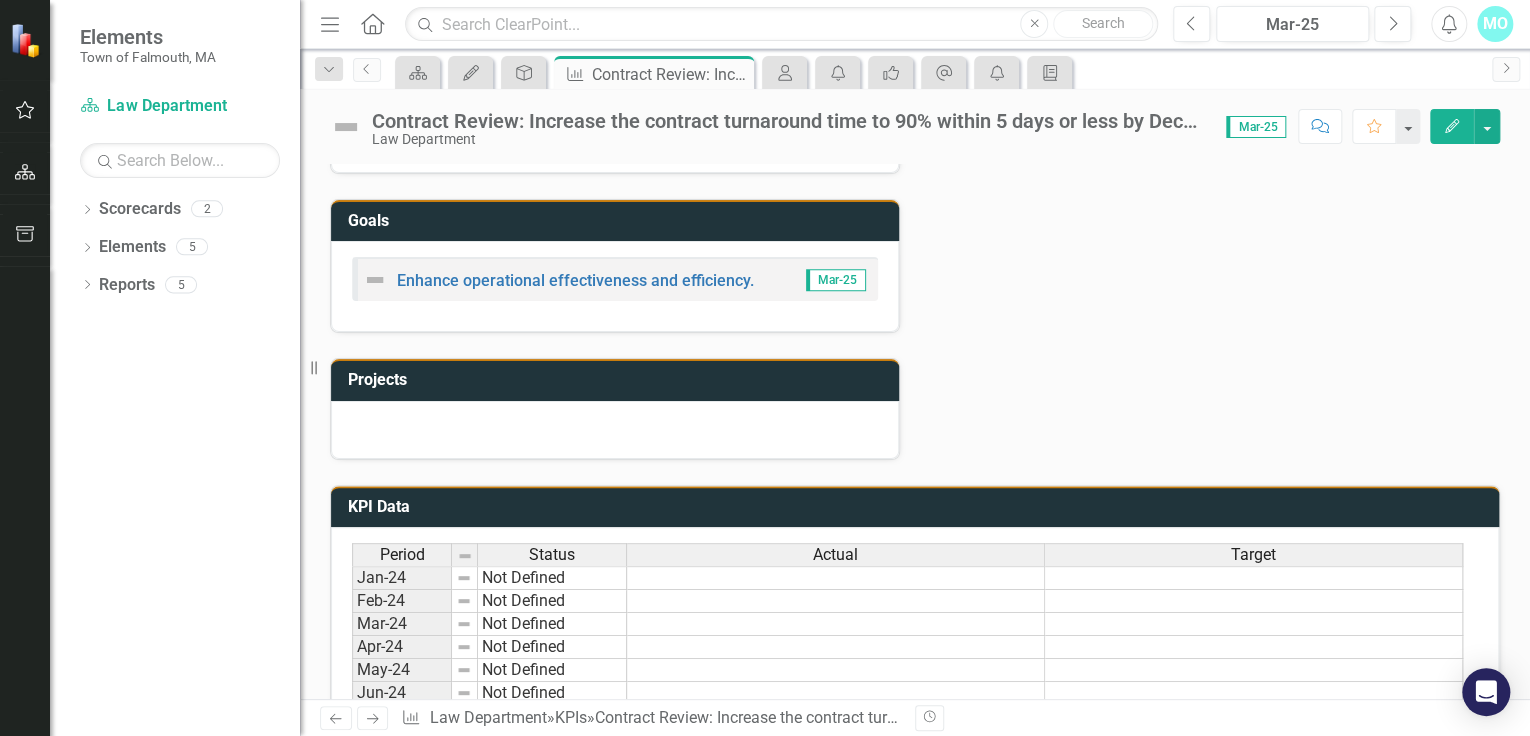 scroll, scrollTop: 640, scrollLeft: 0, axis: vertical 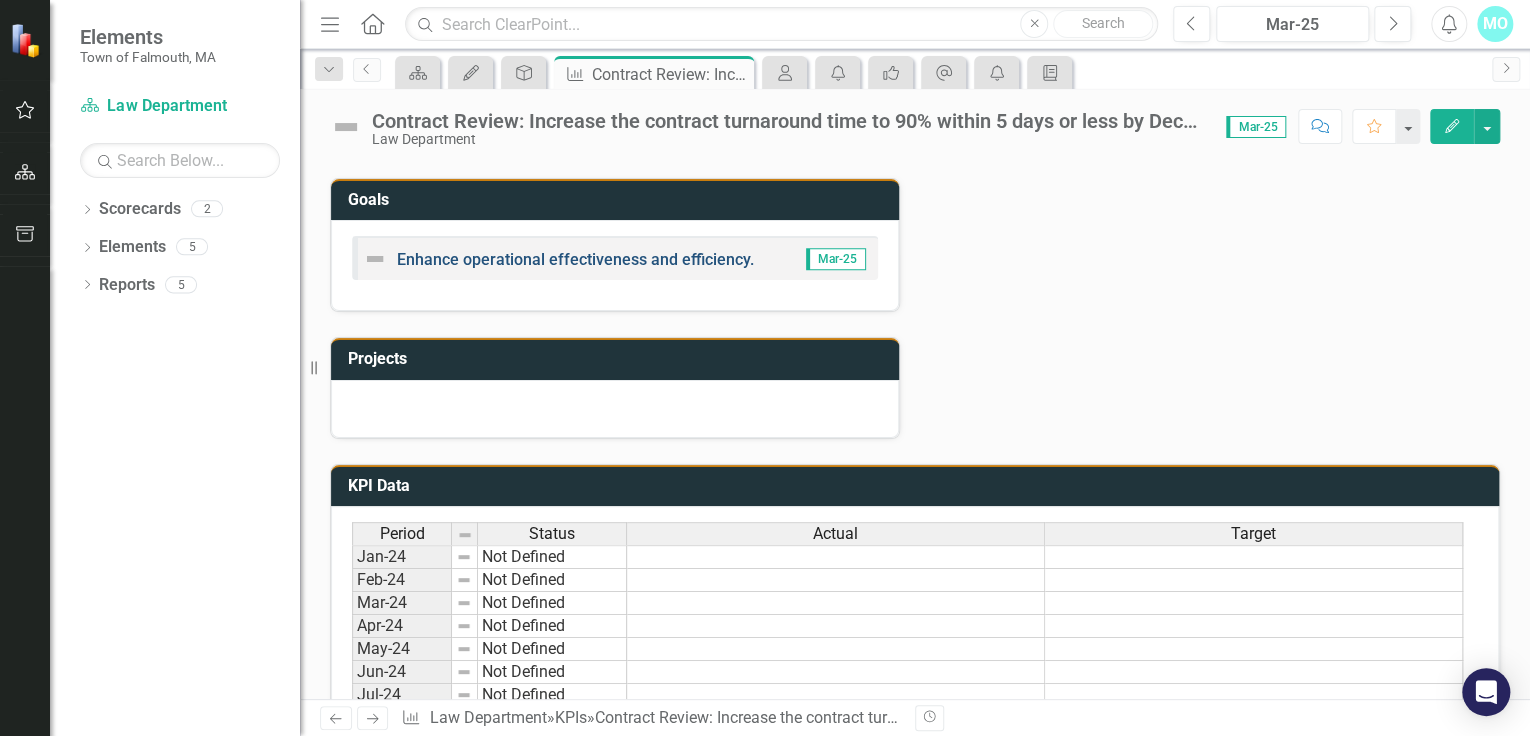 click on "Enhance operational effectiveness and efficiency." at bounding box center [575, 259] 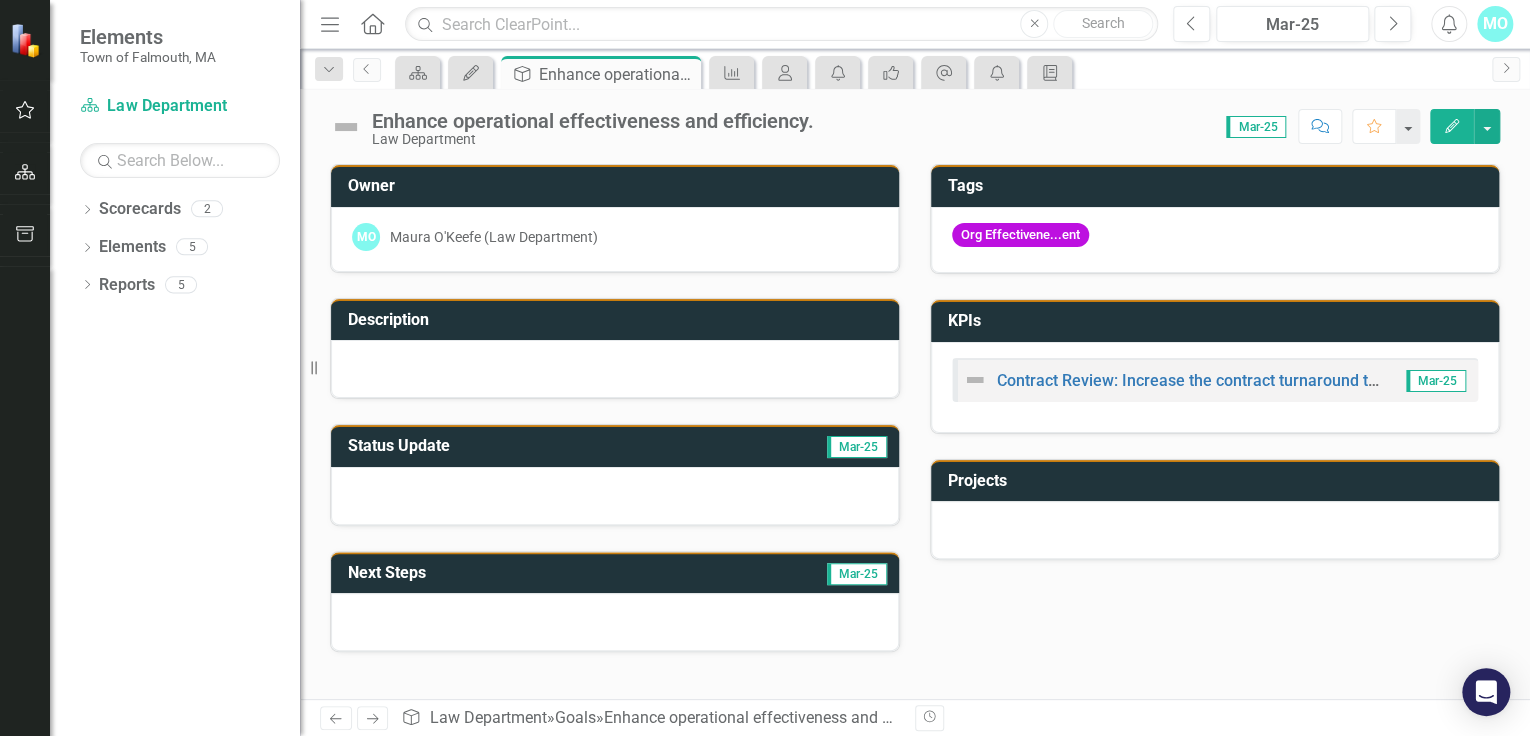 click on "Next Steps" at bounding box center [498, 573] 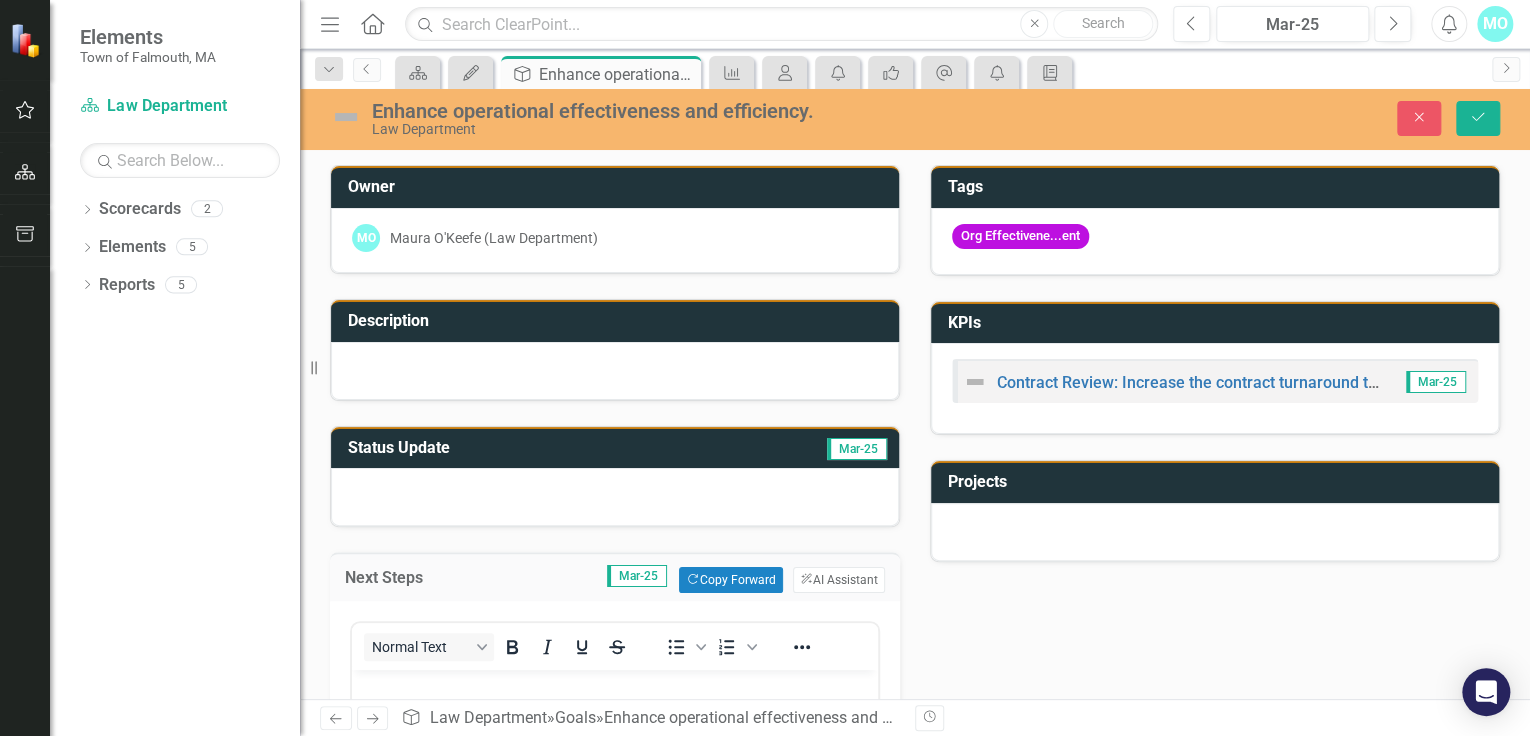 scroll, scrollTop: 0, scrollLeft: 0, axis: both 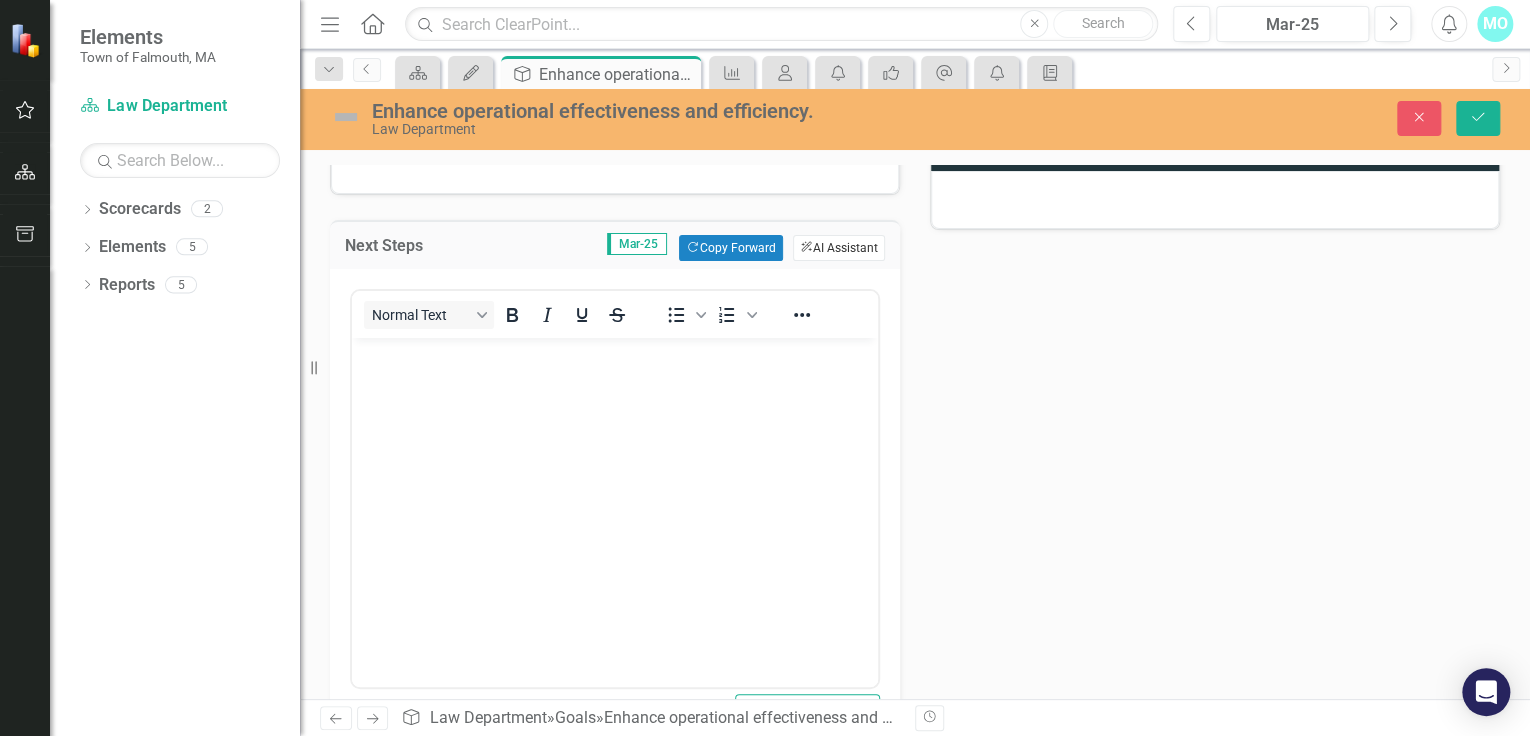 click on "ClearPoint AI  AI Assistant" at bounding box center [839, 248] 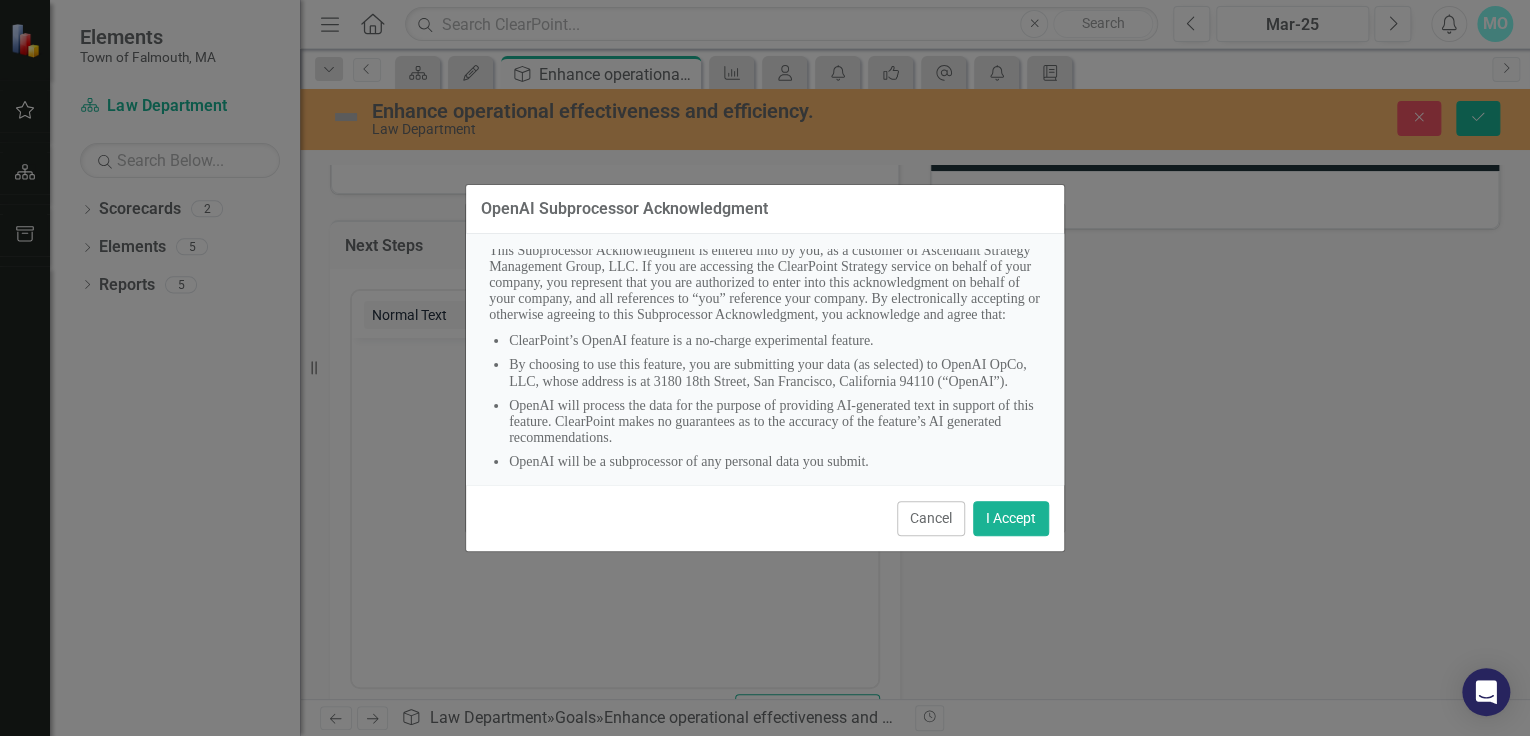 scroll, scrollTop: 0, scrollLeft: 0, axis: both 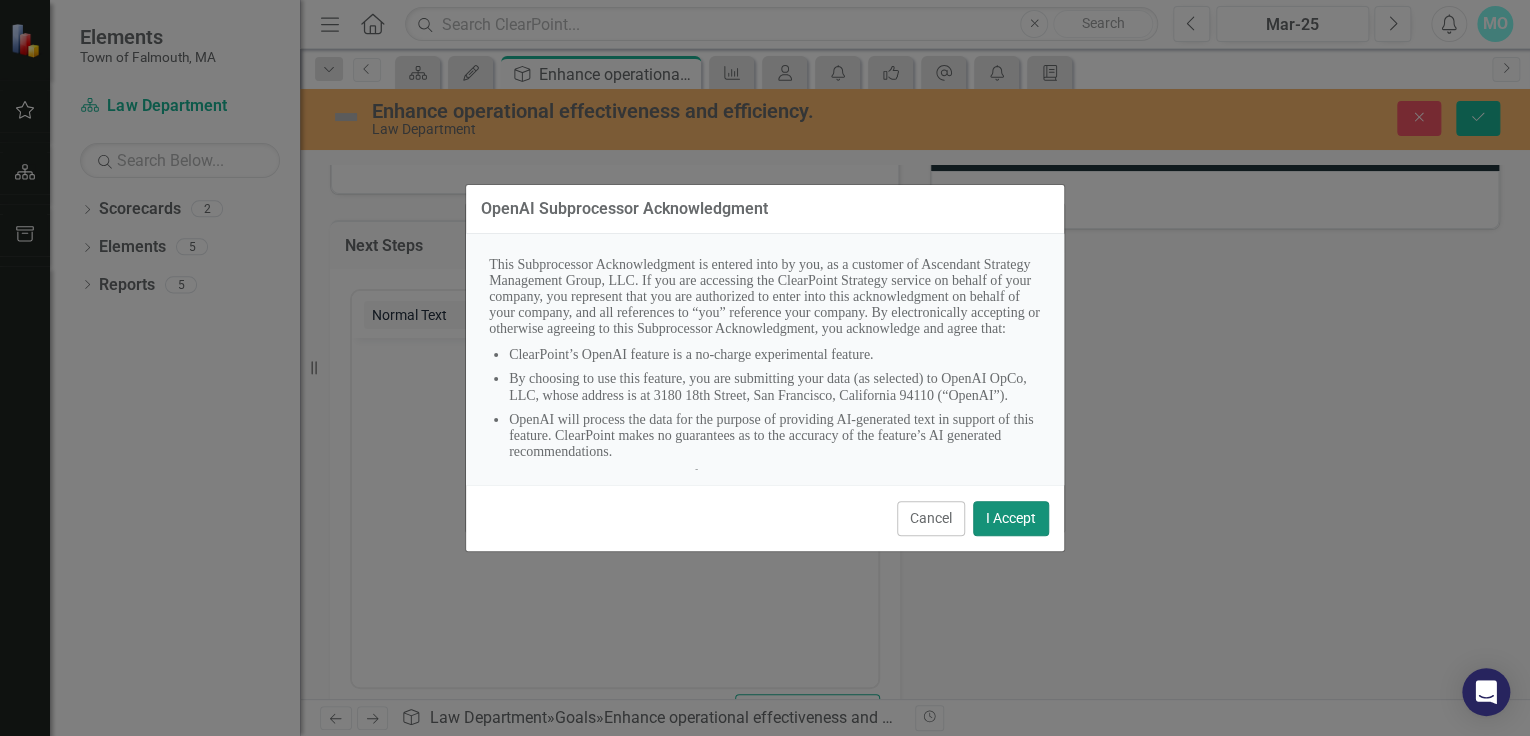 click on "I Accept" at bounding box center [1011, 518] 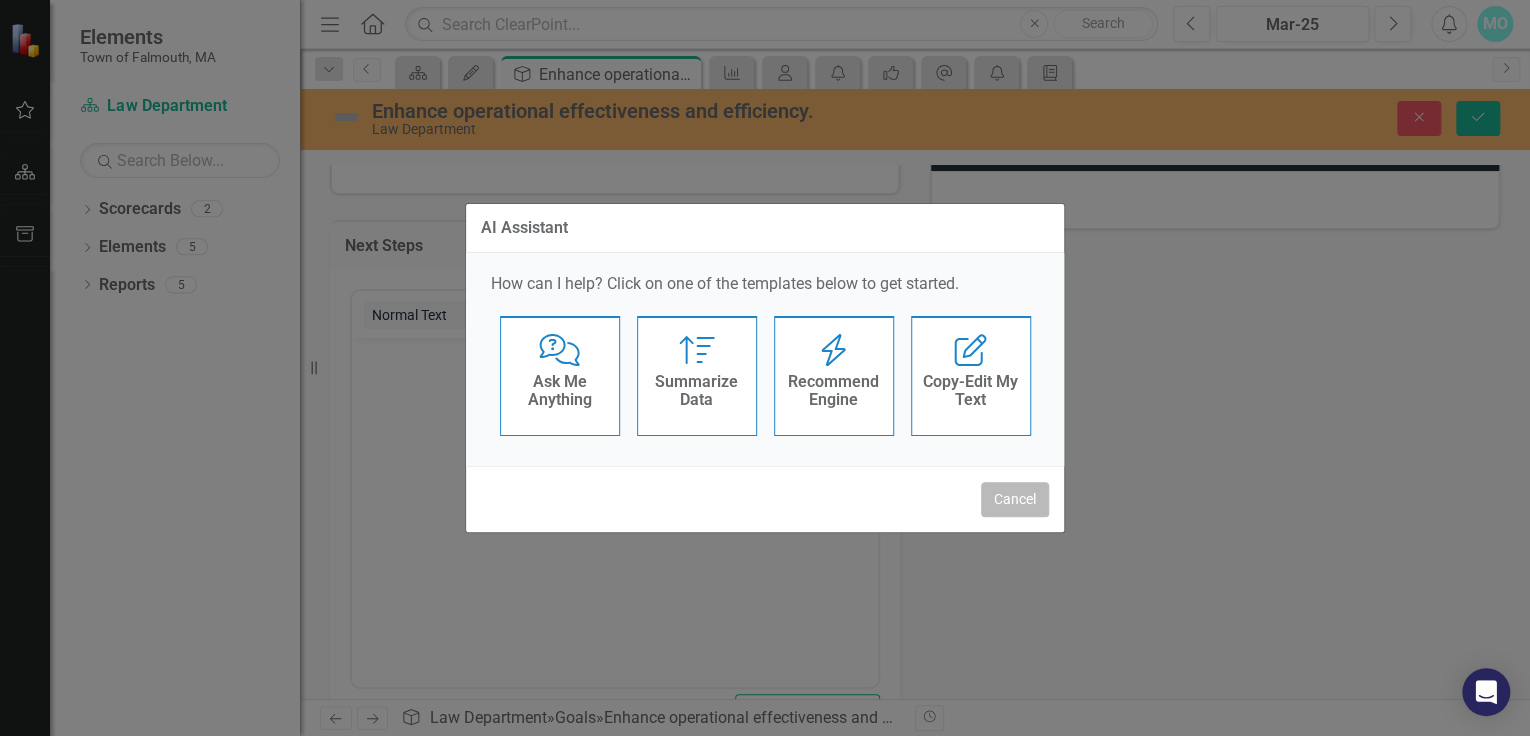 click on "Cancel" at bounding box center (1015, 499) 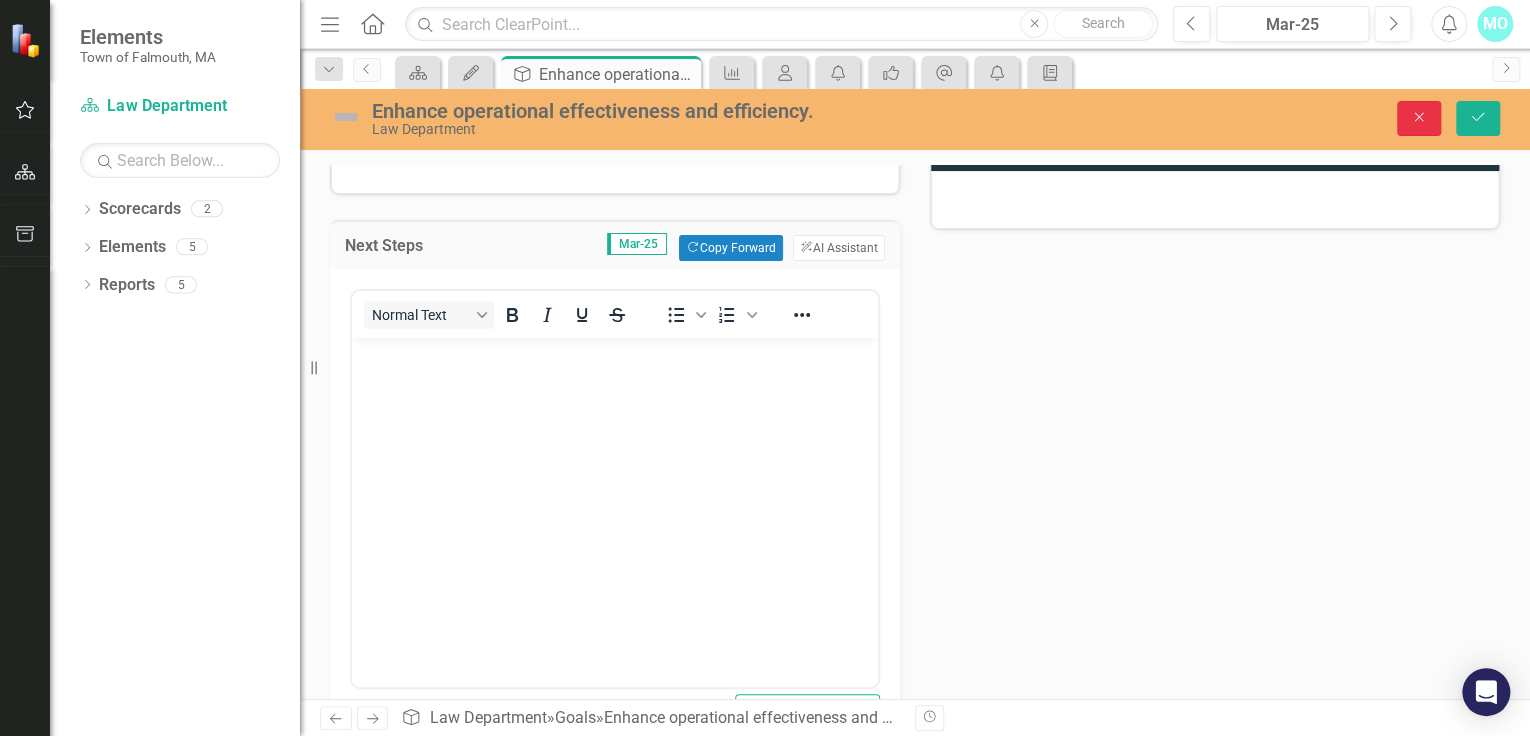 click on "Close" 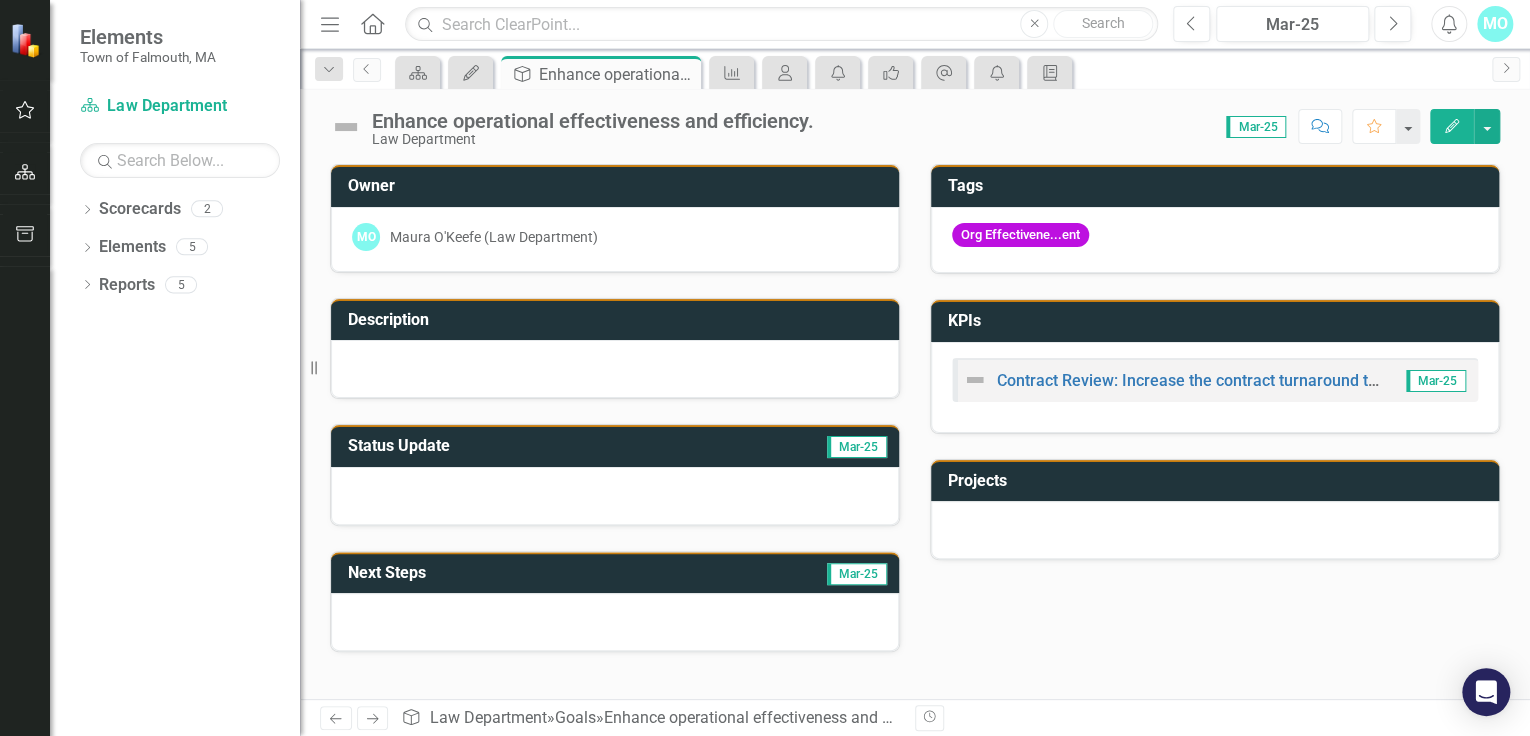 scroll, scrollTop: 0, scrollLeft: 0, axis: both 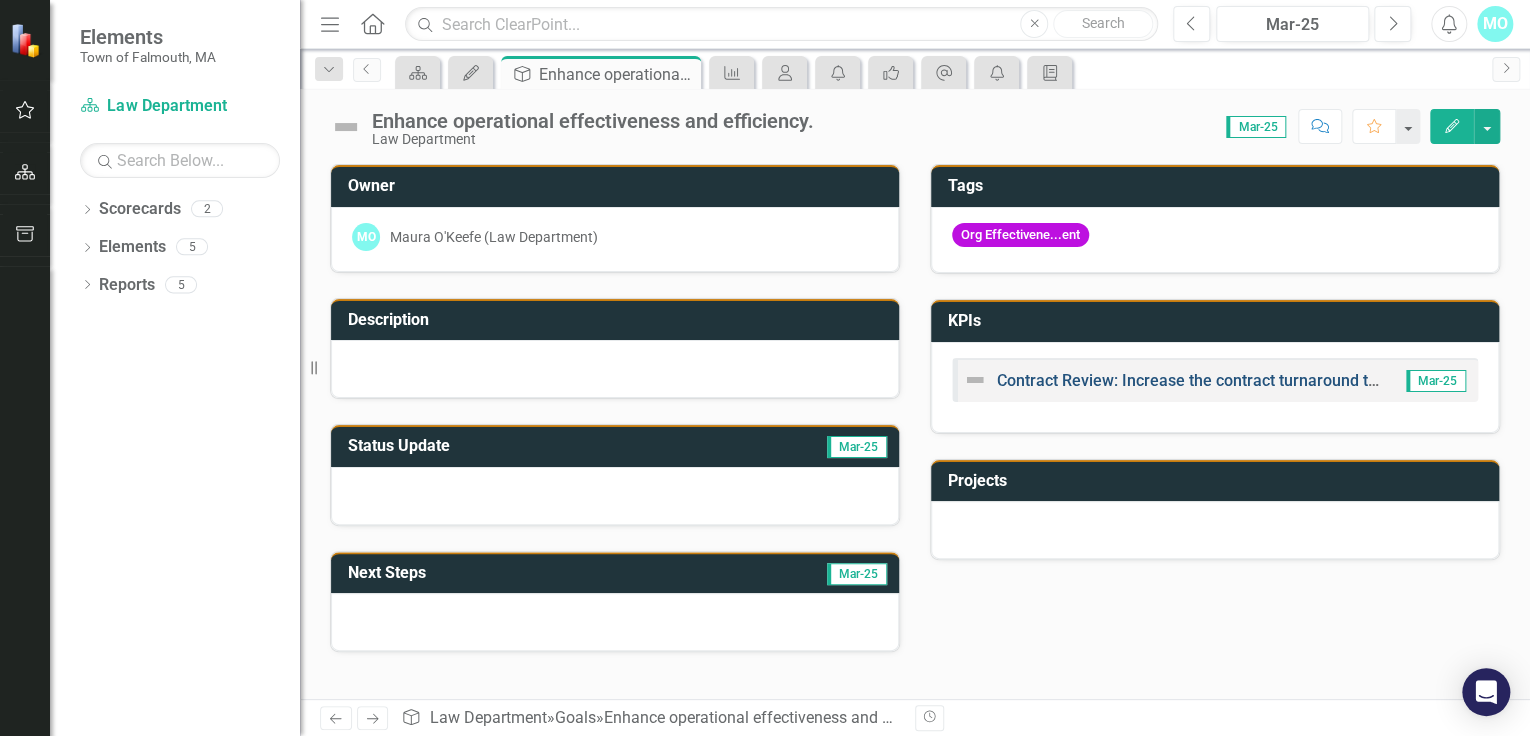 click on "Contract Review: Increase the contract turnaround time to 90% within 5 days or less by December 31, 2024." at bounding box center [1381, 380] 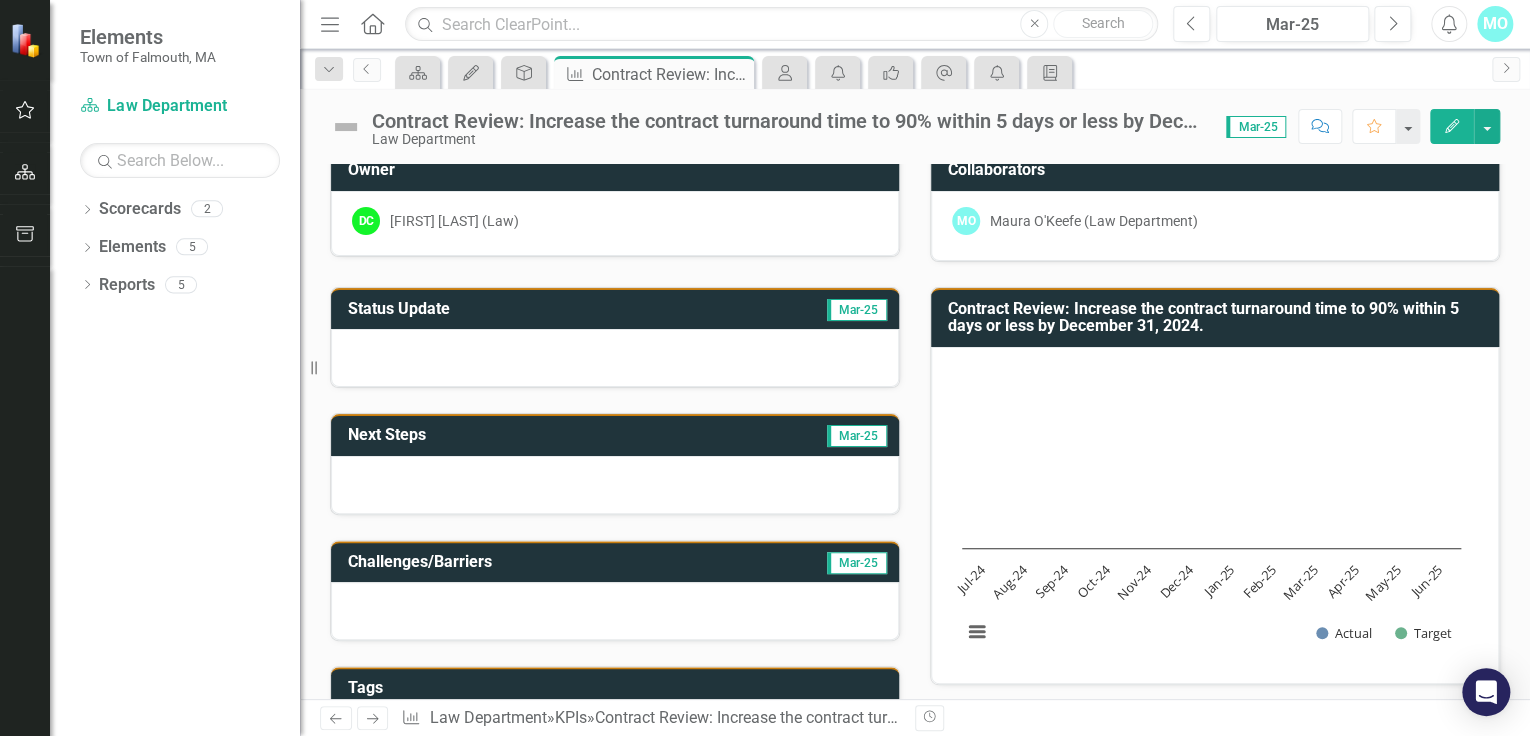 scroll, scrollTop: 0, scrollLeft: 0, axis: both 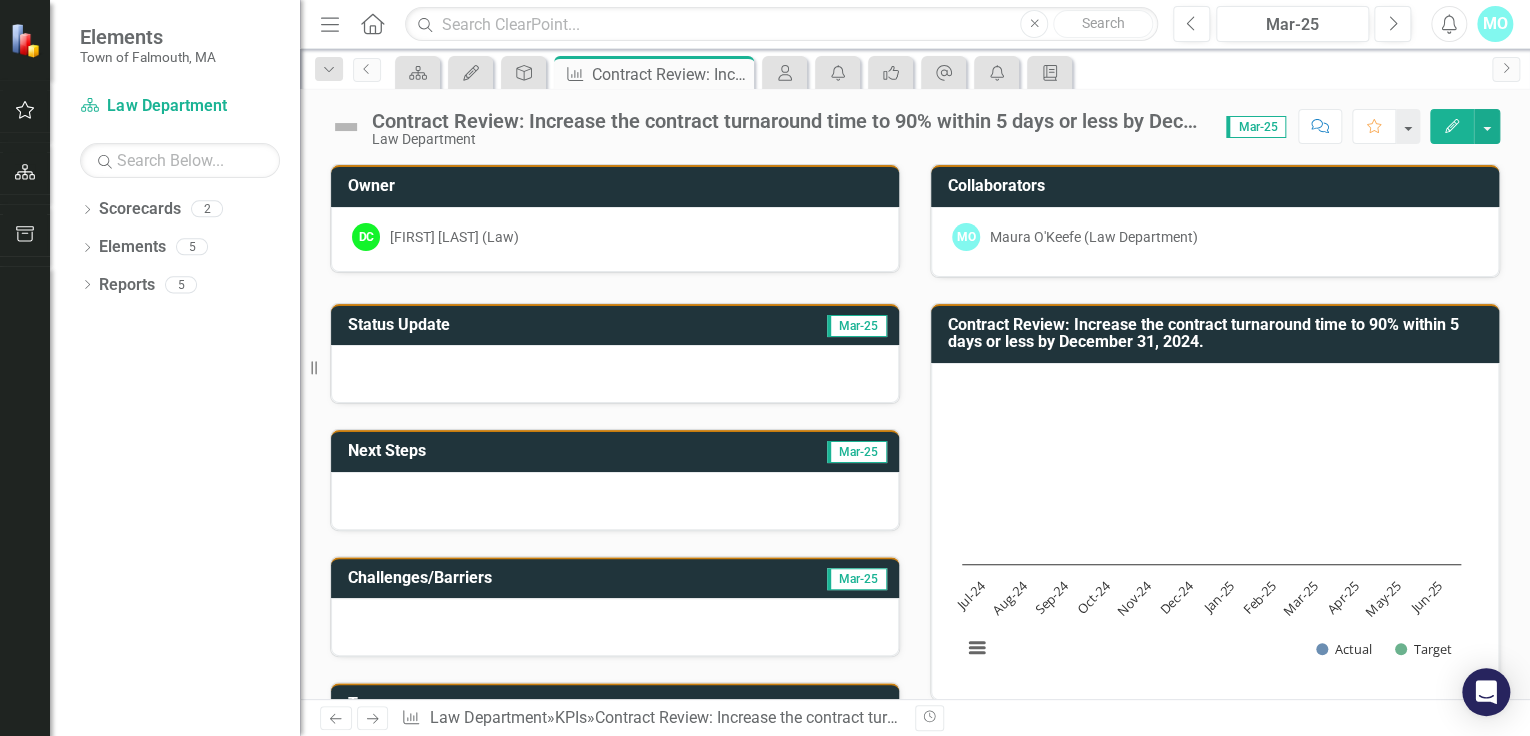 click on "Status Update" at bounding box center [516, 325] 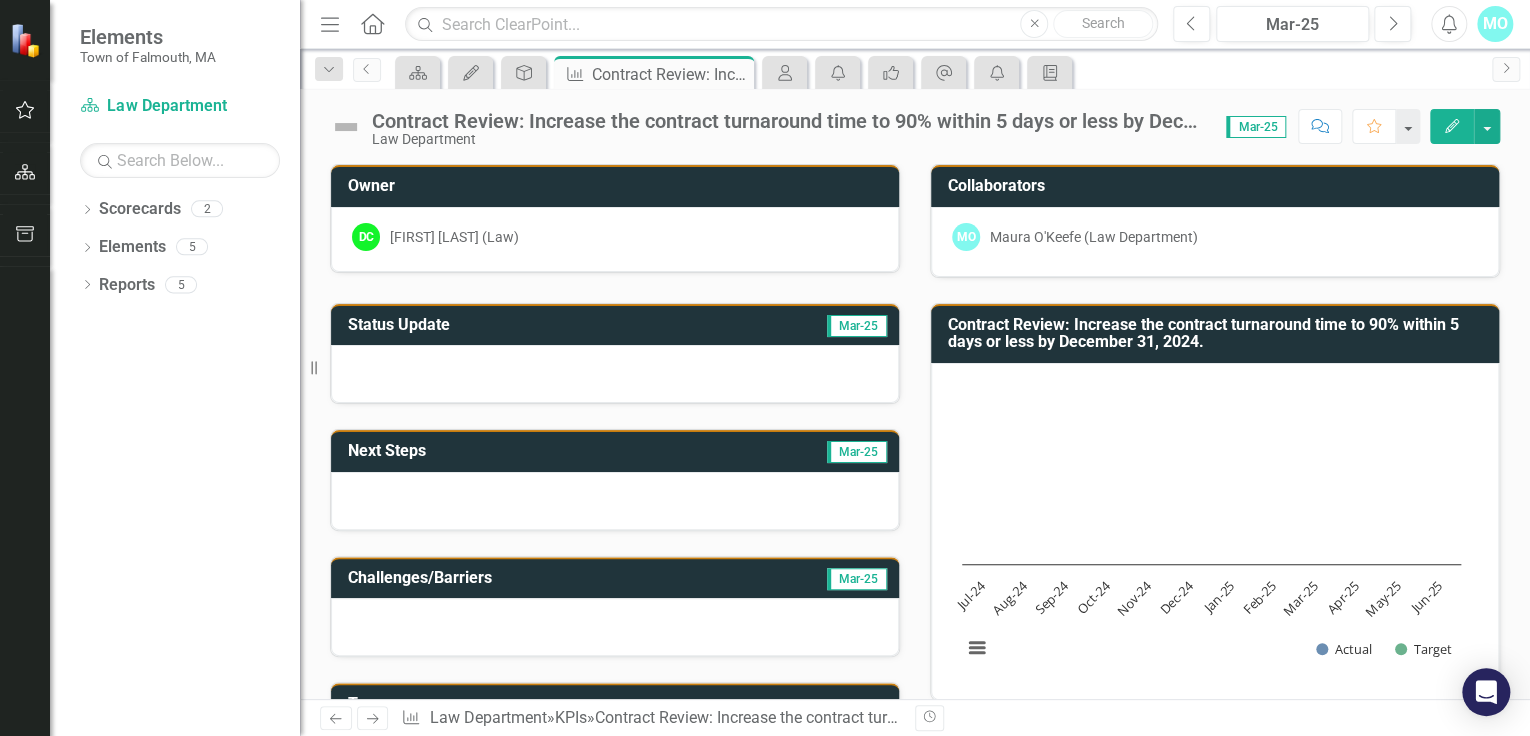 click on "Status Update" at bounding box center [516, 325] 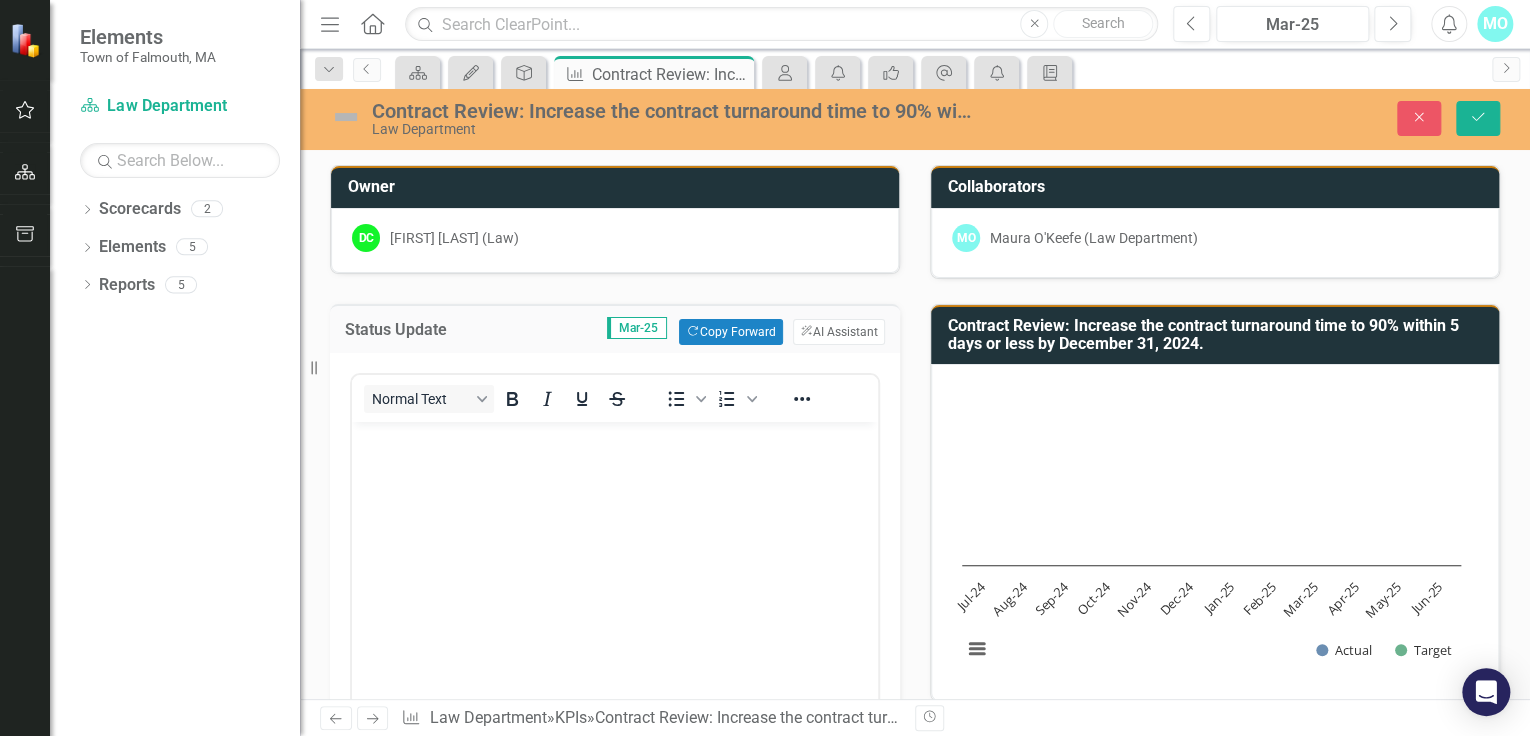 scroll, scrollTop: 0, scrollLeft: 0, axis: both 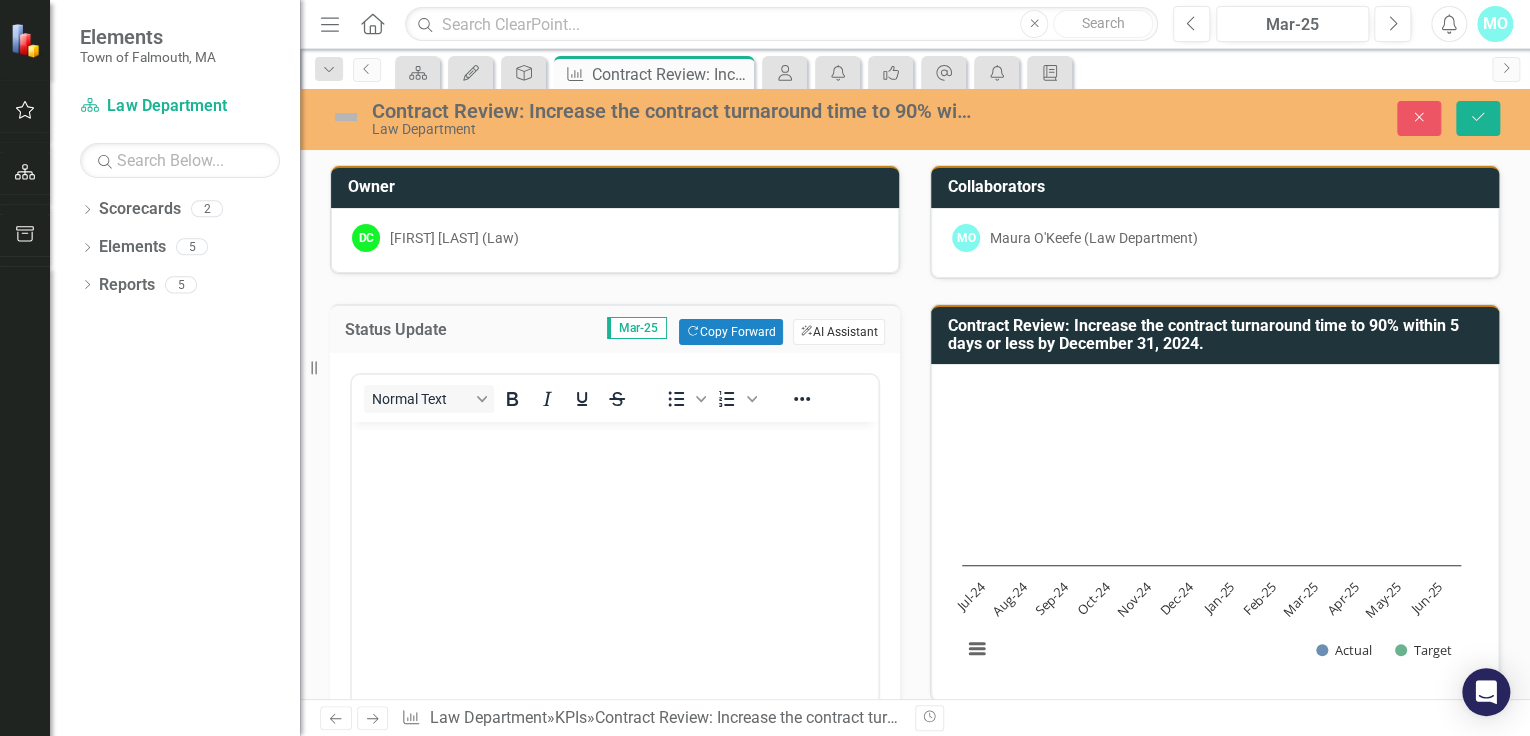 click on "ClearPoint AI  AI Assistant" at bounding box center (839, 332) 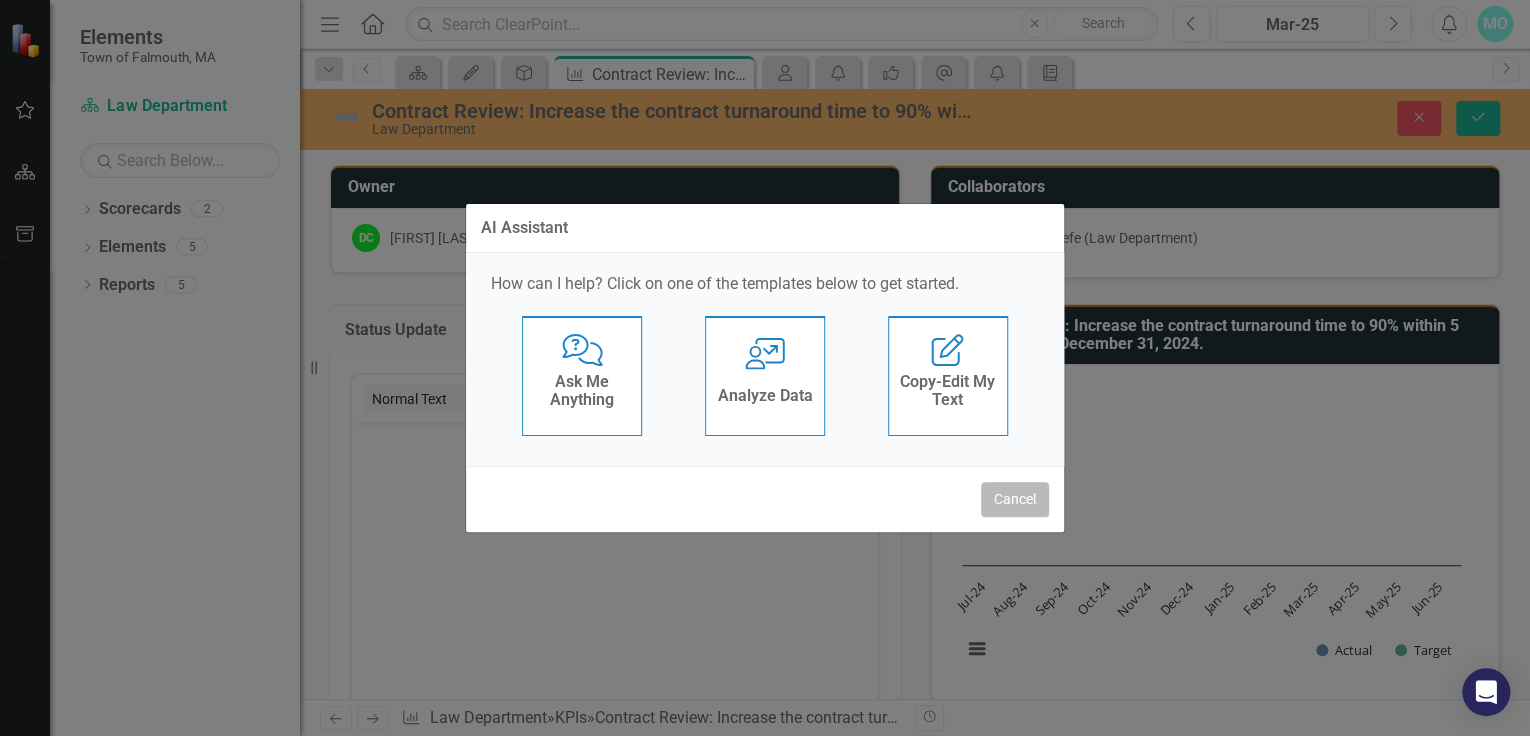 click on "Cancel" at bounding box center (1015, 499) 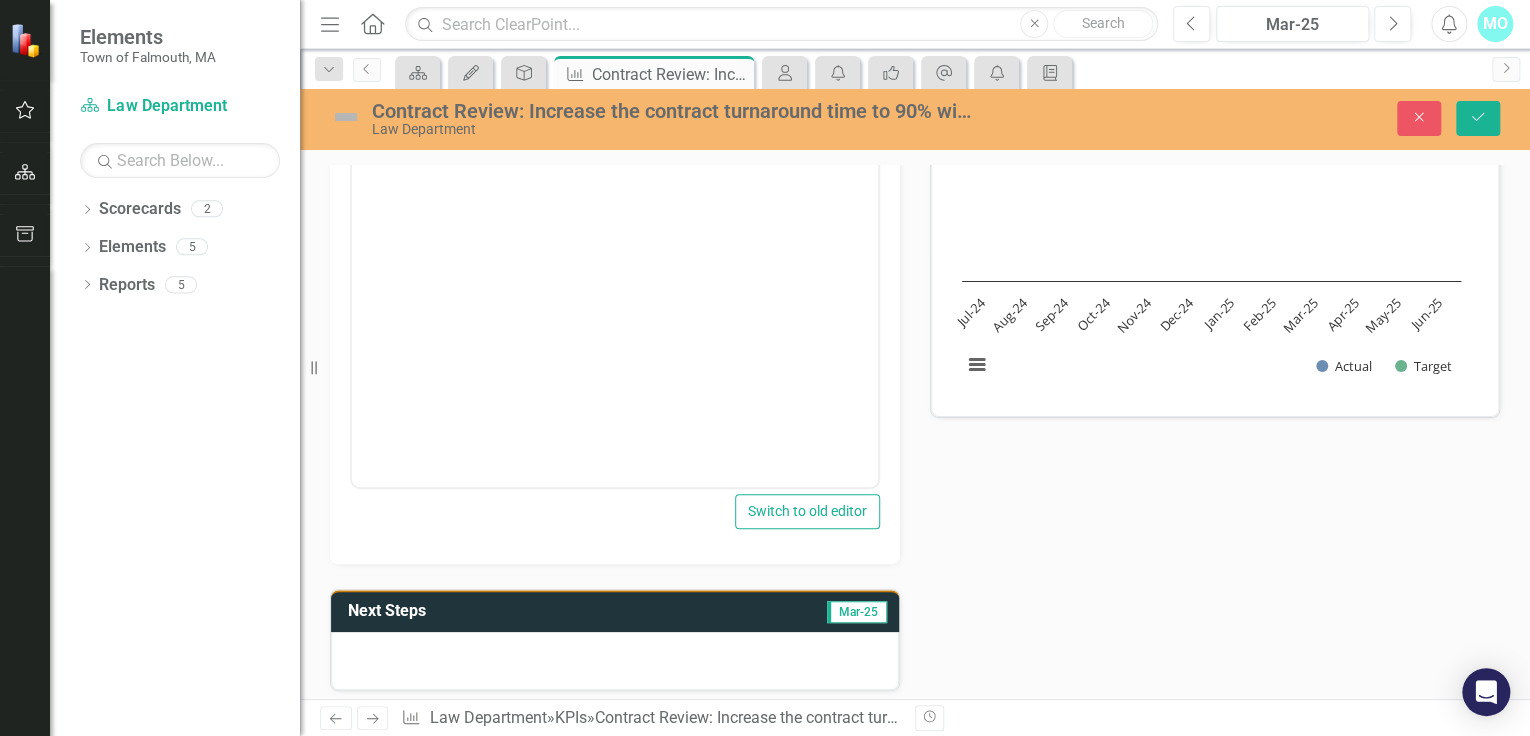 scroll, scrollTop: 320, scrollLeft: 0, axis: vertical 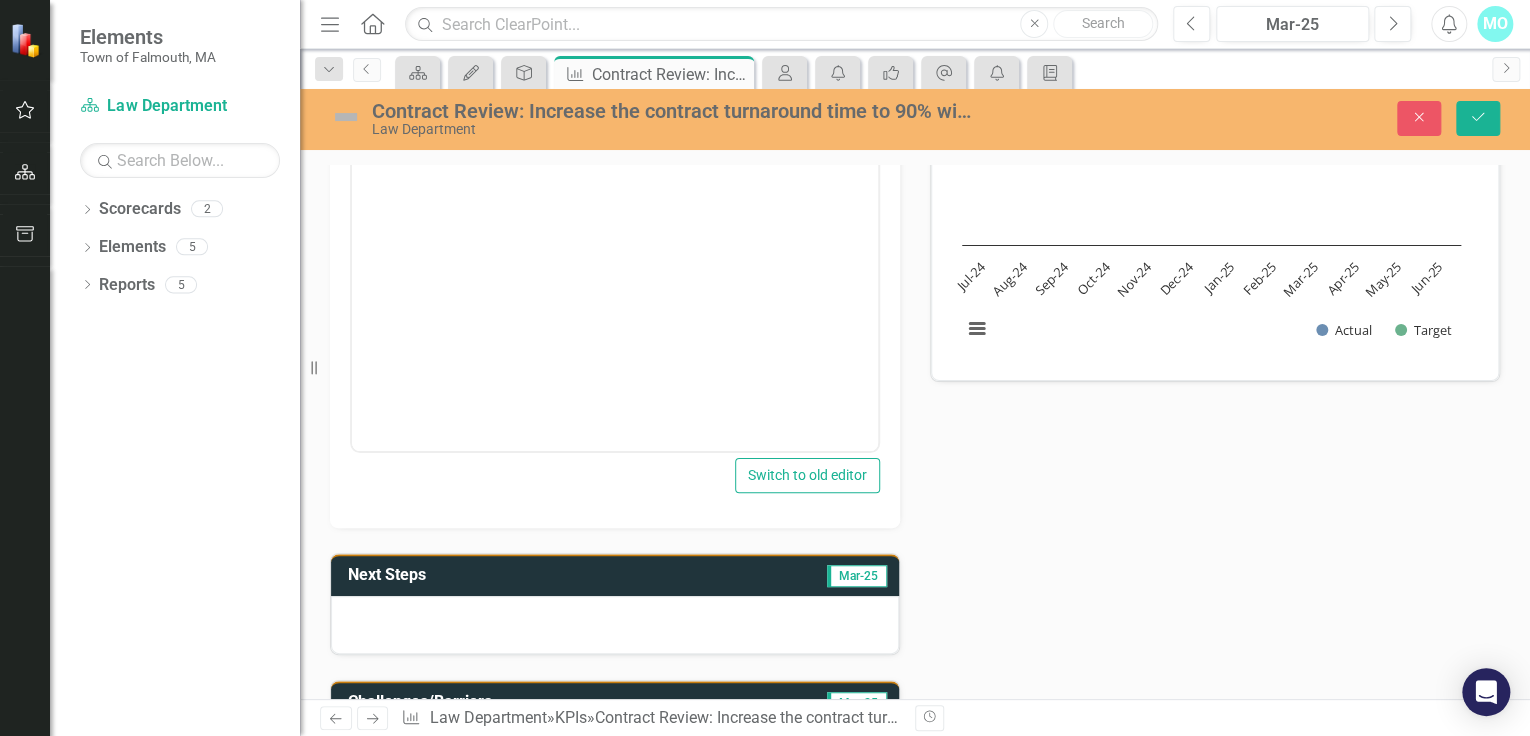 click on "Mar-25" at bounding box center (857, 576) 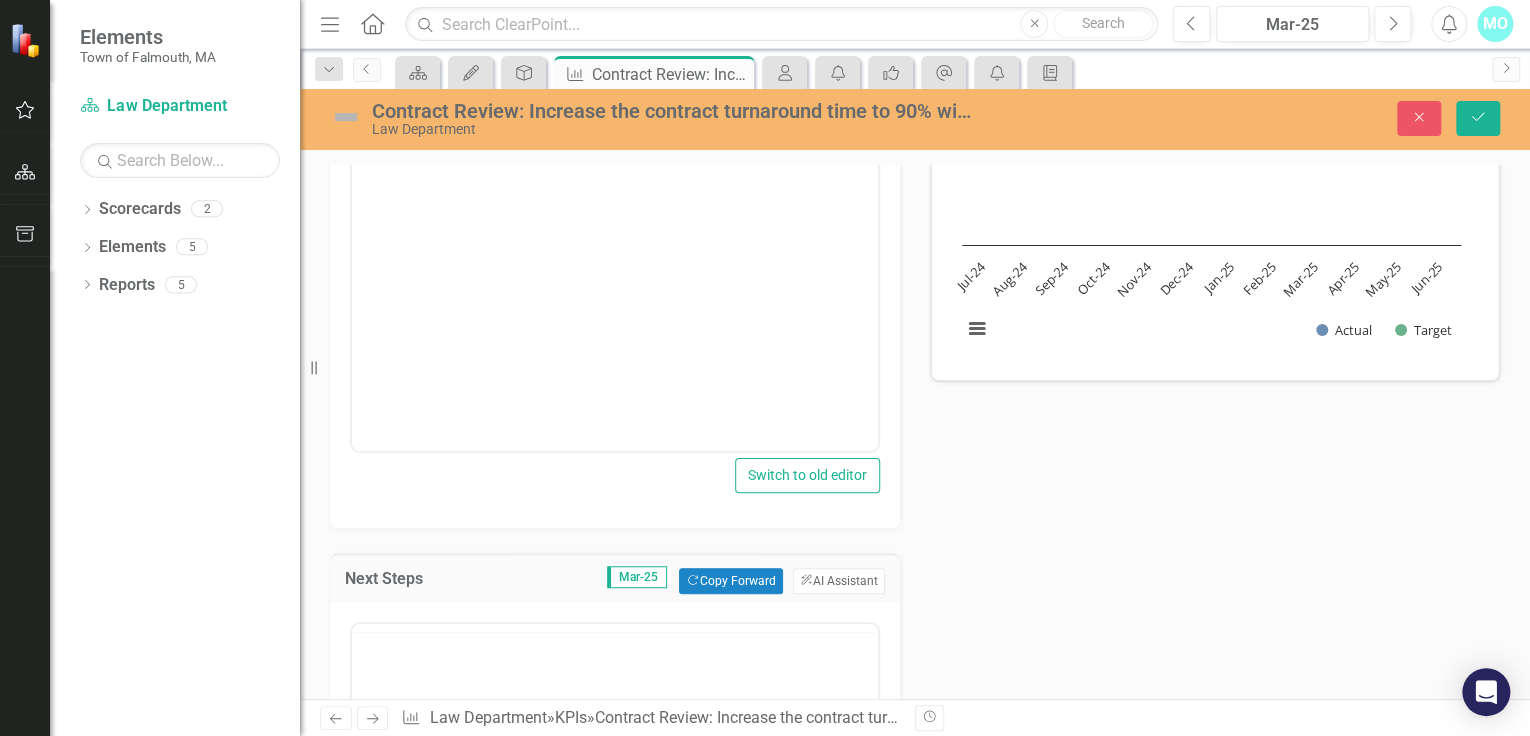 scroll, scrollTop: 0, scrollLeft: 0, axis: both 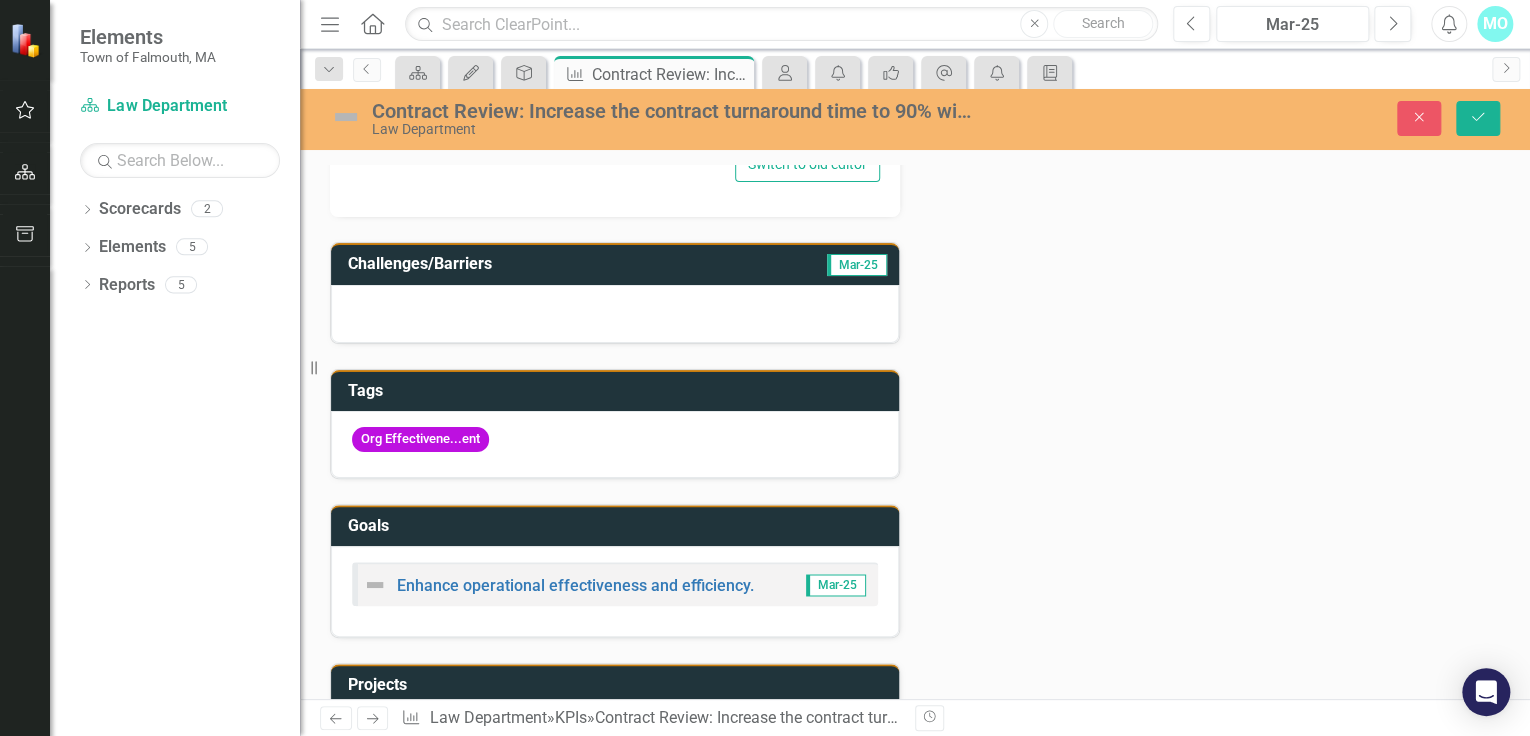 click on "Mar-25" at bounding box center (857, 265) 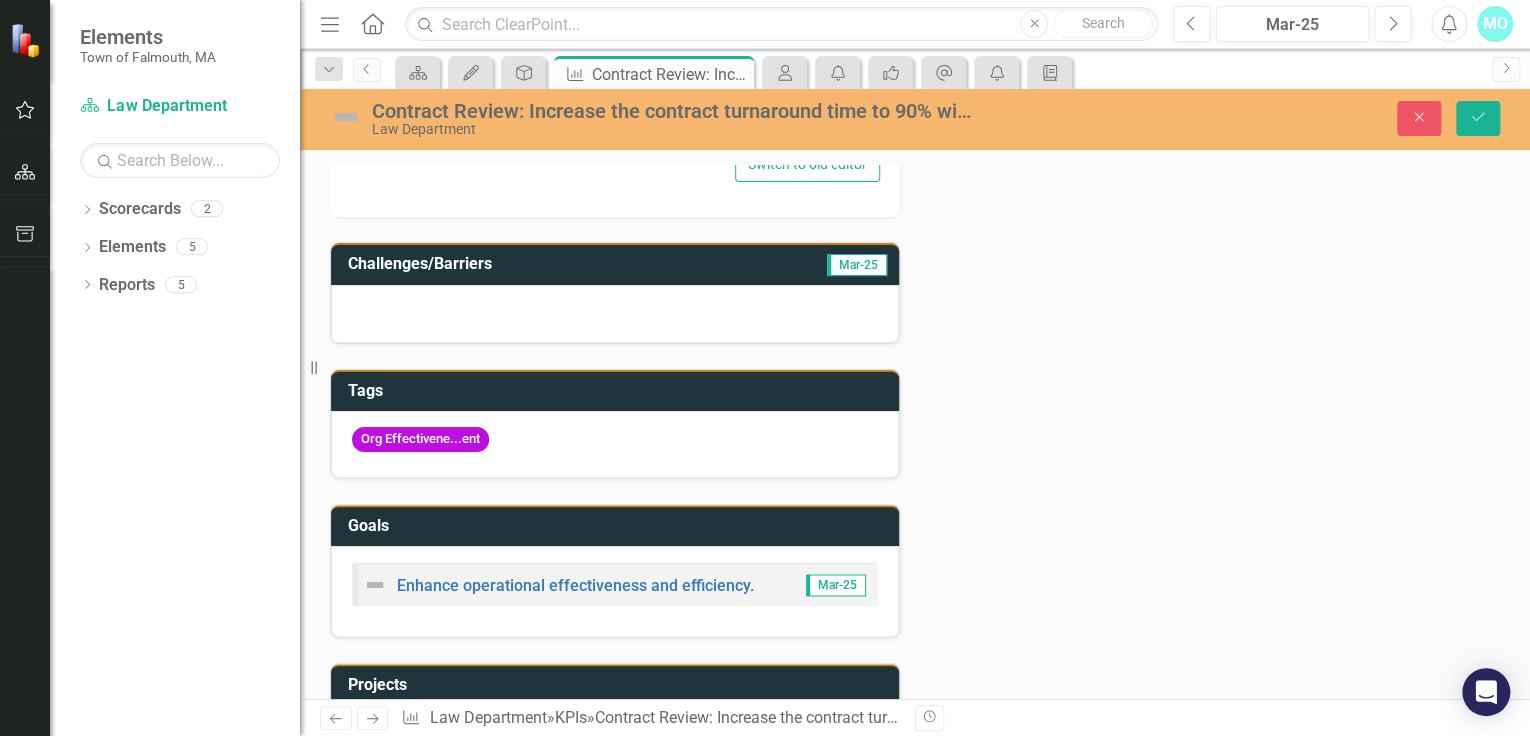 click on "Mar-25" at bounding box center (857, 265) 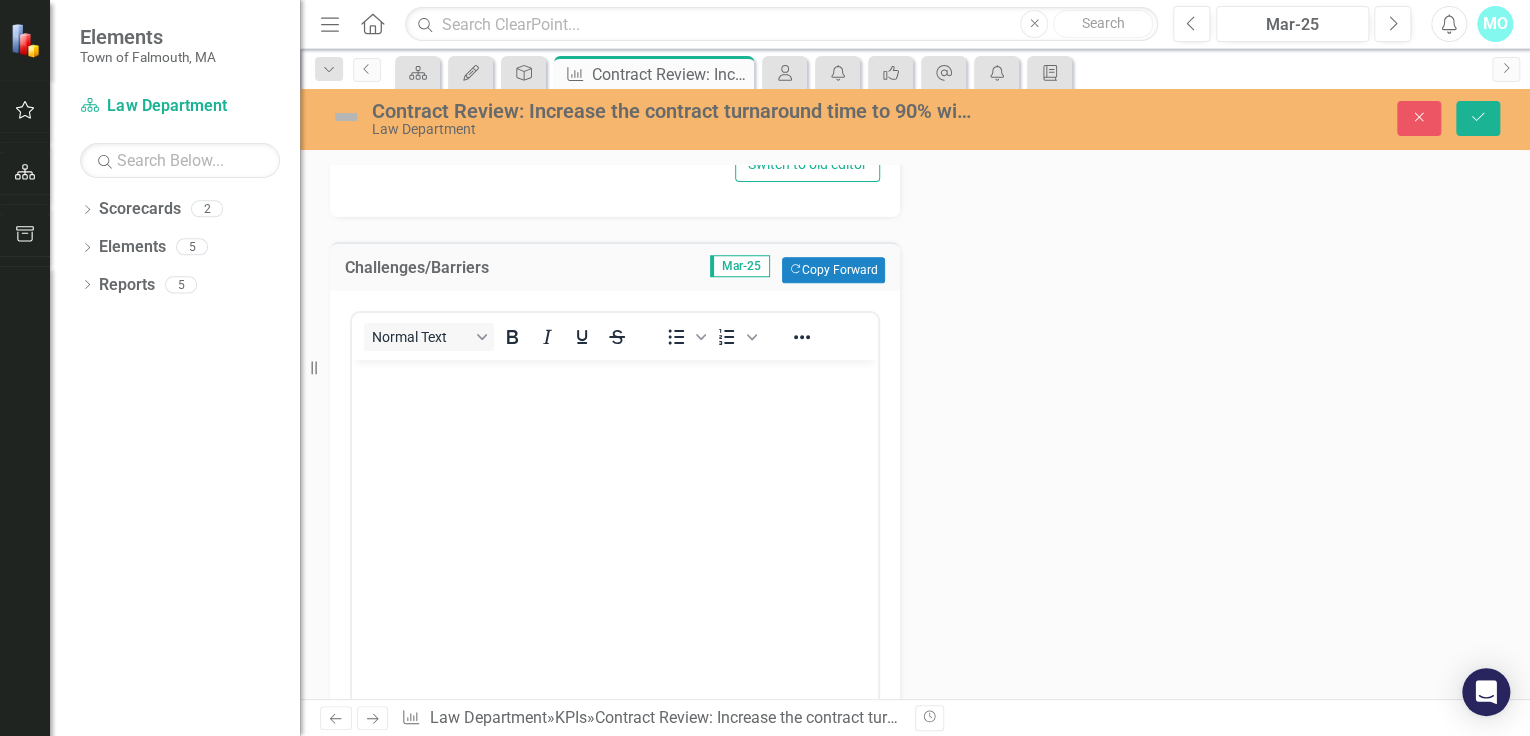 scroll, scrollTop: 0, scrollLeft: 0, axis: both 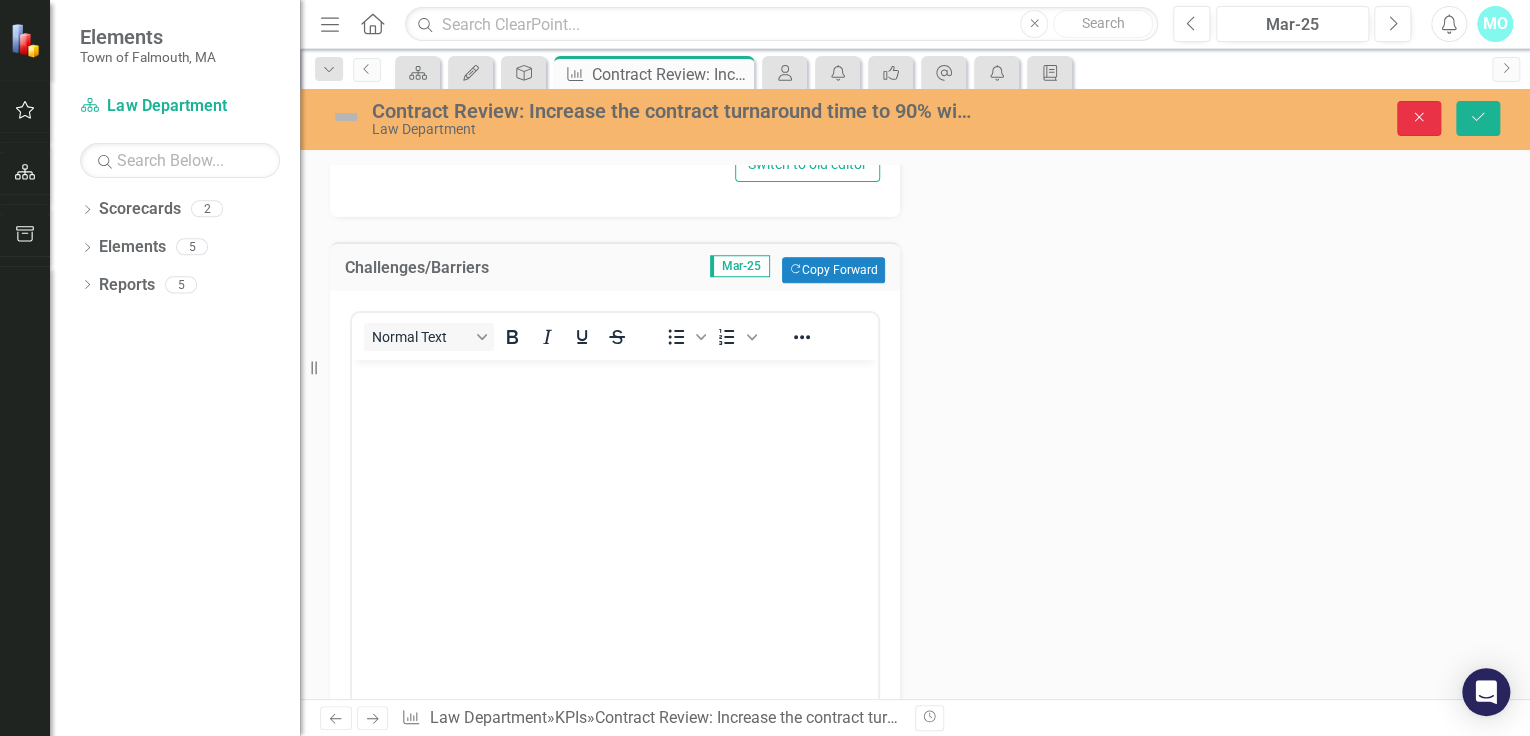 click on "Close" 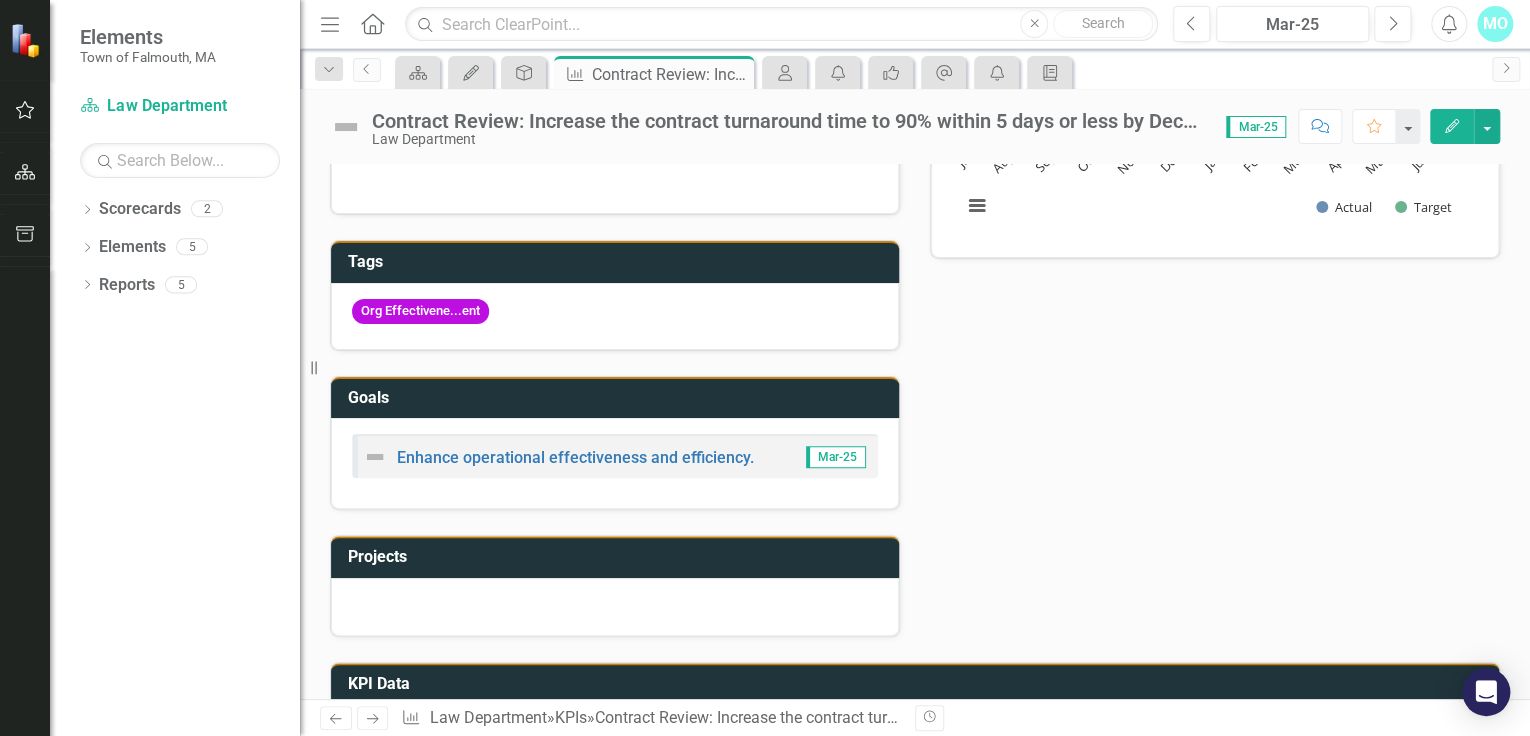 scroll, scrollTop: 0, scrollLeft: 0, axis: both 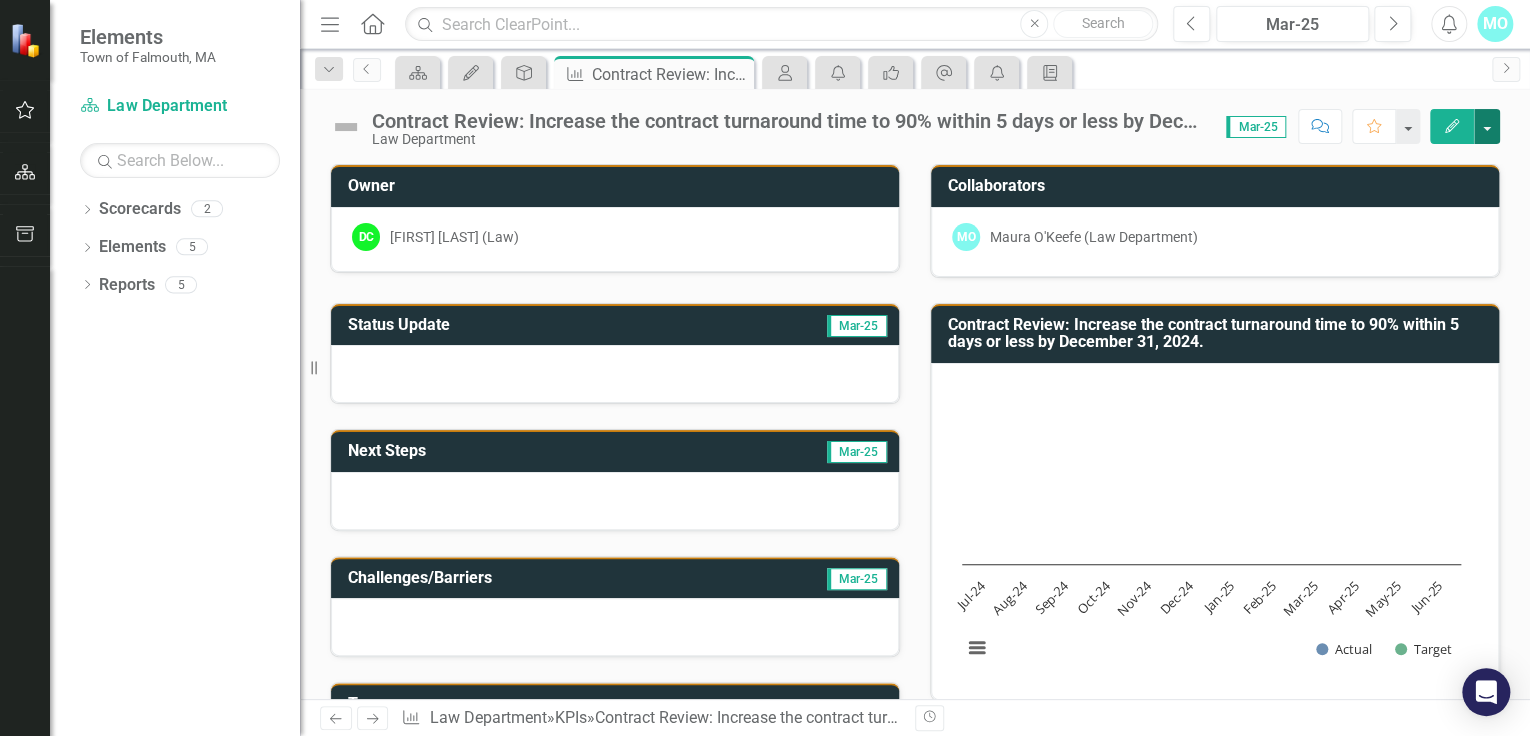 click at bounding box center (1487, 126) 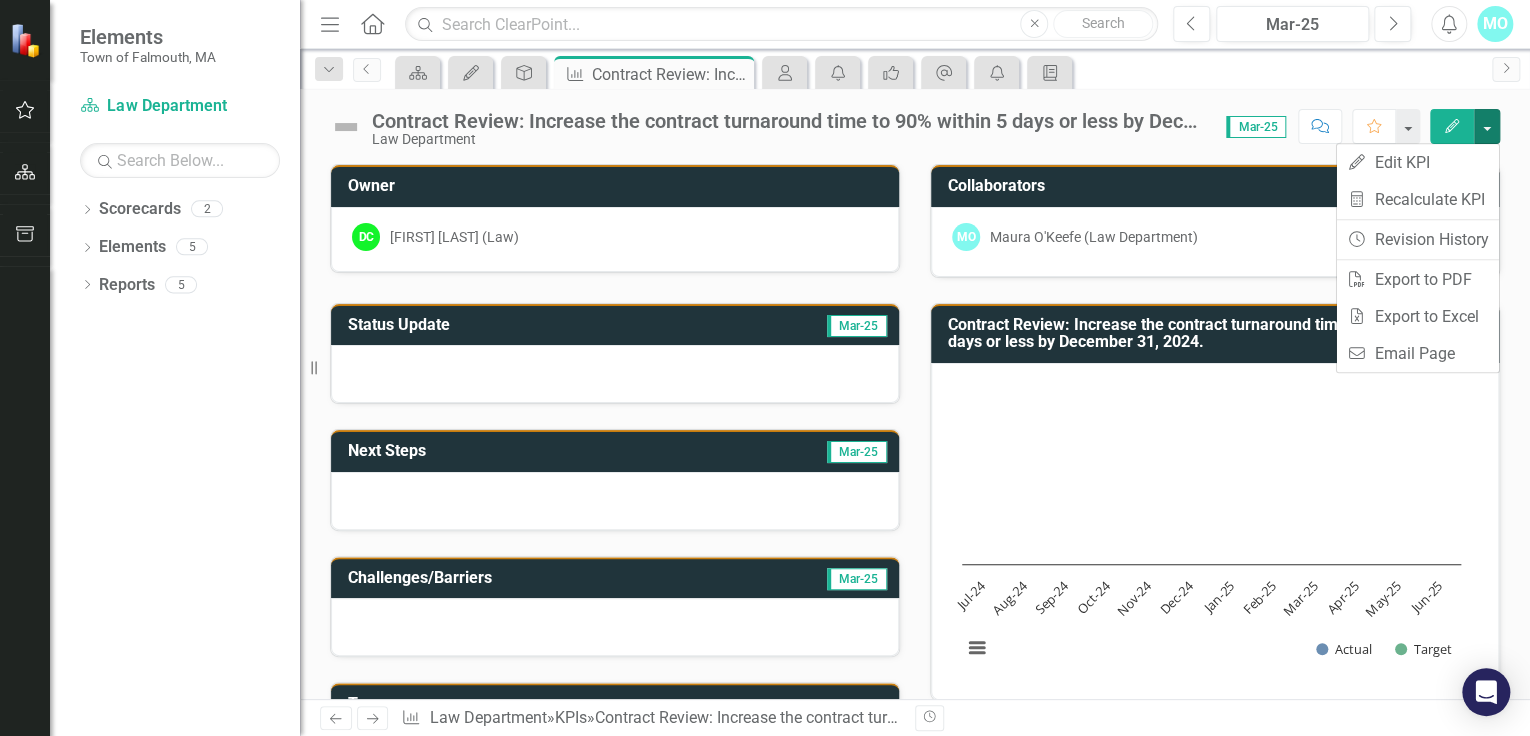 click 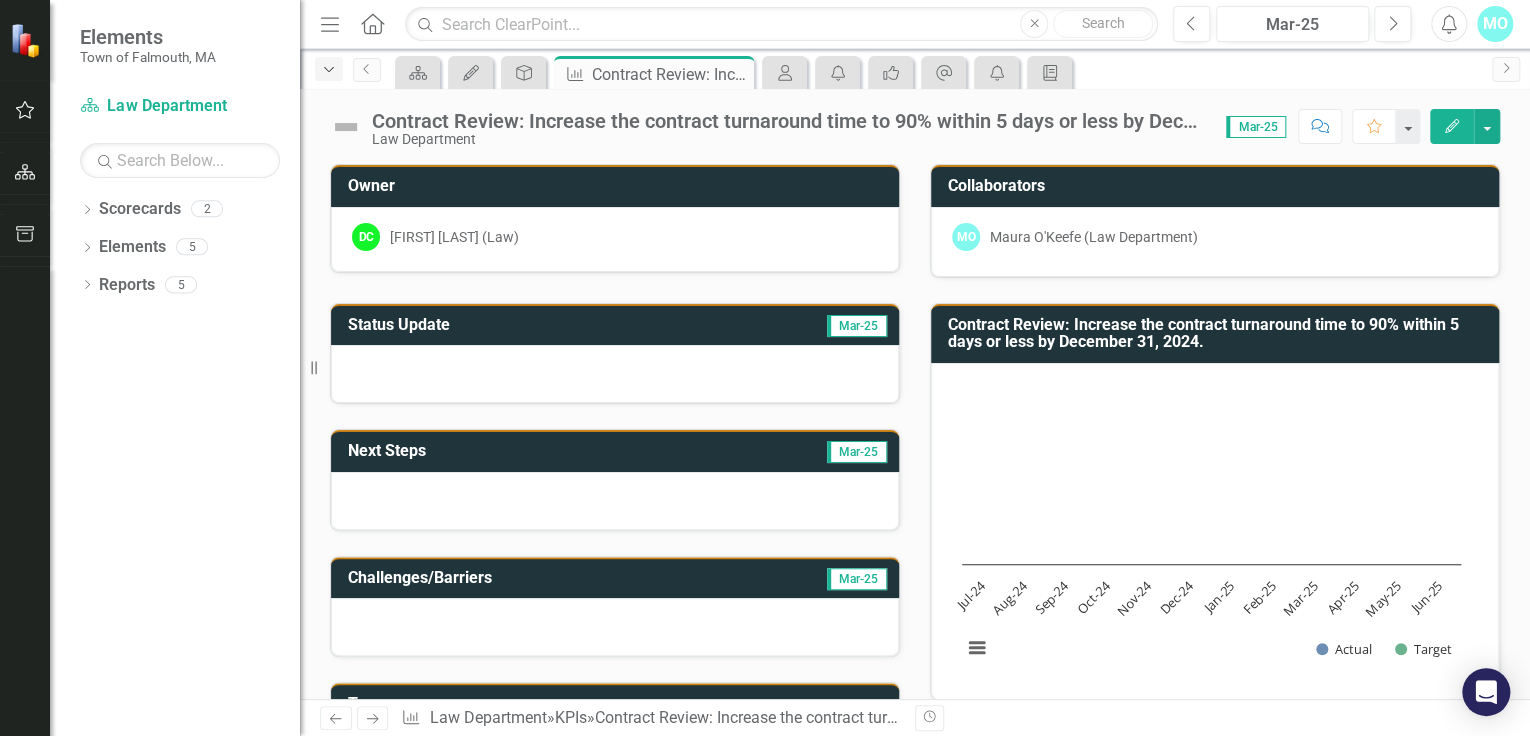click on "Dropdown" 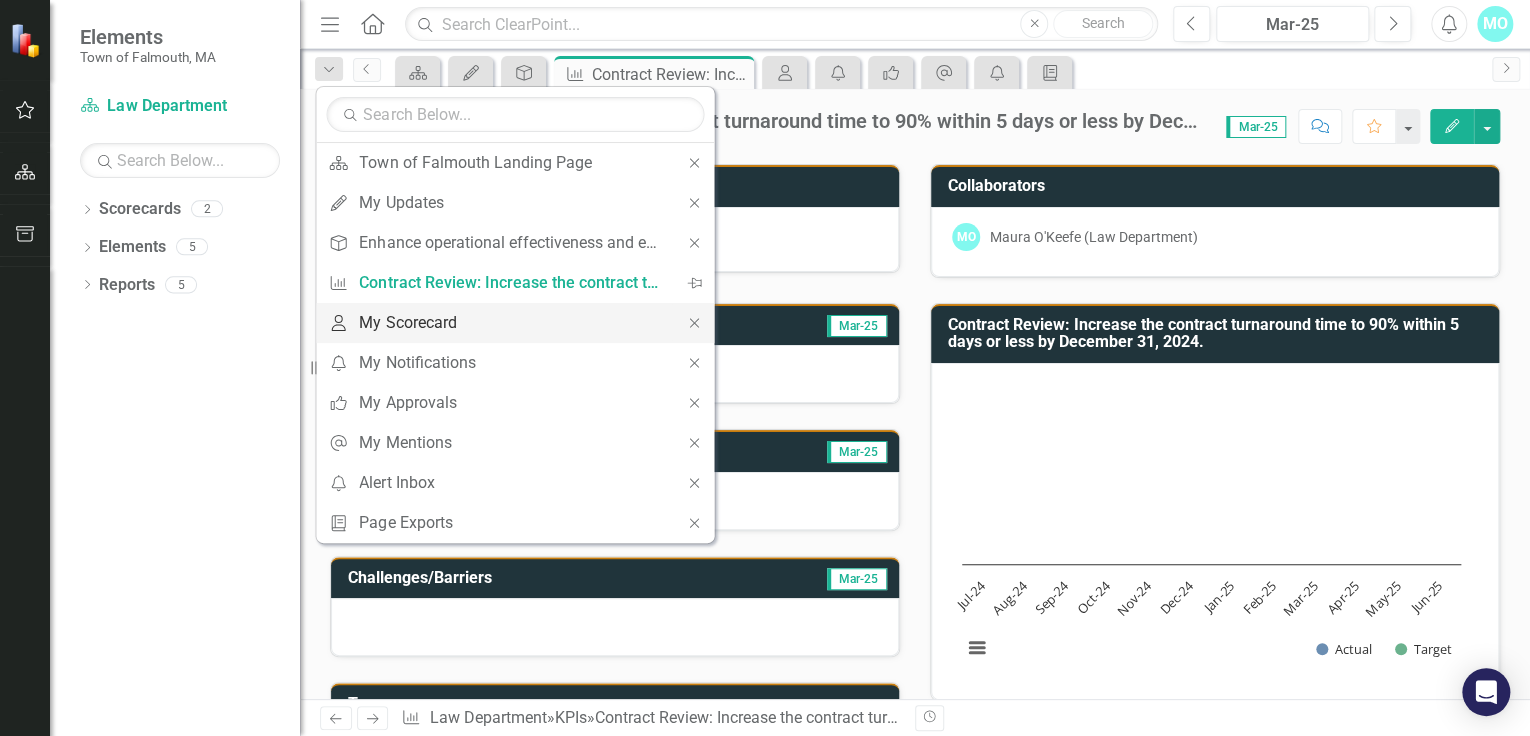 click on "My Scorecard" at bounding box center [511, 322] 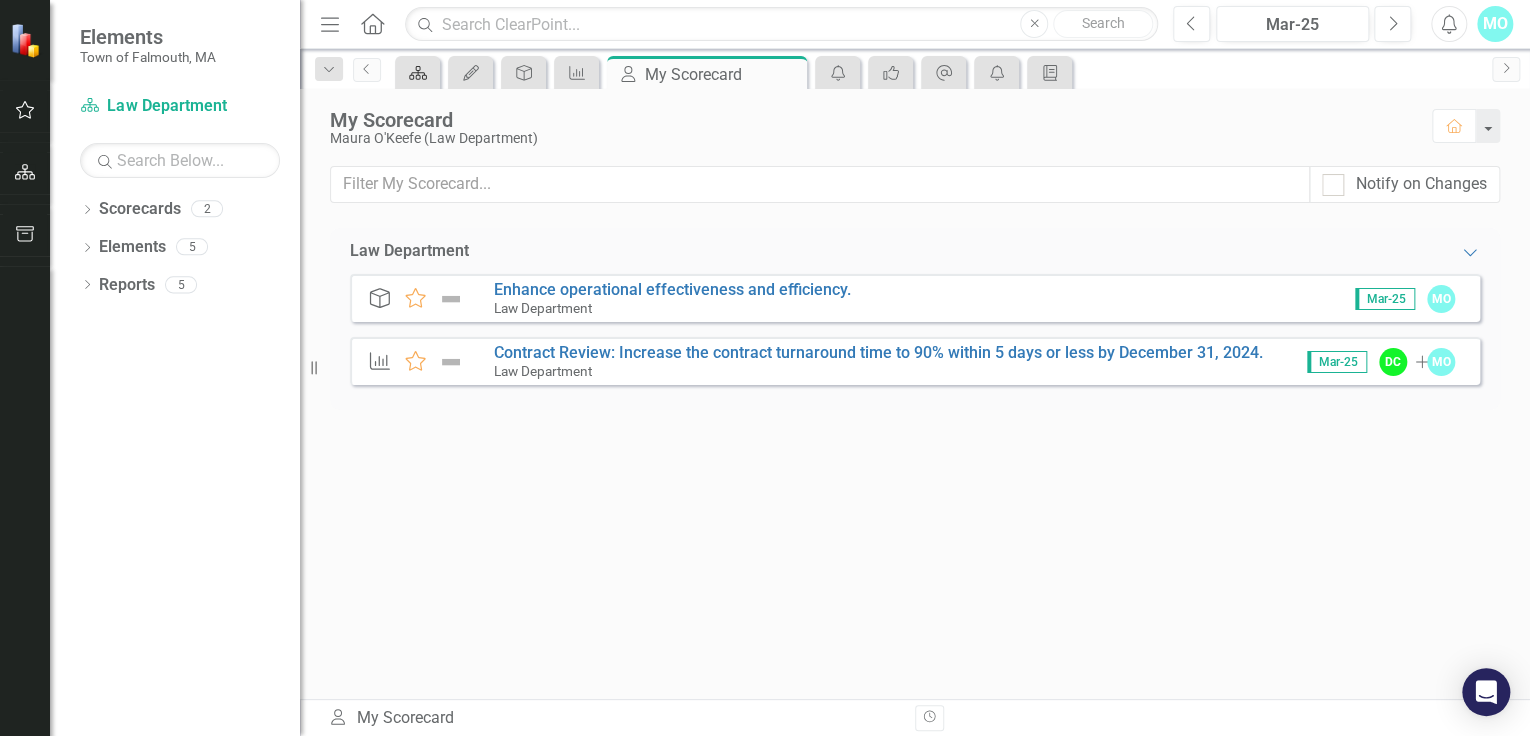 click 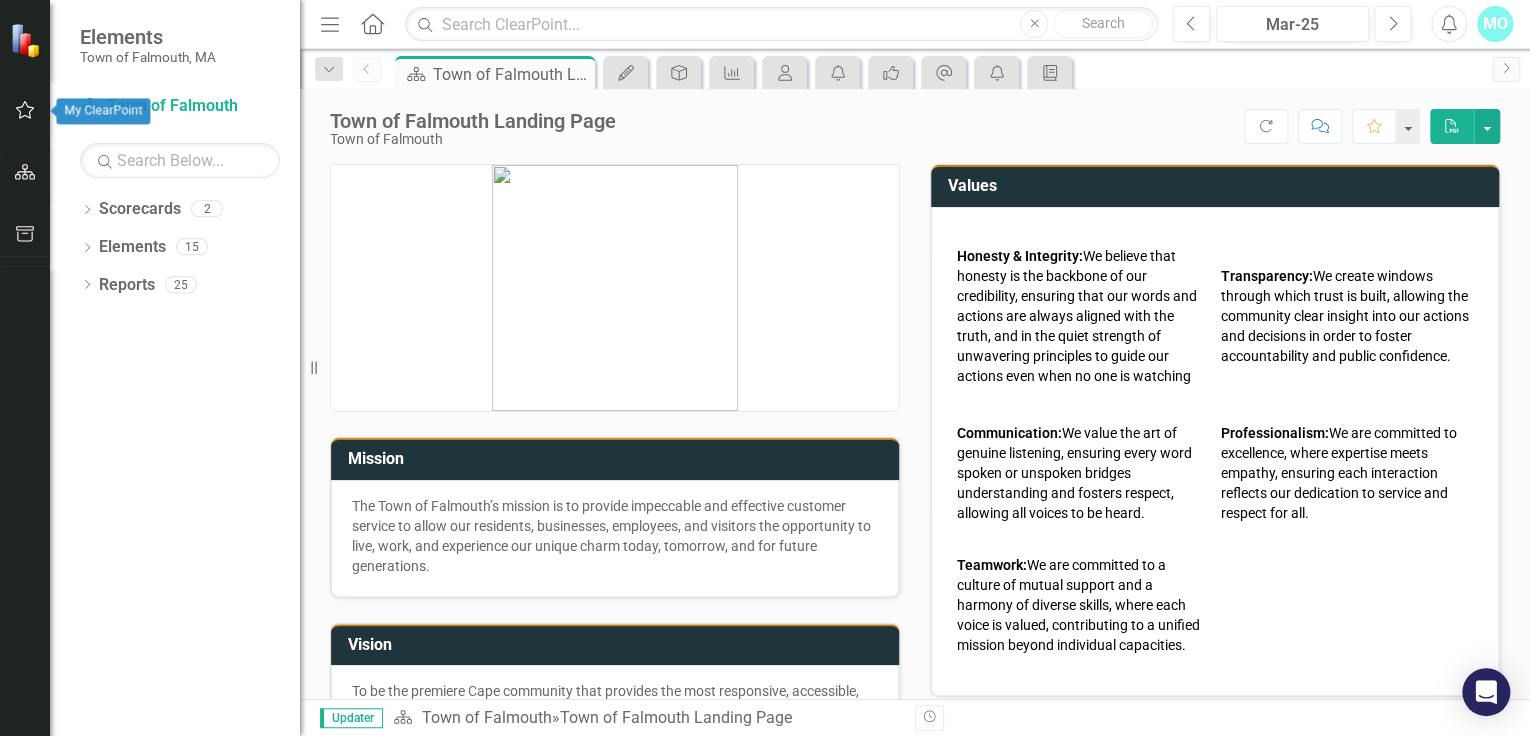 click 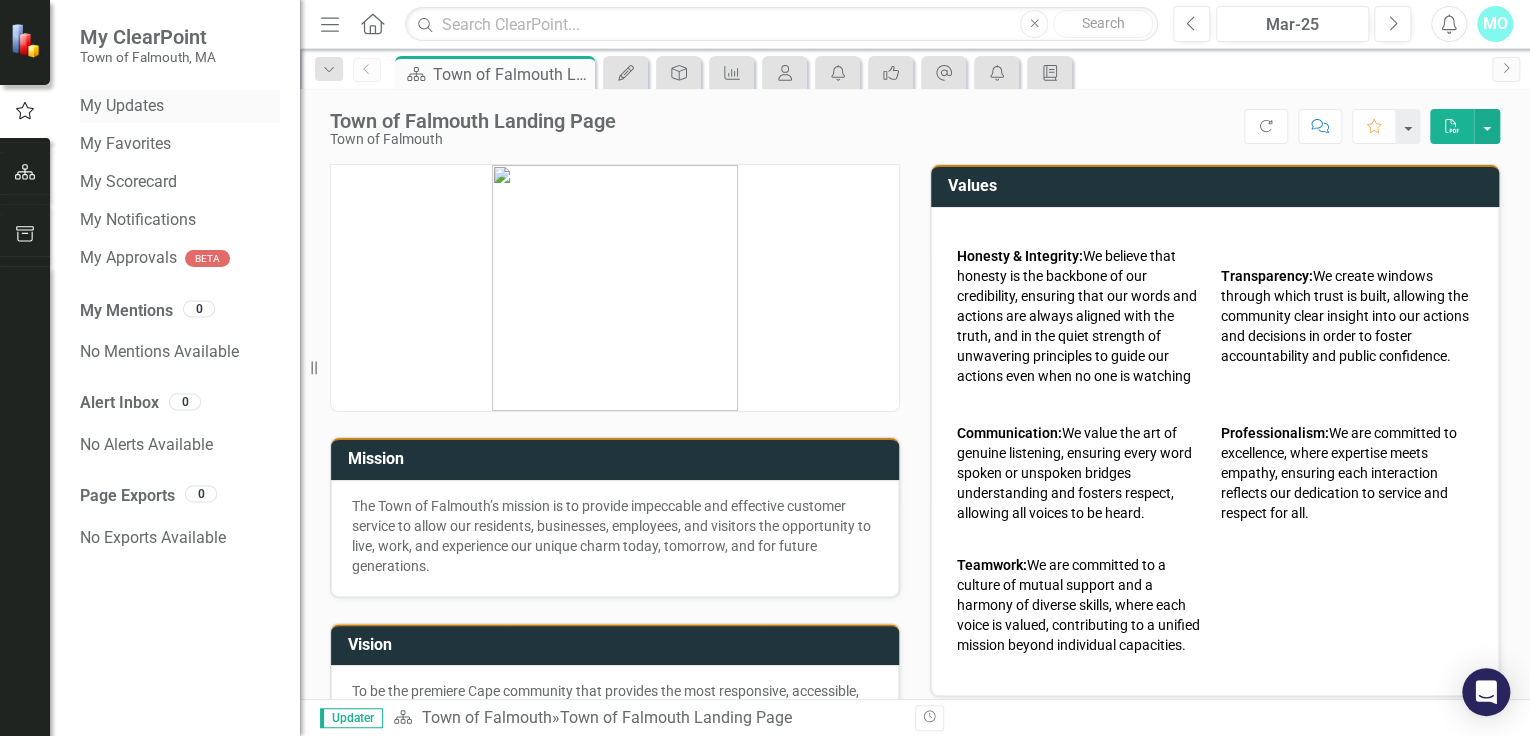 click on "My Updates" at bounding box center [180, 106] 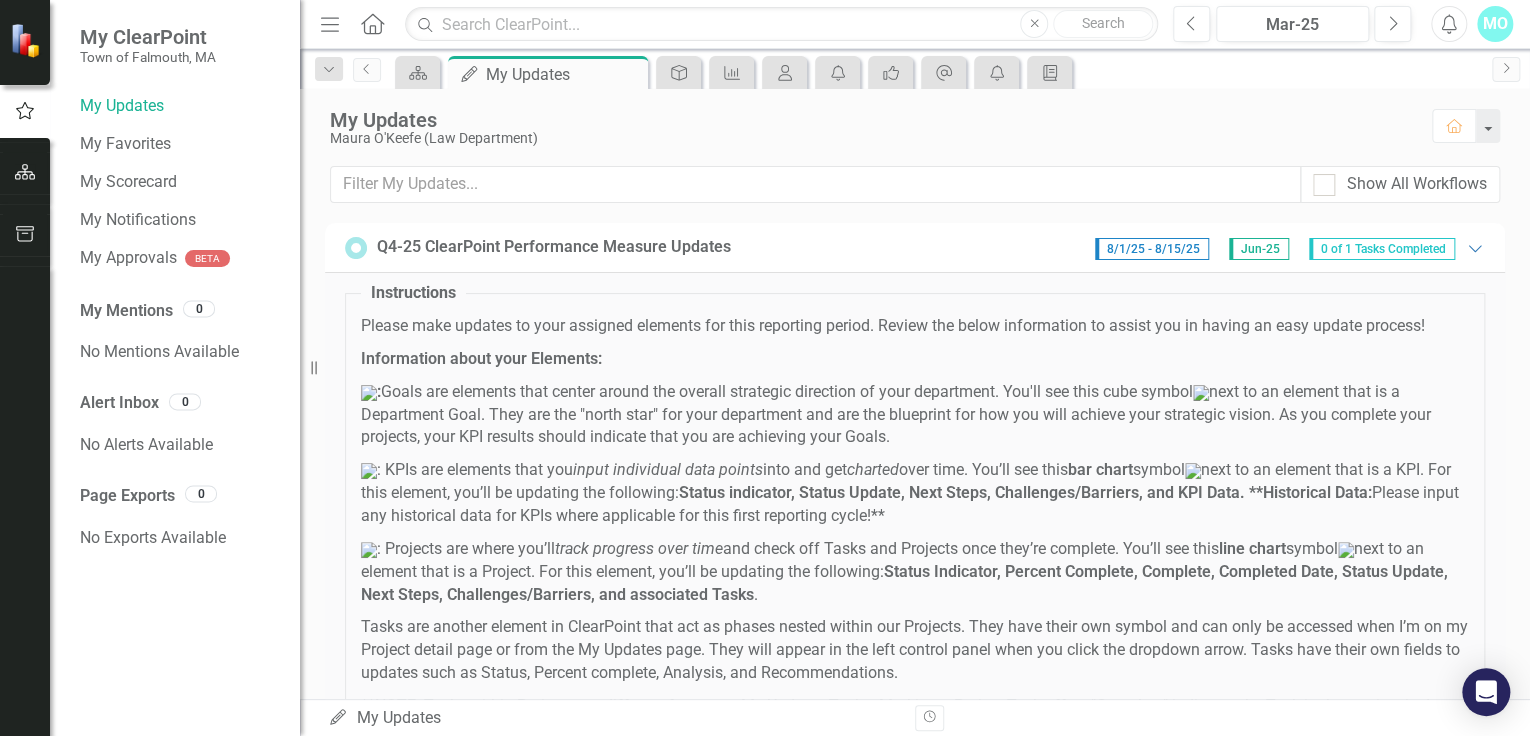 click 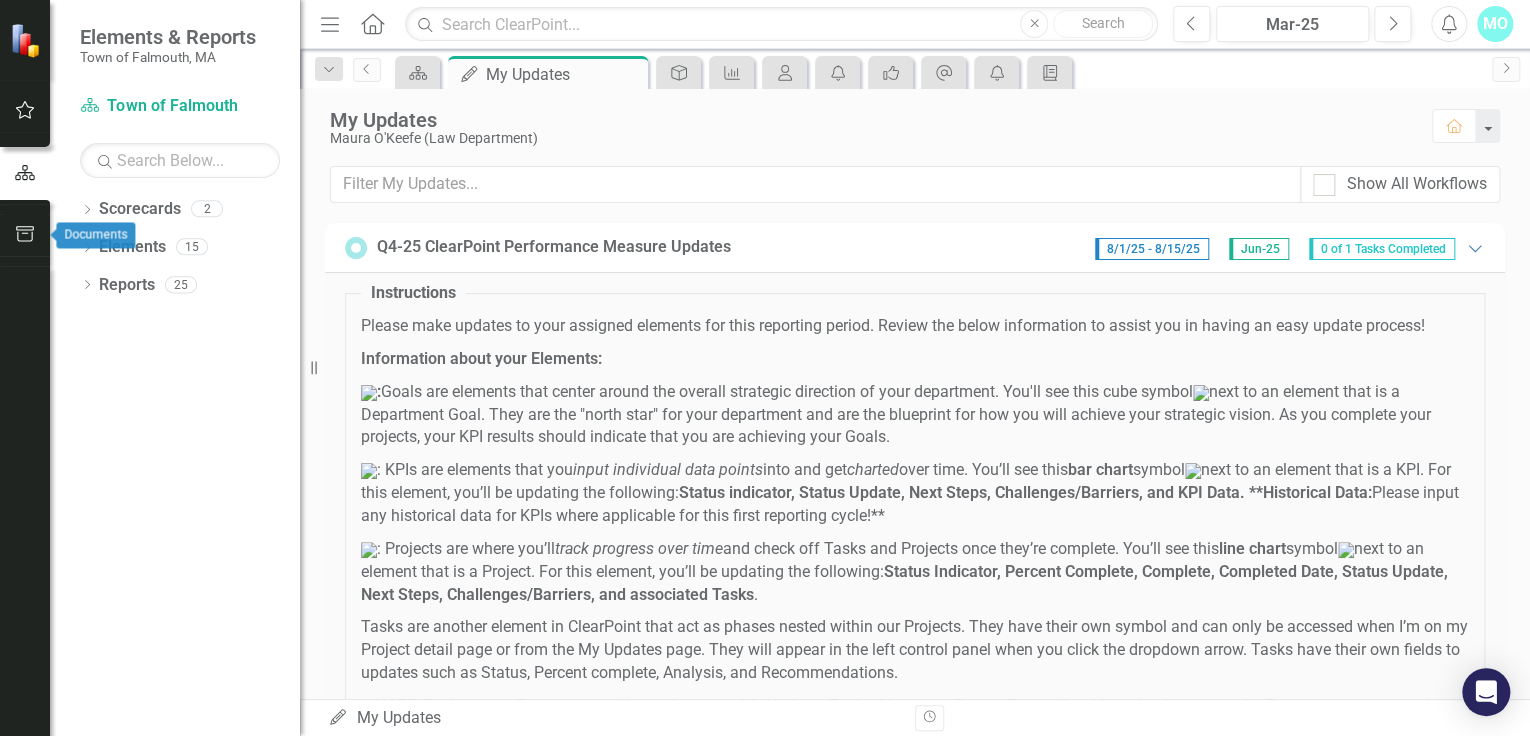 click 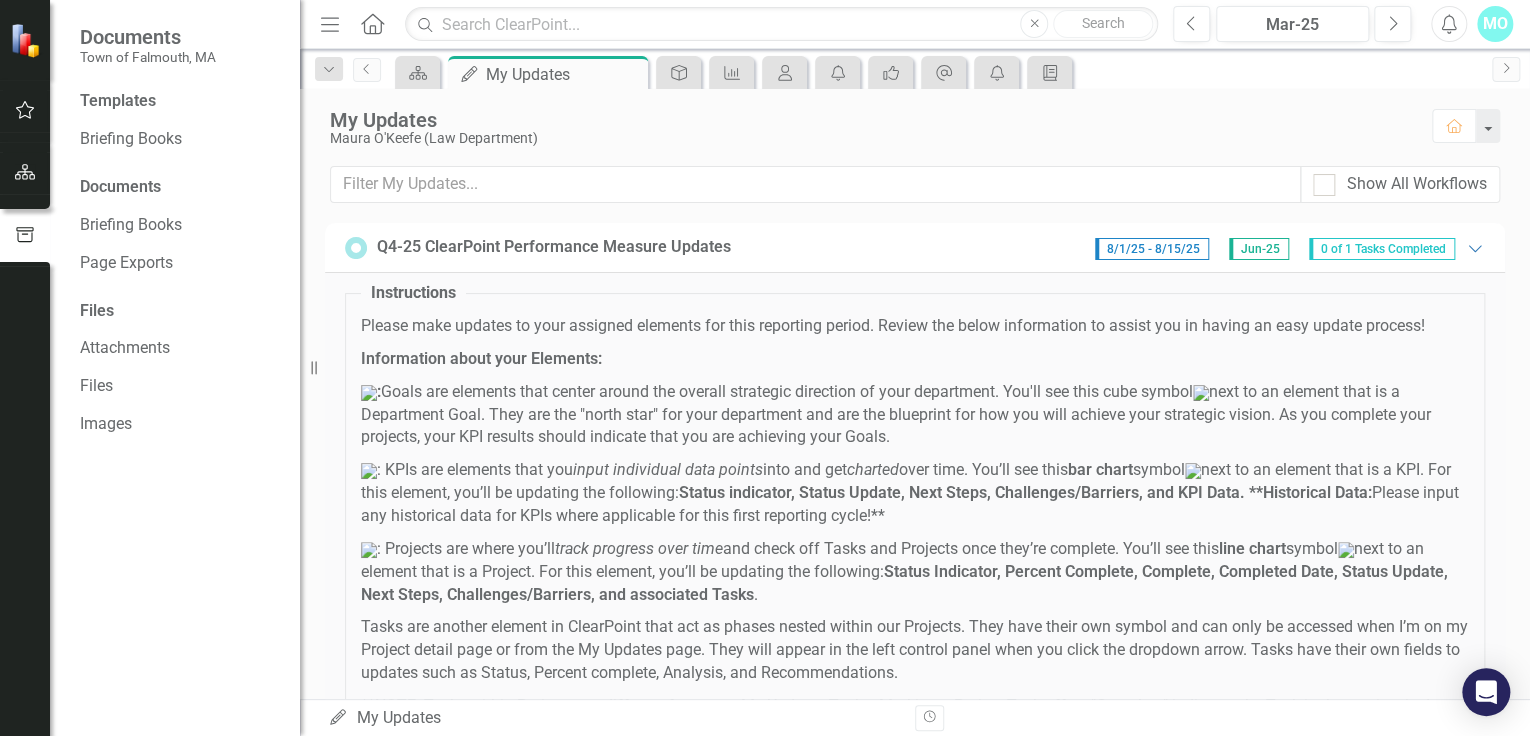 click on "MO" at bounding box center (1495, 24) 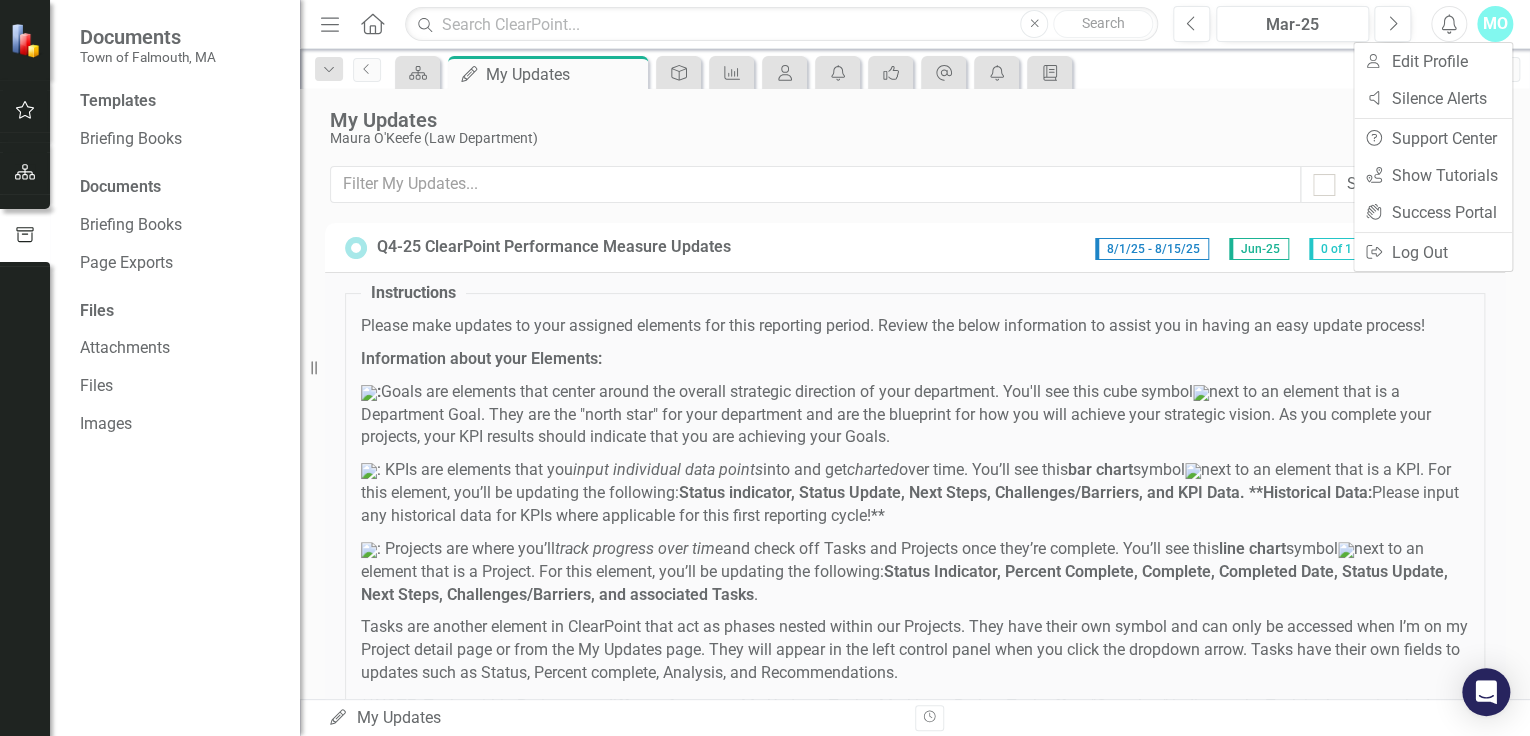 click on "MO" at bounding box center [1495, 24] 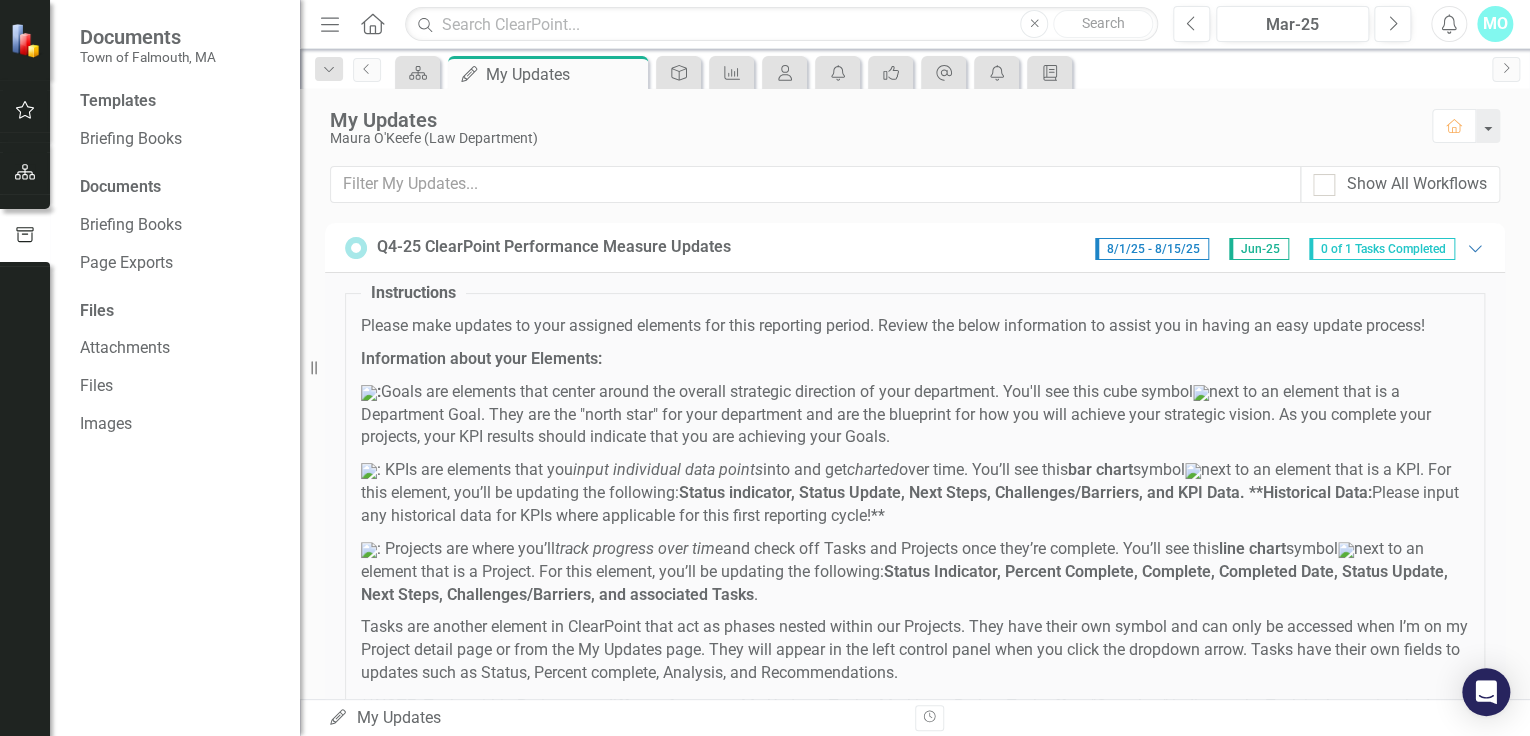 click on "MO" at bounding box center [1495, 24] 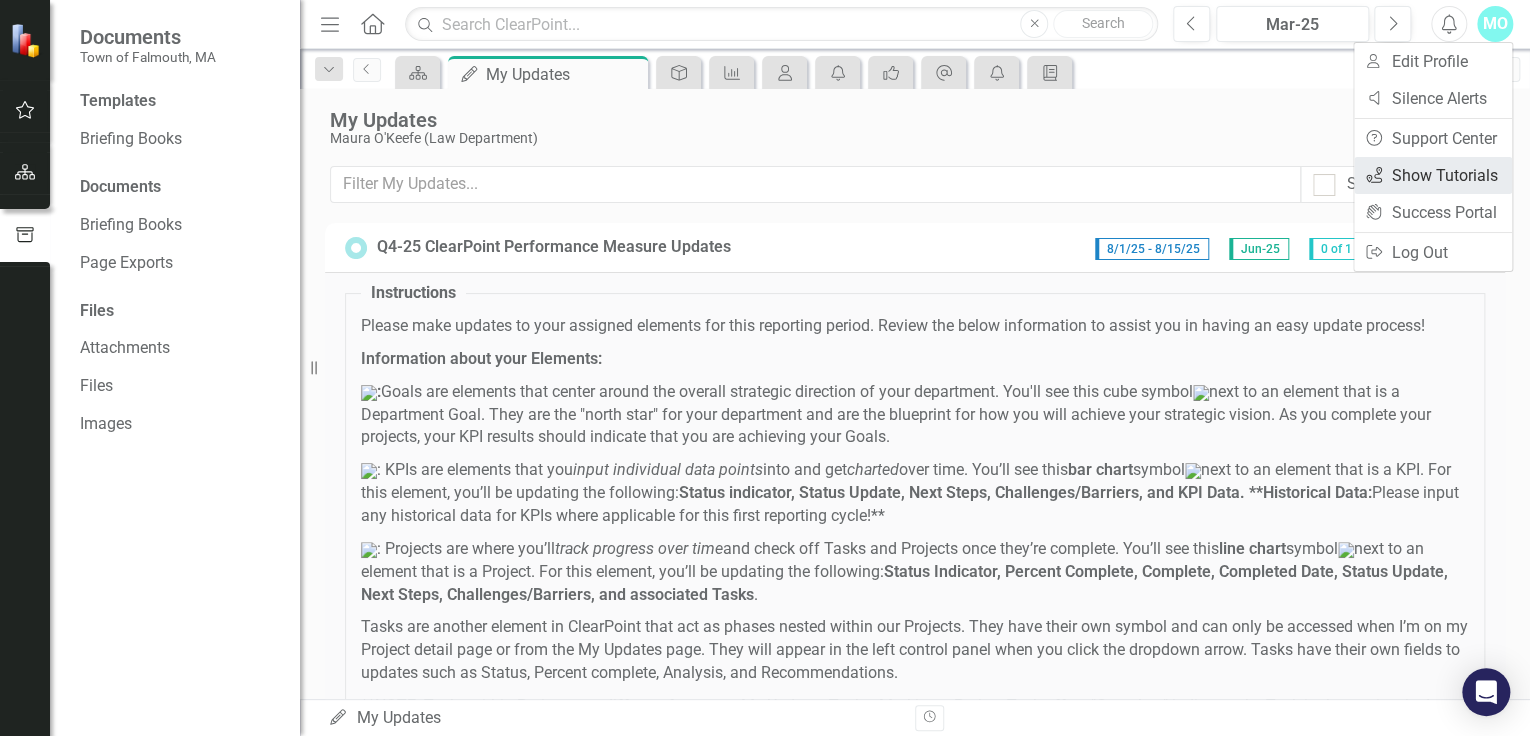 click on "icon.tutorial Show Tutorials" at bounding box center (1433, 175) 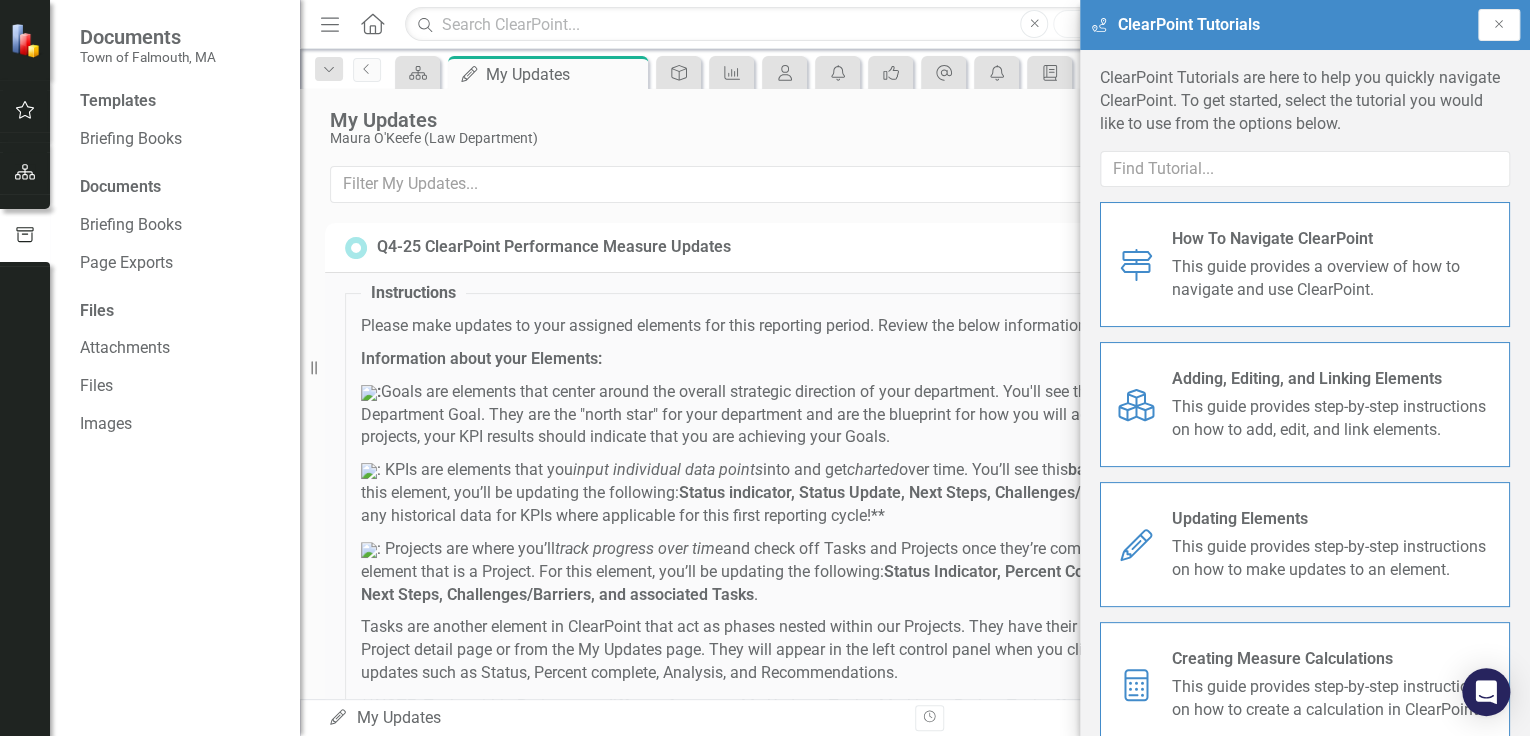 scroll, scrollTop: 0, scrollLeft: 0, axis: both 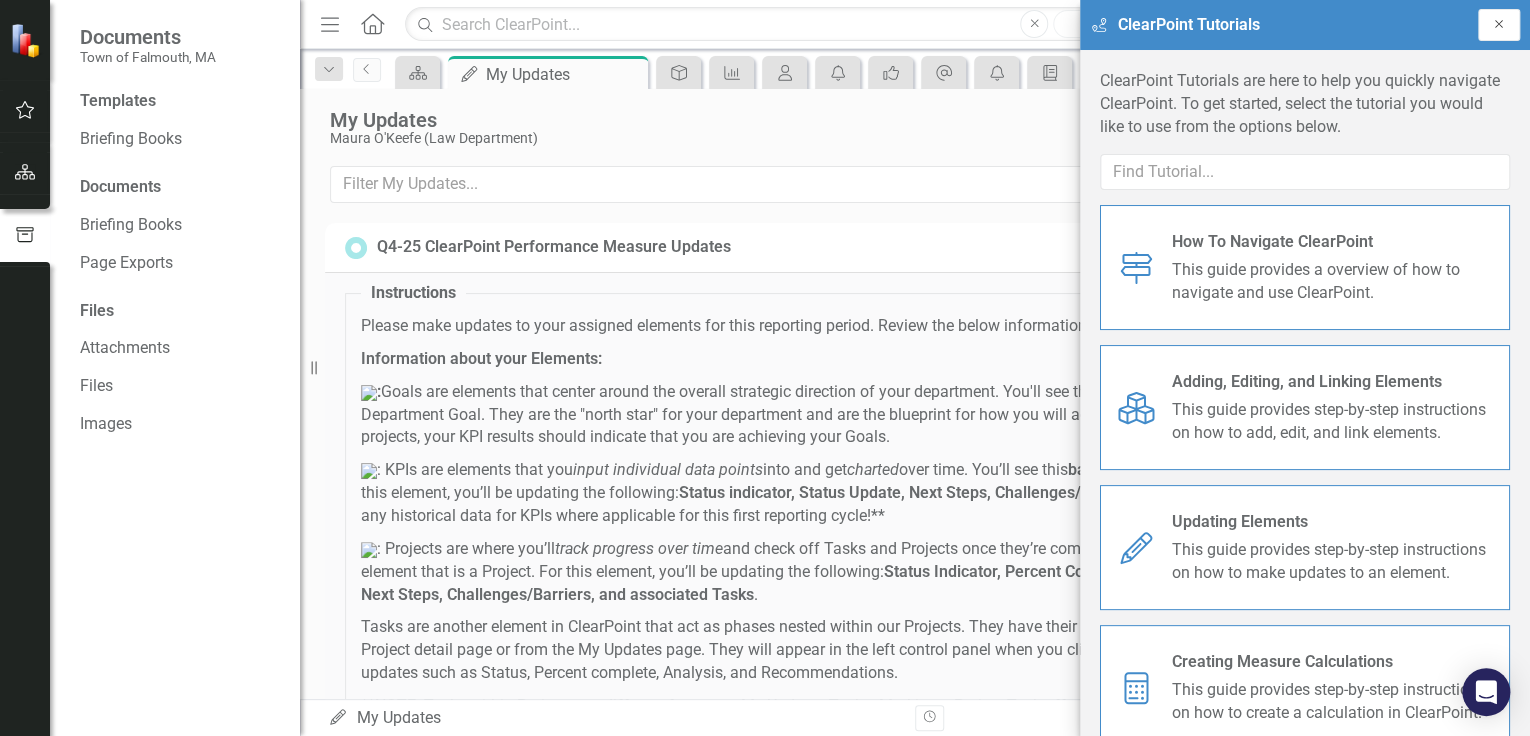 click 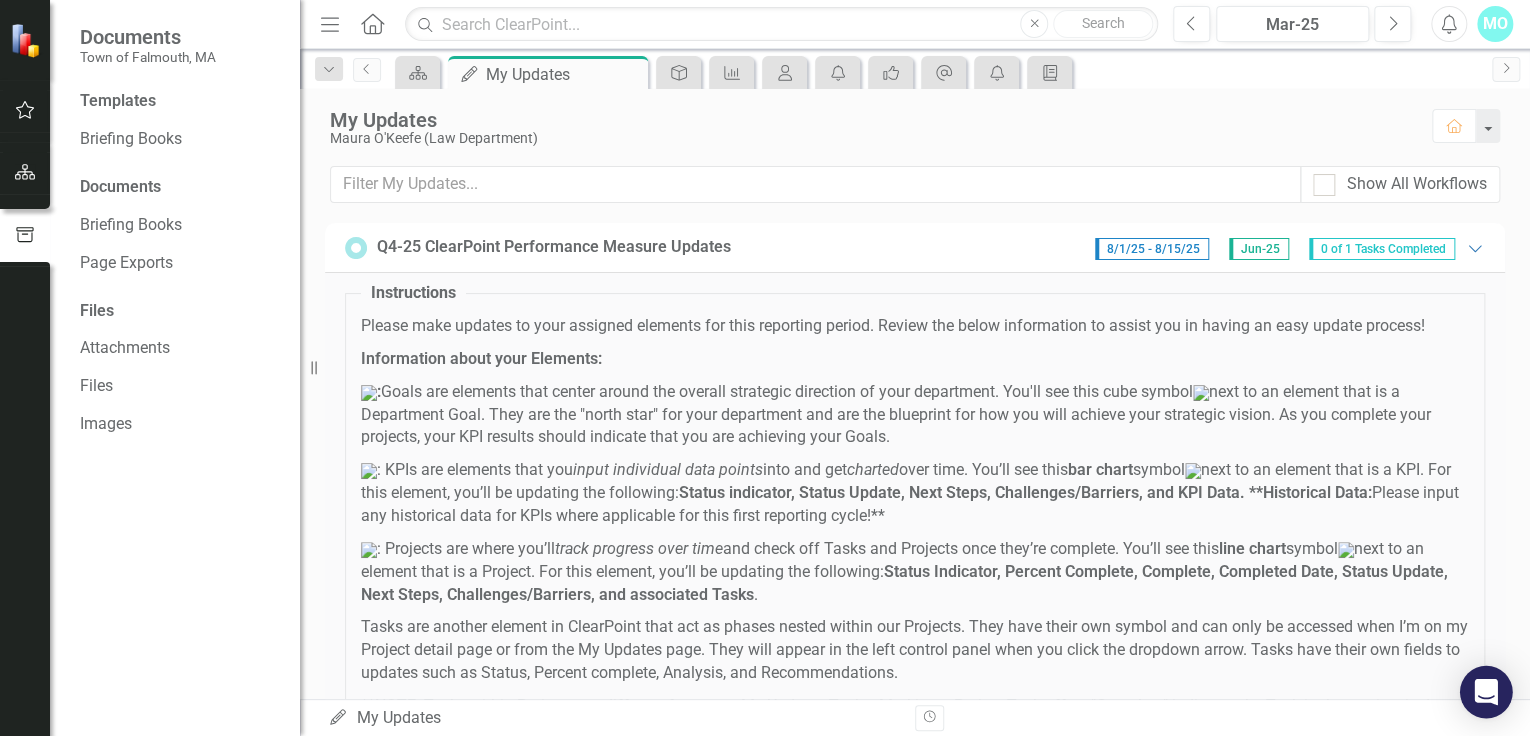 click 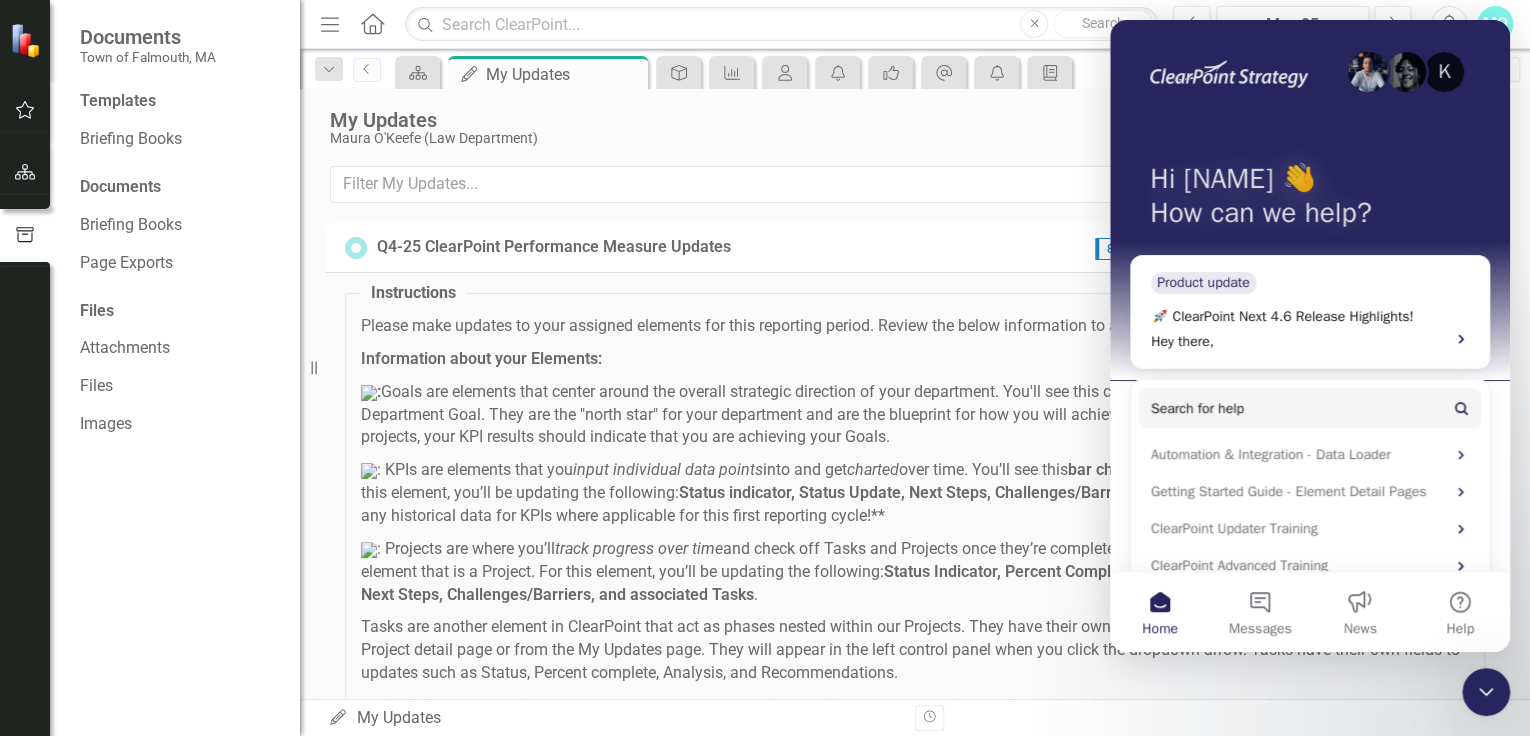 scroll, scrollTop: 0, scrollLeft: 0, axis: both 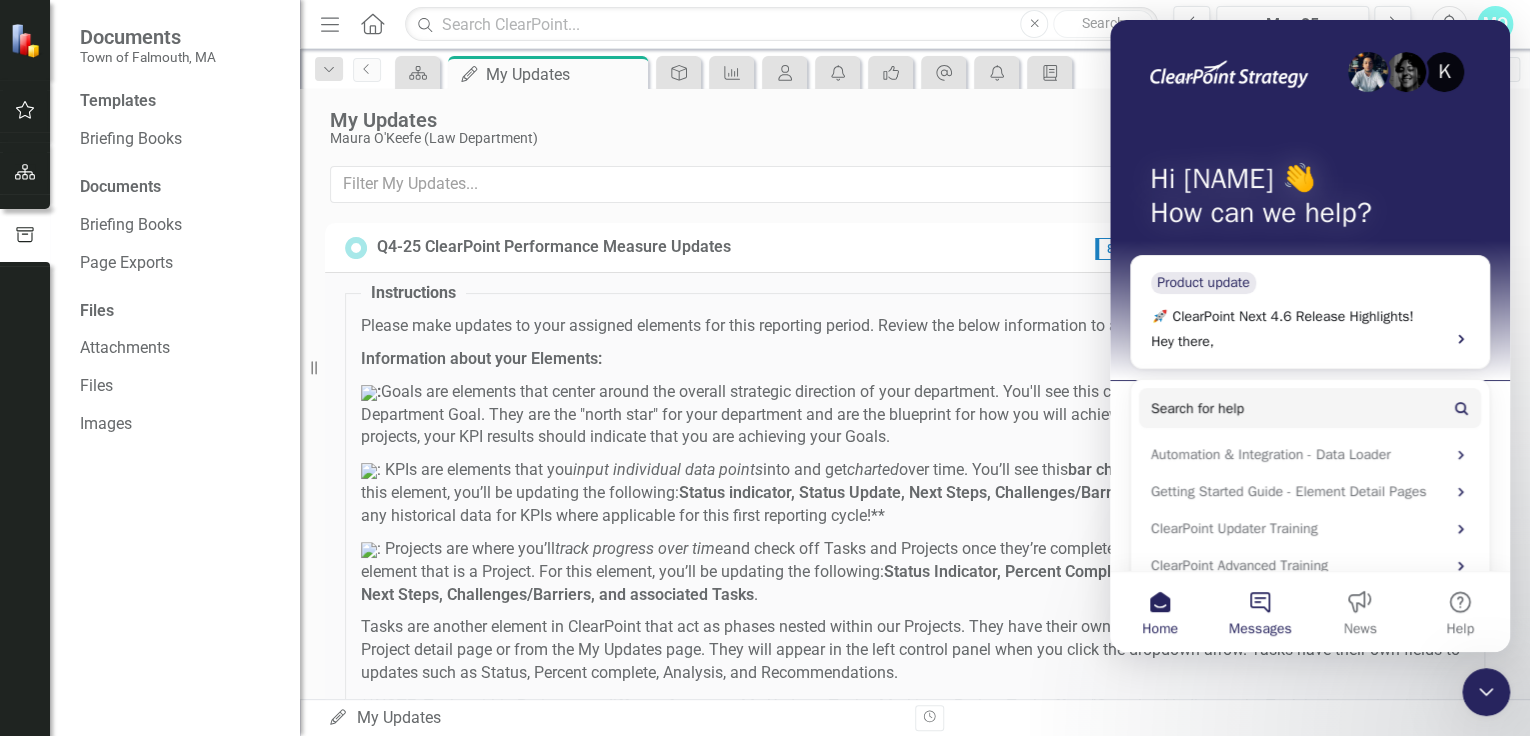 click on "Messages" at bounding box center (1260, 612) 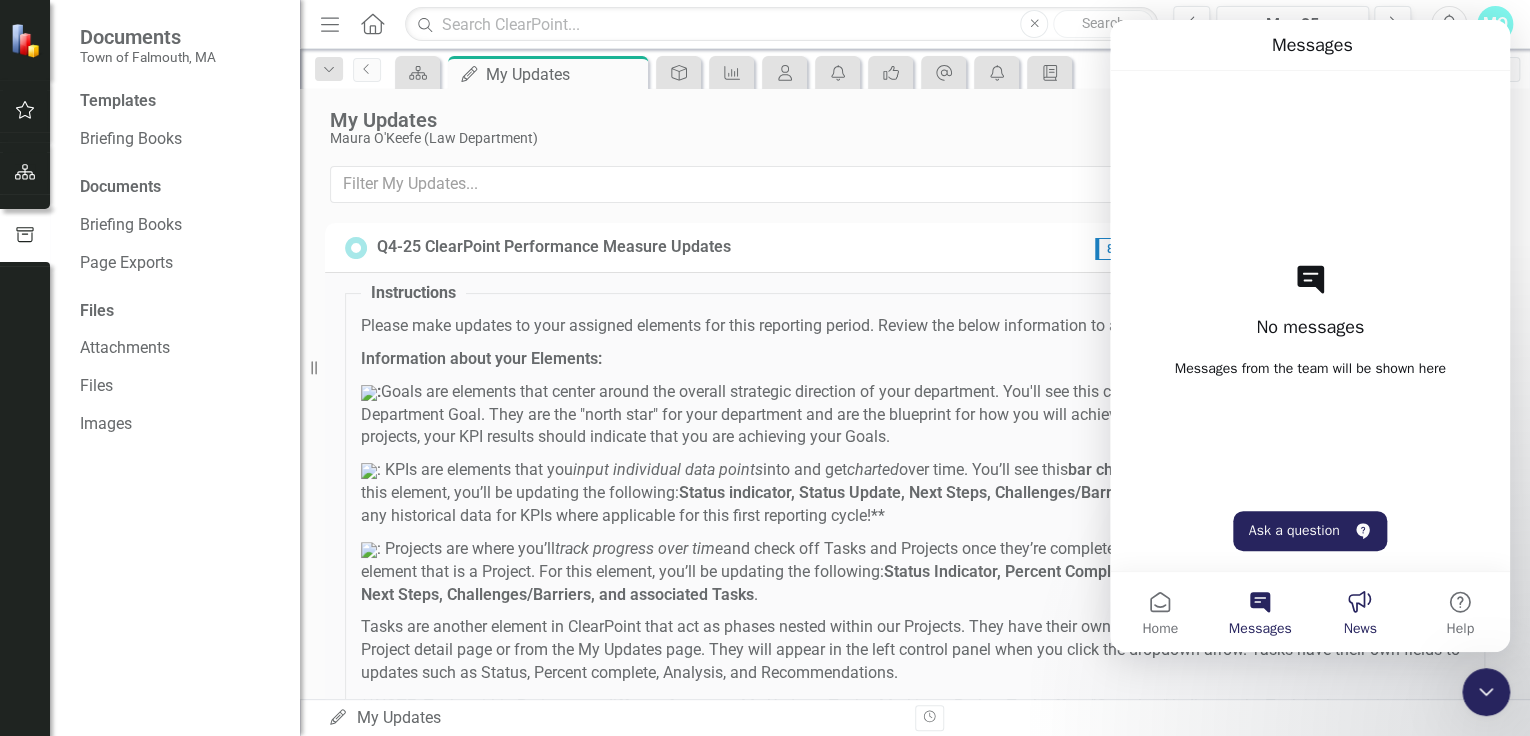 click on "News" at bounding box center [1360, 612] 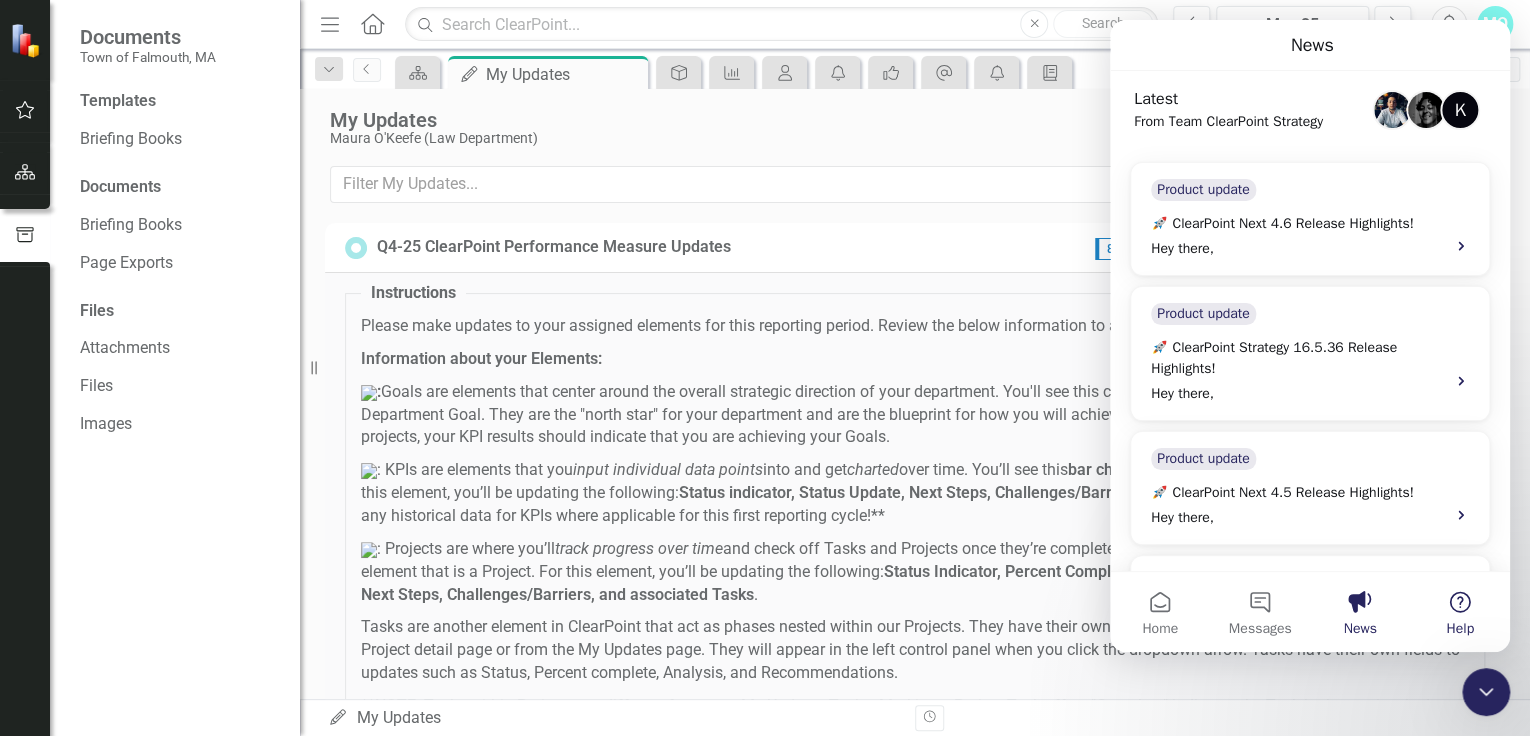 click on "Help" at bounding box center [1460, 612] 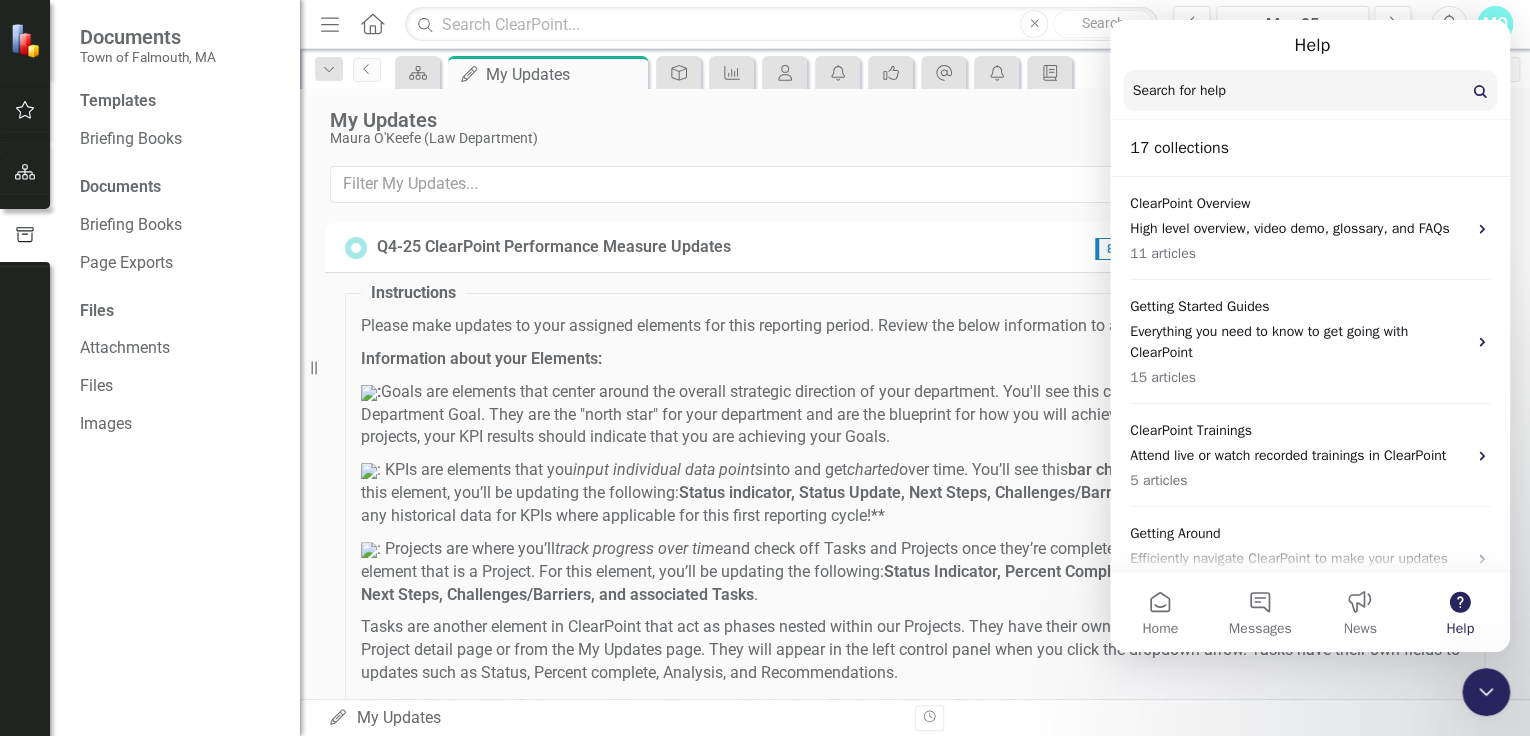 click 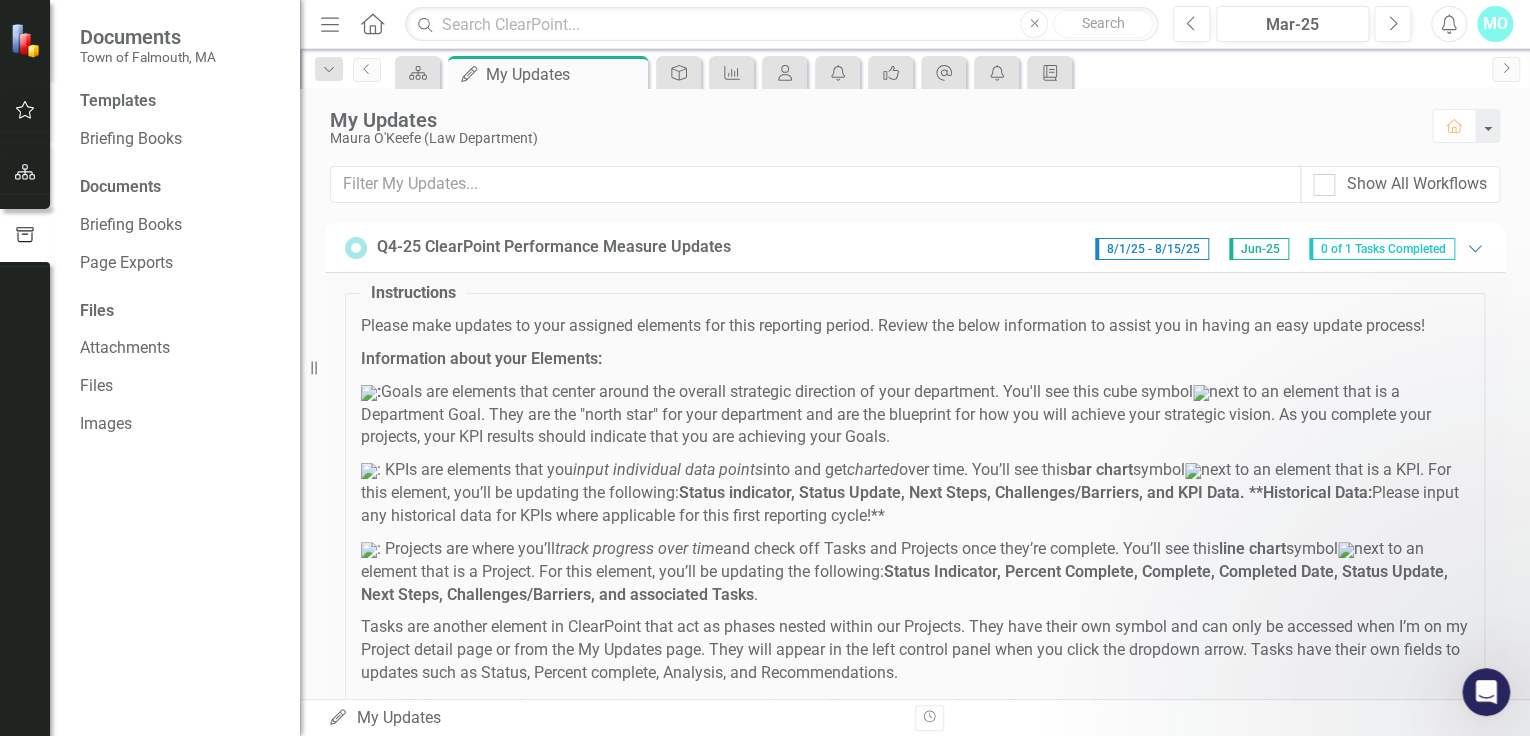 scroll, scrollTop: 0, scrollLeft: 0, axis: both 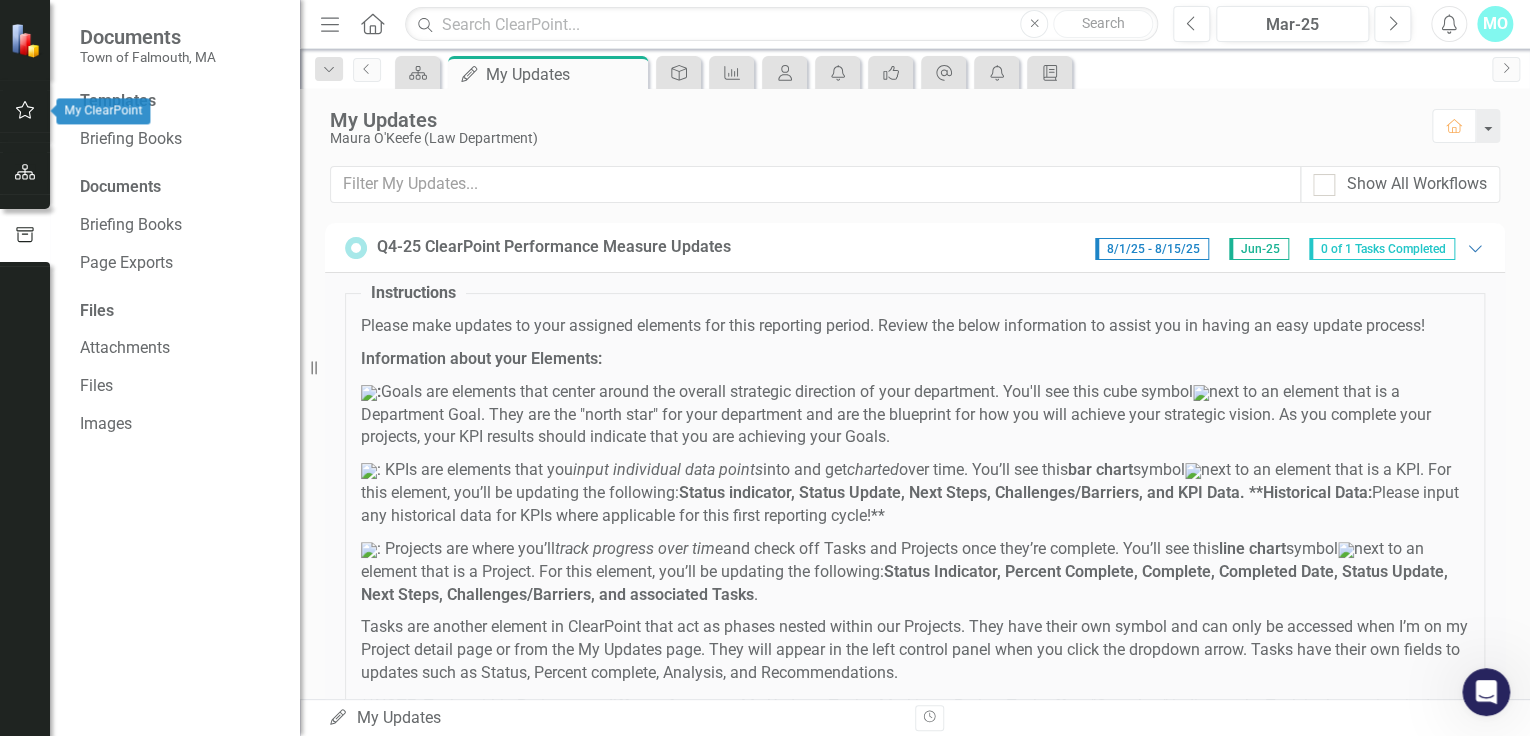 click 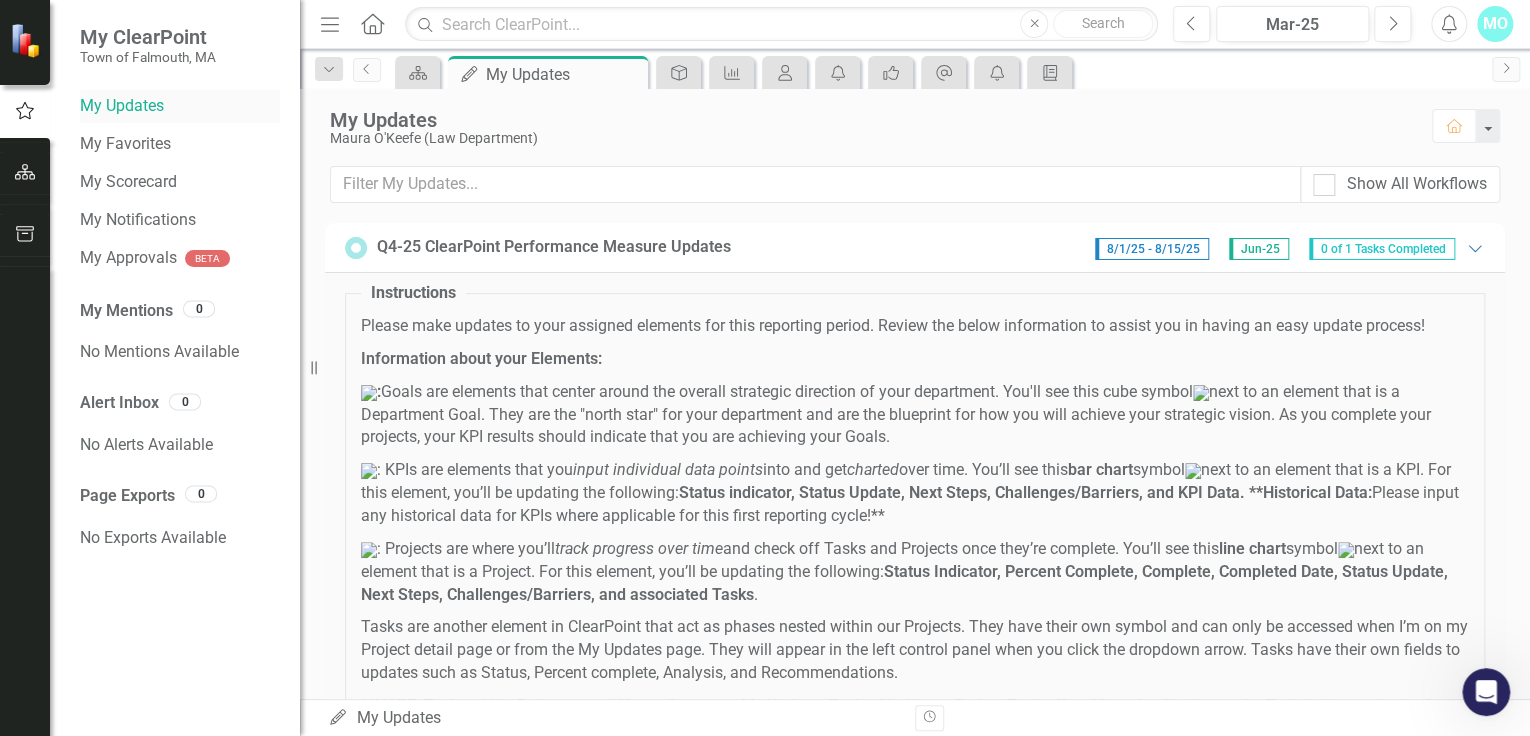 click on "My Updates" at bounding box center (180, 106) 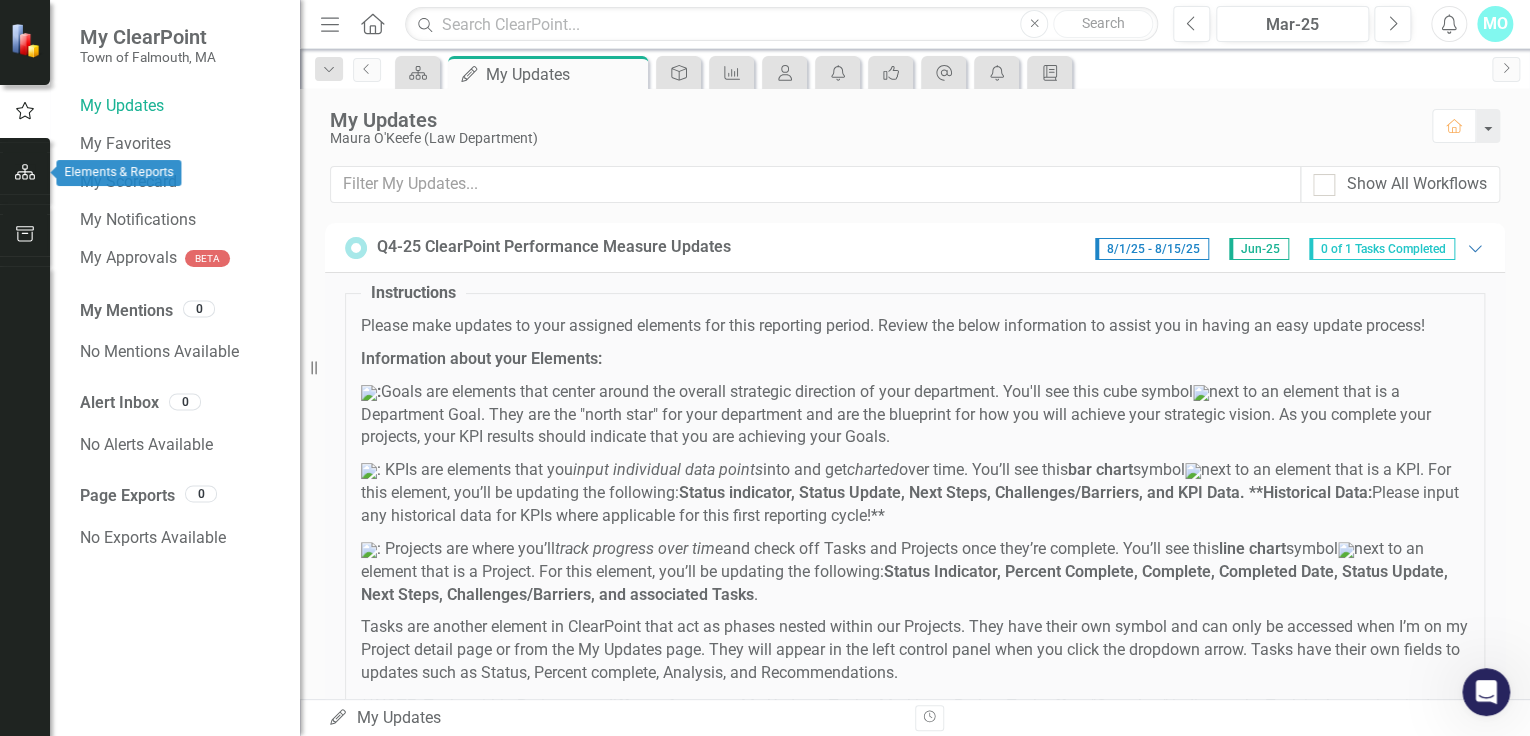 click 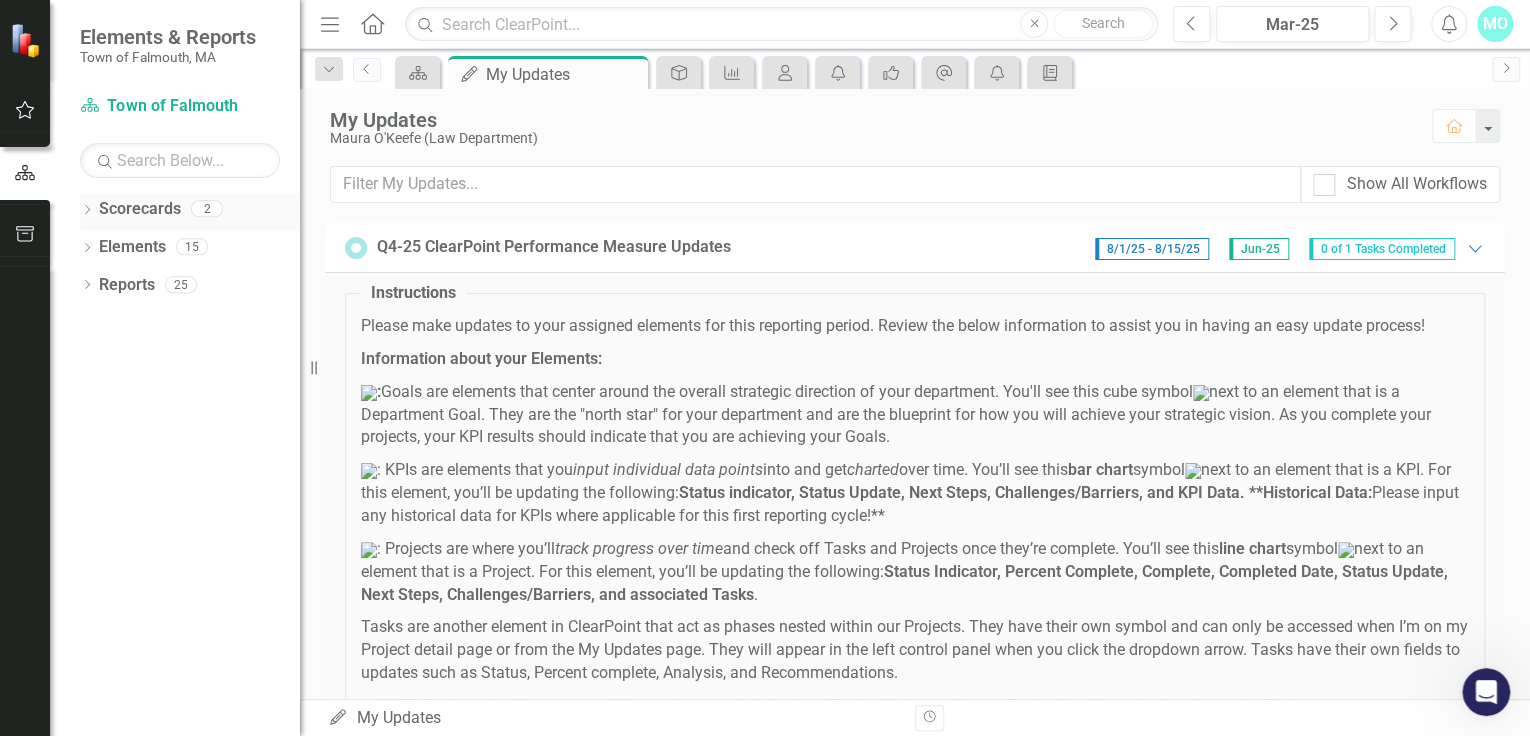 click on "Dropdown" 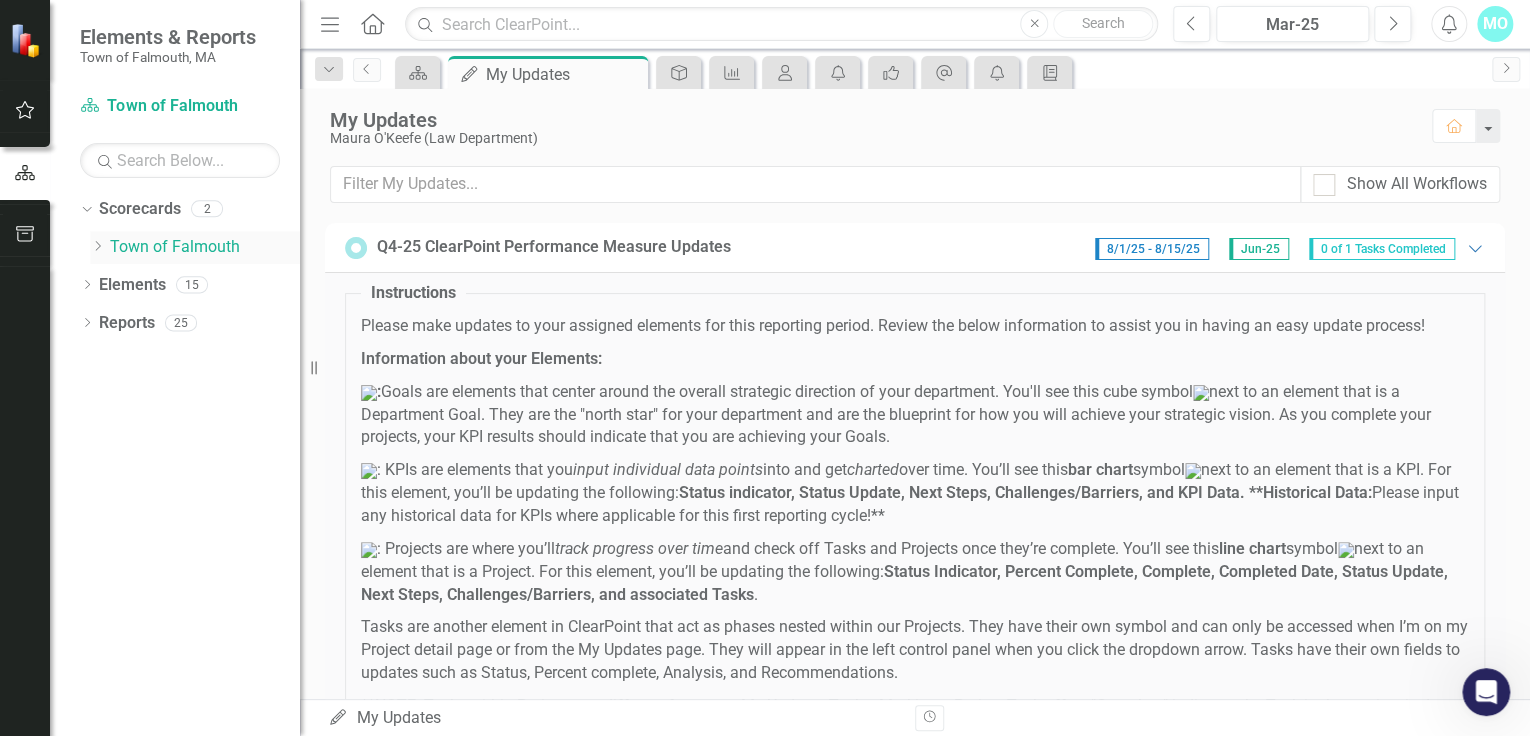 click 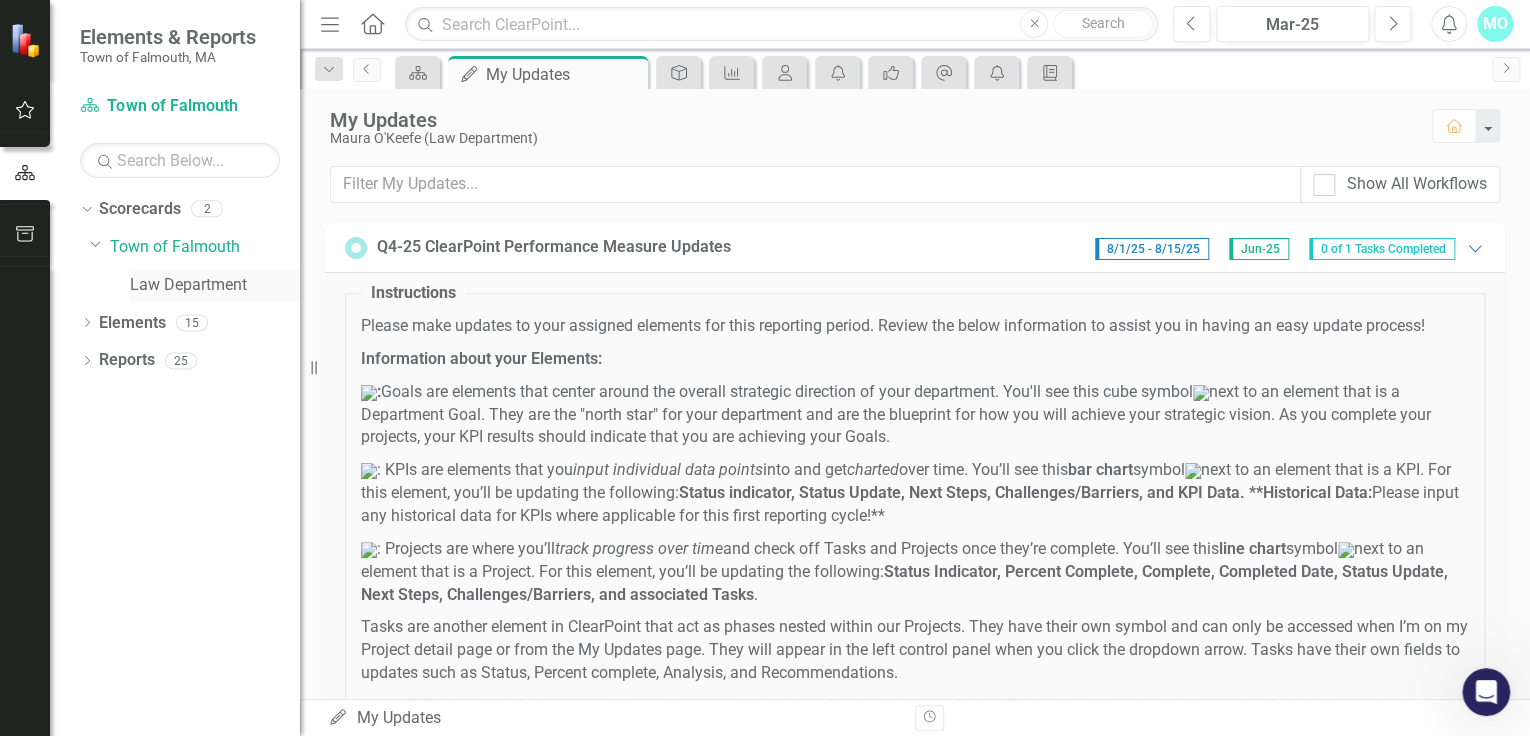 click on "Law Department" at bounding box center (215, 285) 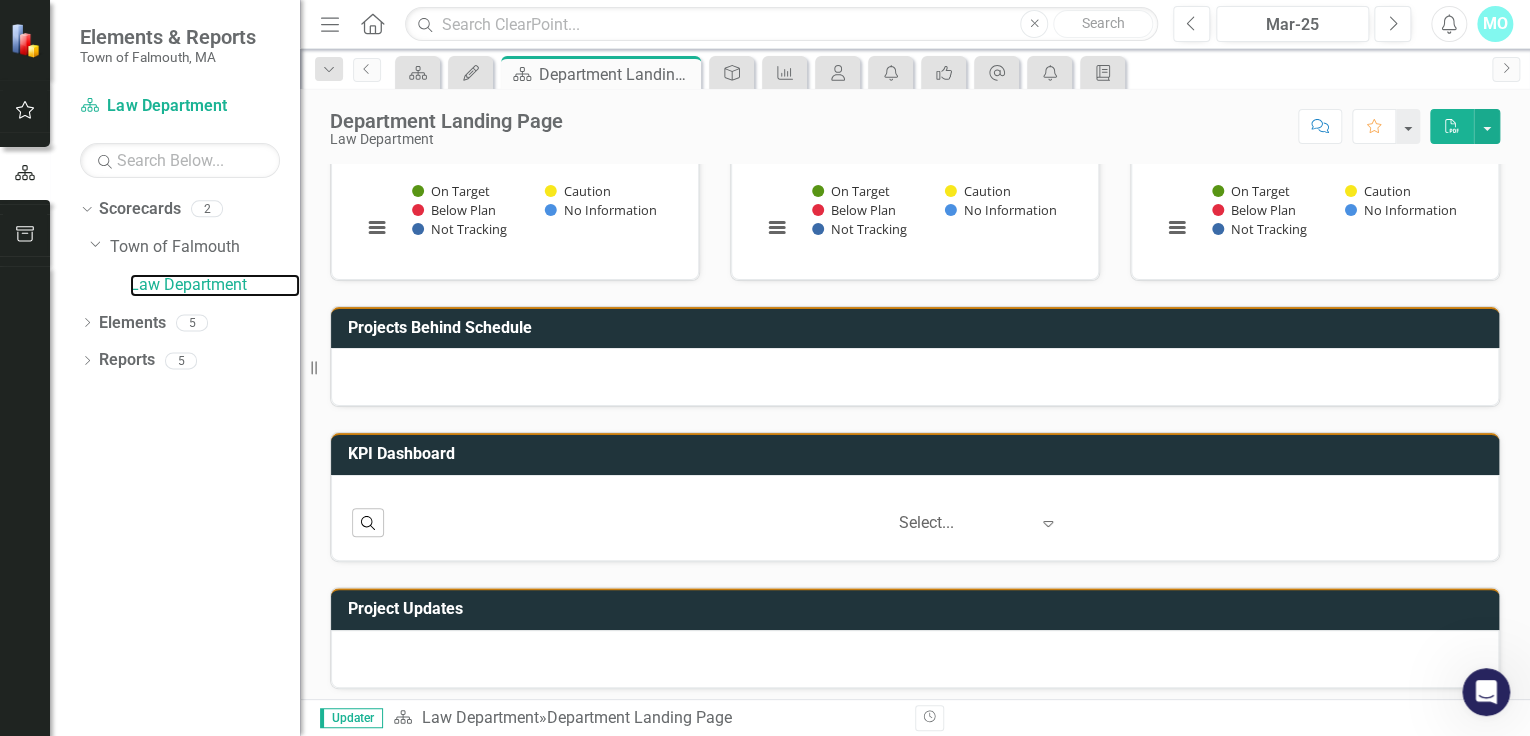 scroll, scrollTop: 411, scrollLeft: 0, axis: vertical 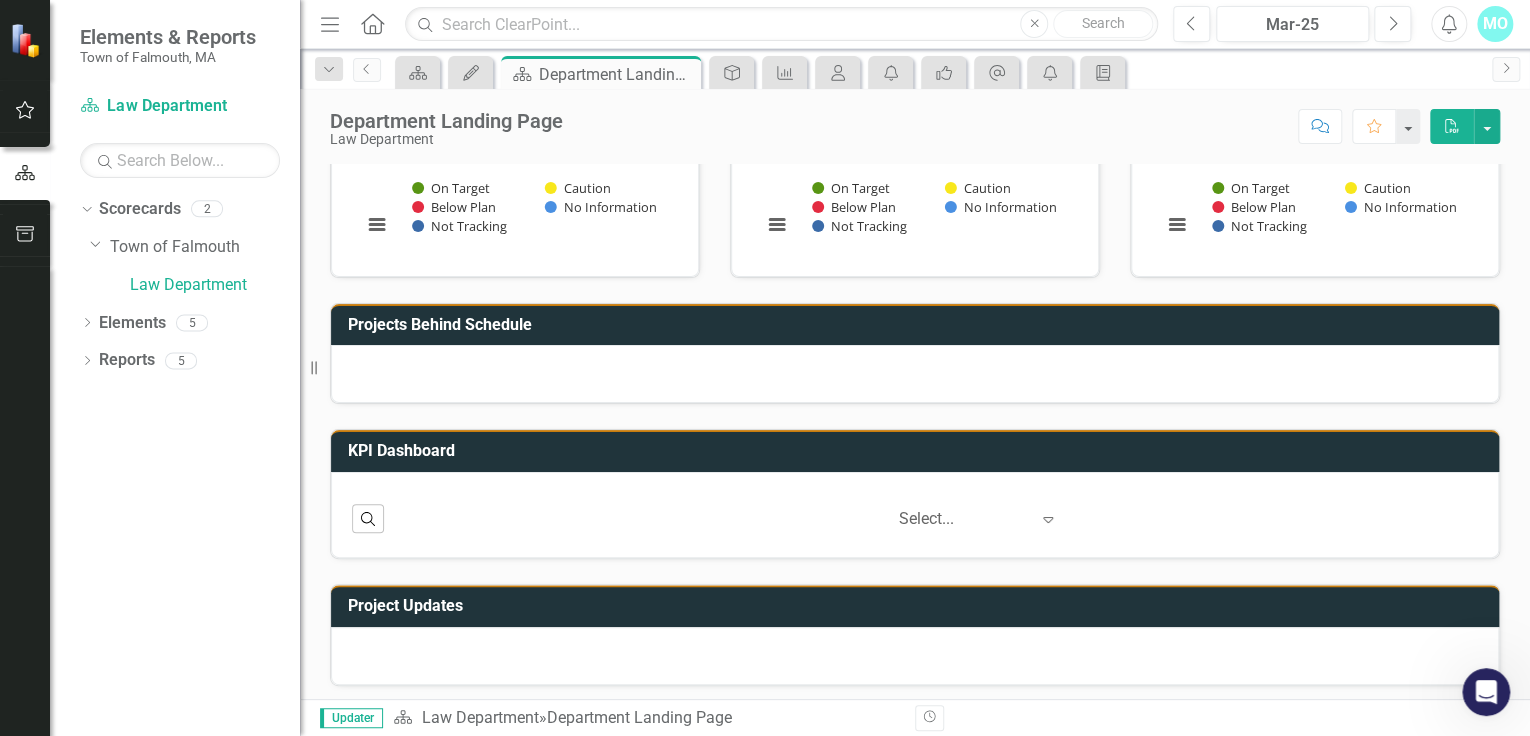 click on "Expand" 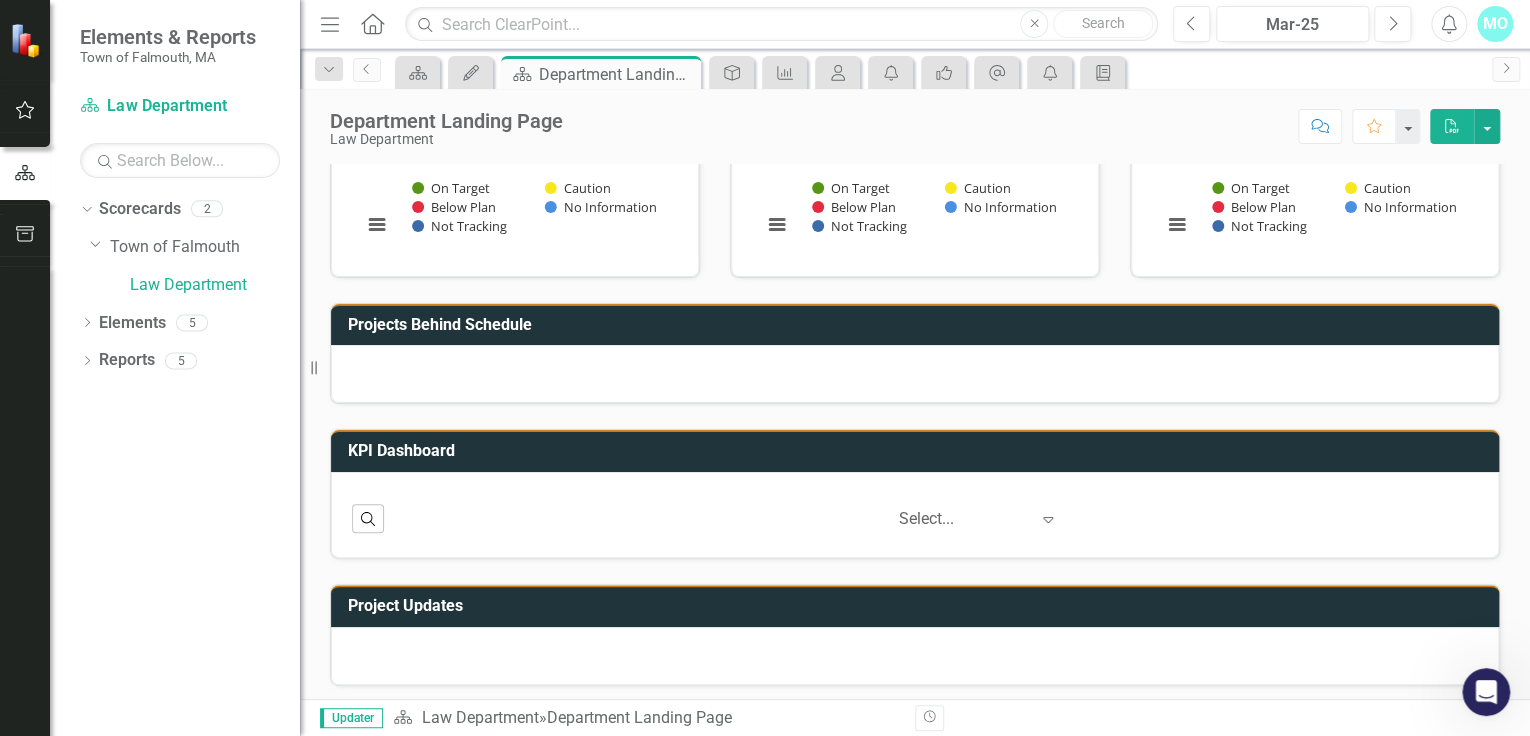 click on "‹ Previous 1 (current) › Next Select... Expand" at bounding box center (936, 519) 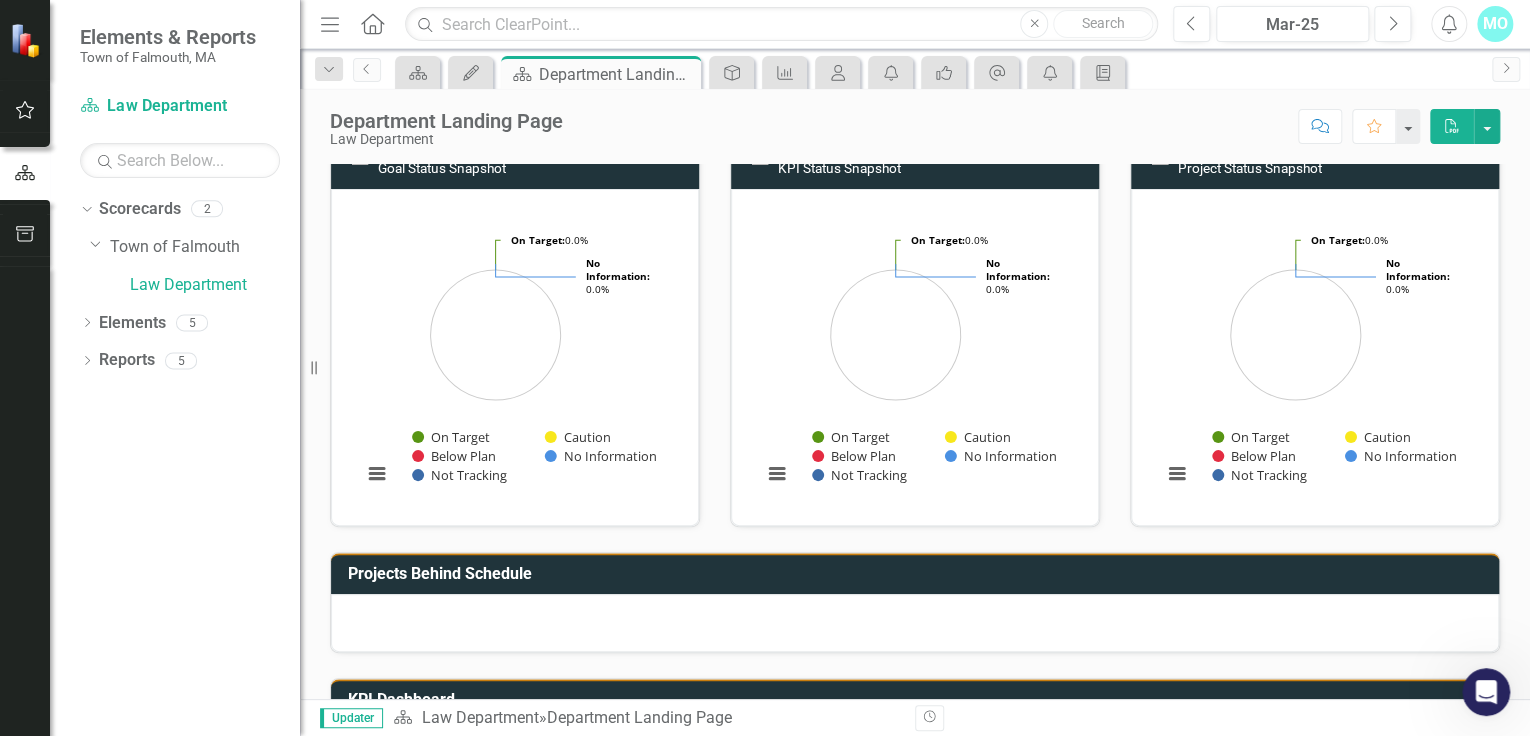scroll, scrollTop: 0, scrollLeft: 0, axis: both 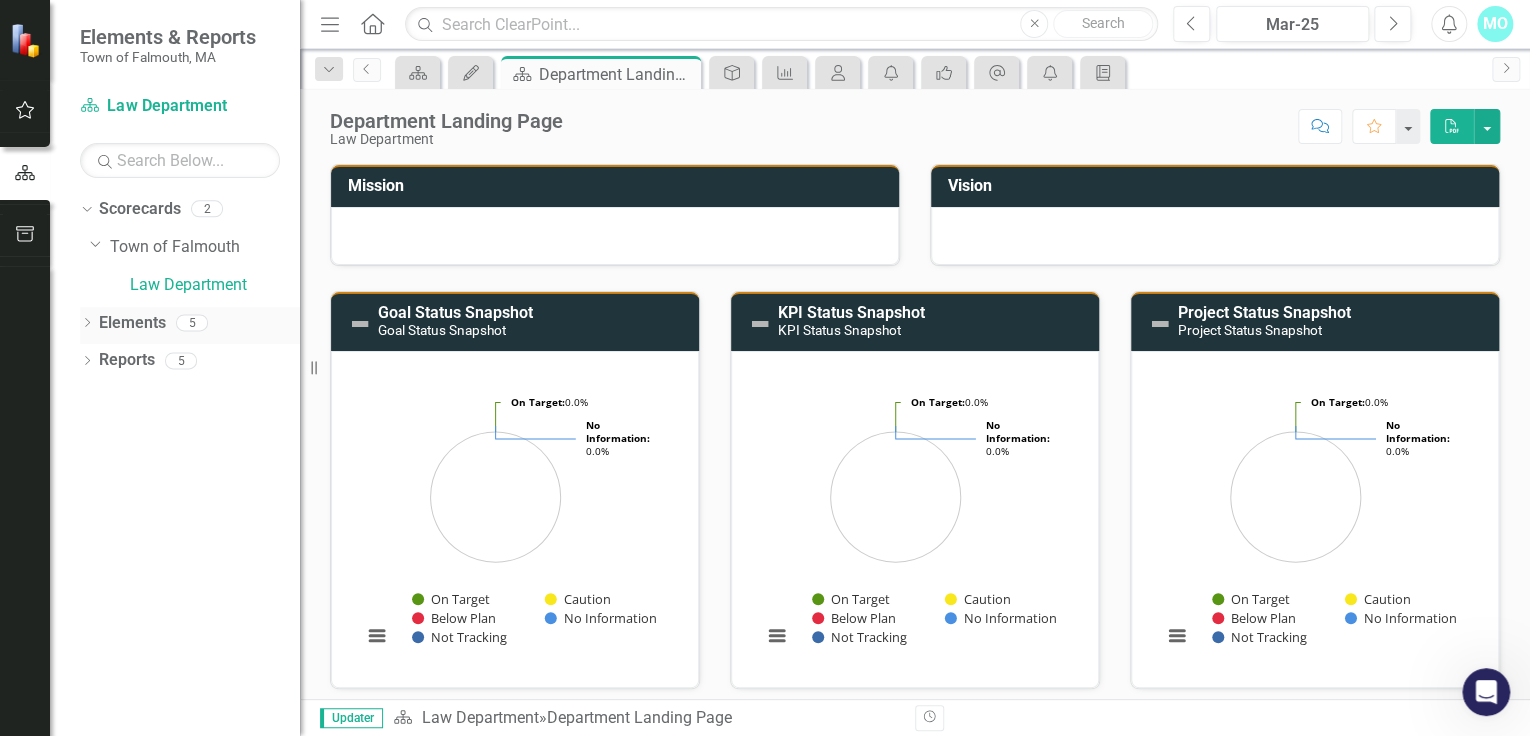 click on "Dropdown" 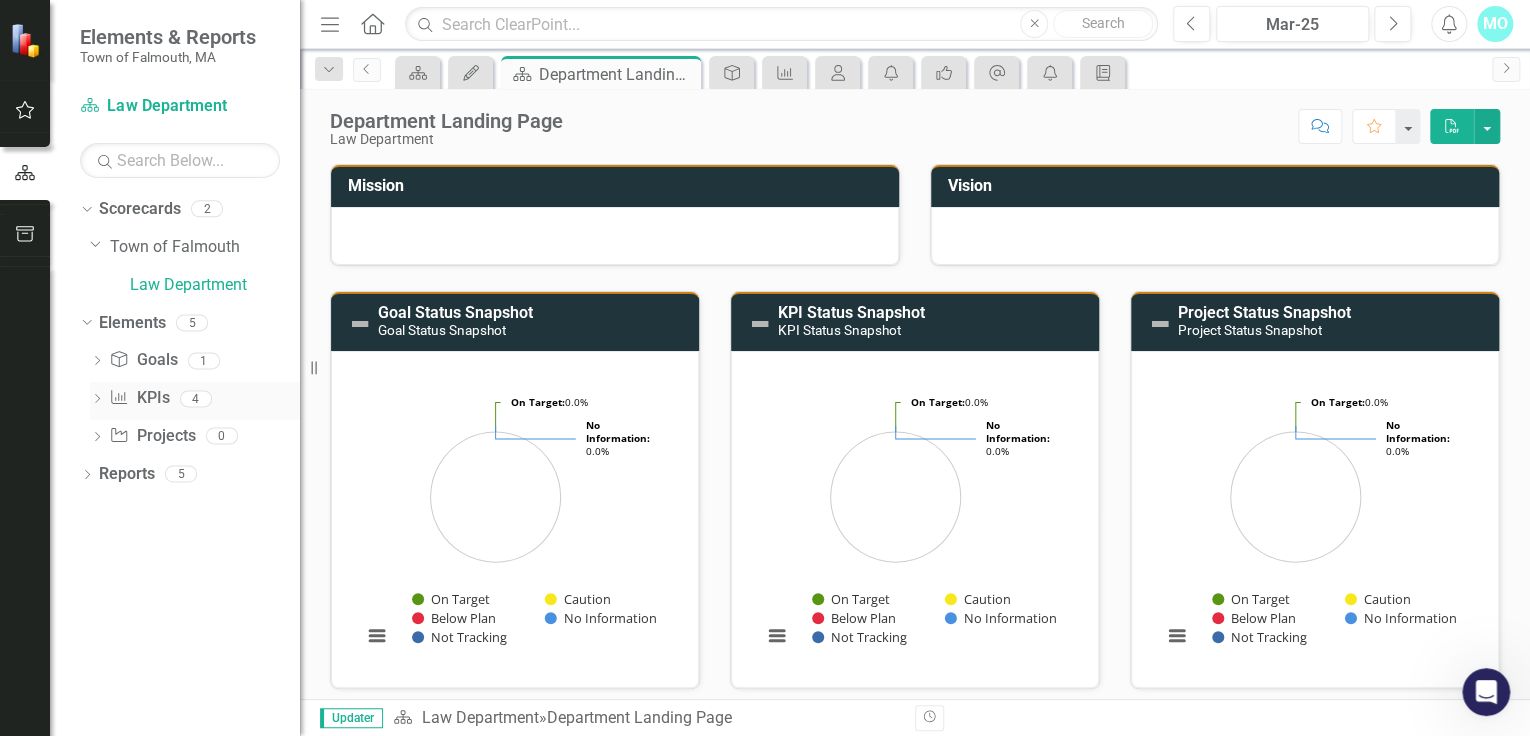click on "Dropdown" 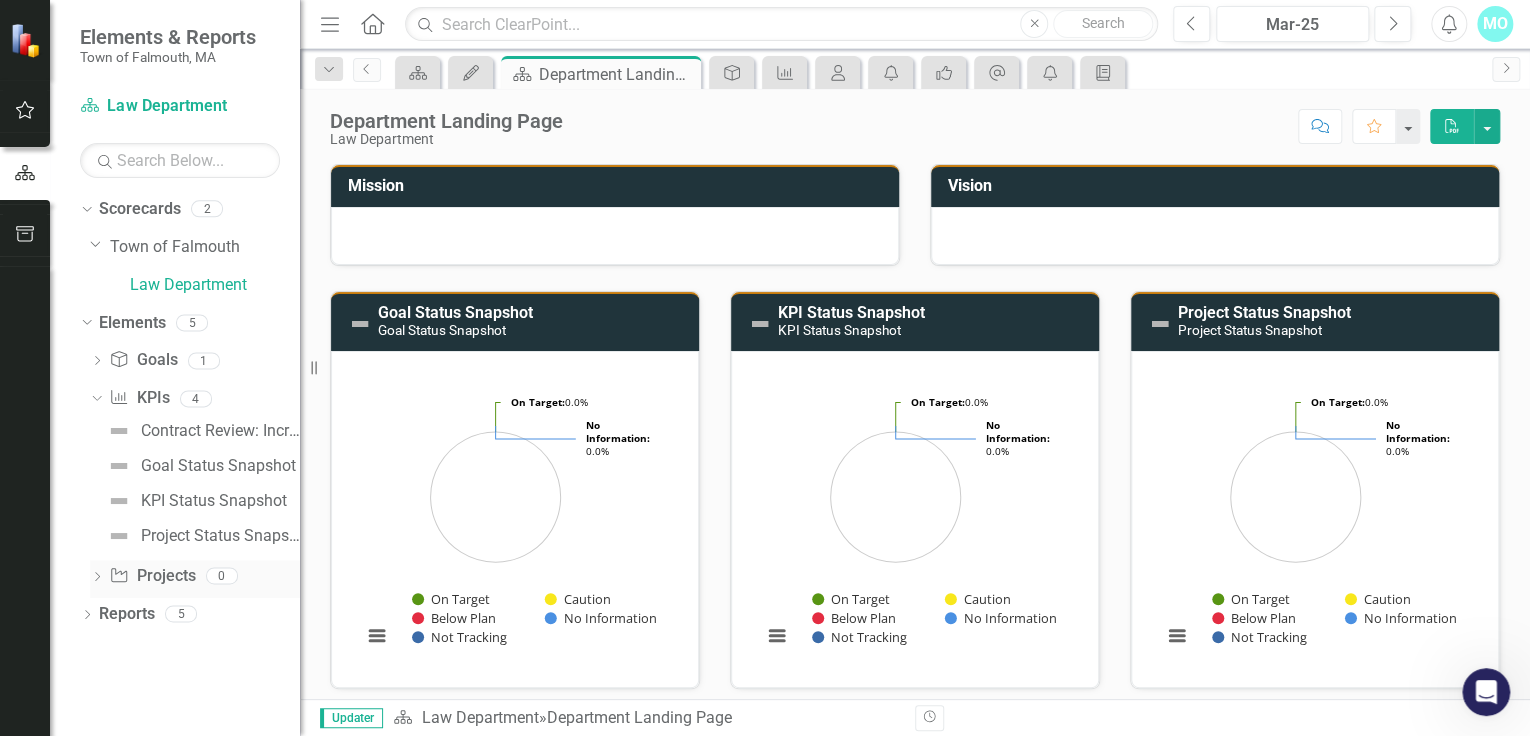 click on "Dropdown" 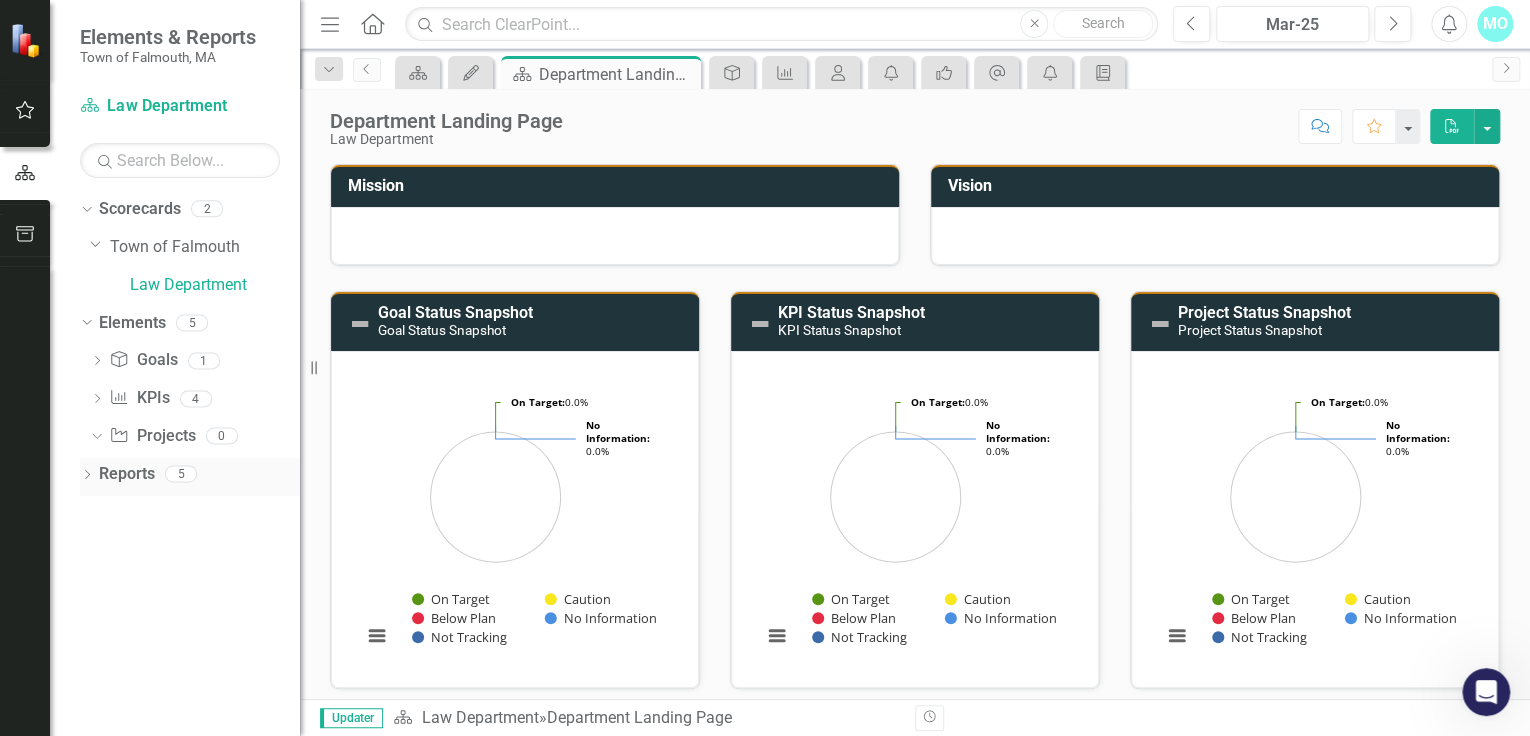 click on "Dropdown" 